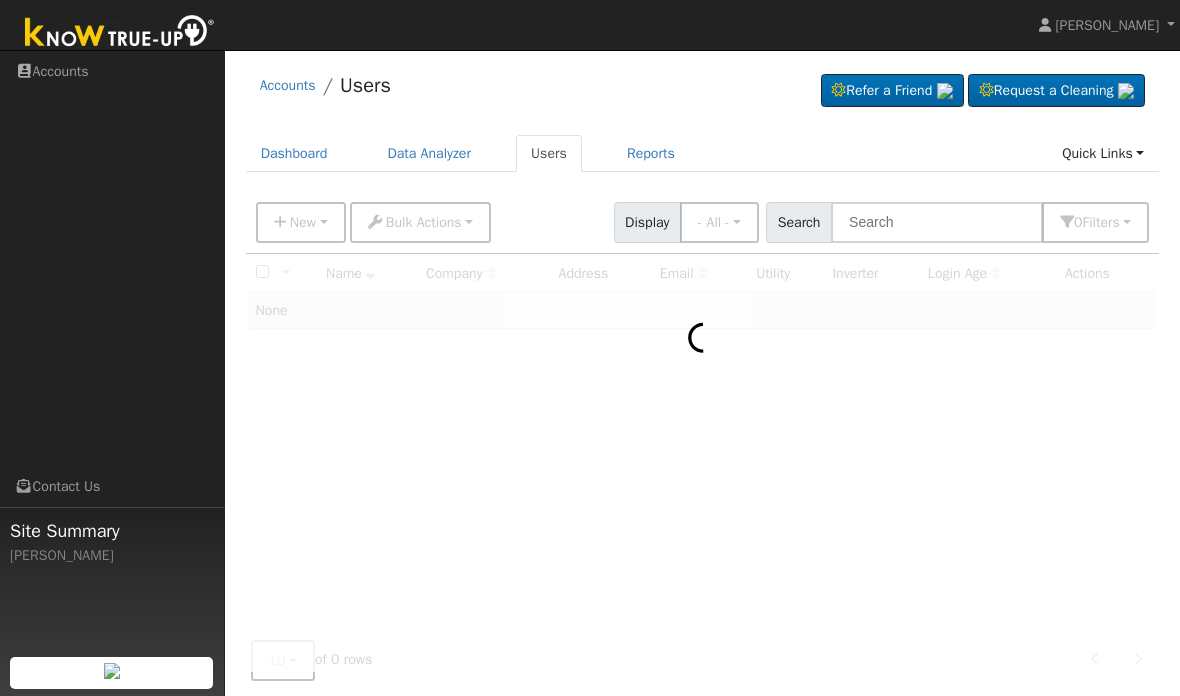 scroll, scrollTop: 0, scrollLeft: 0, axis: both 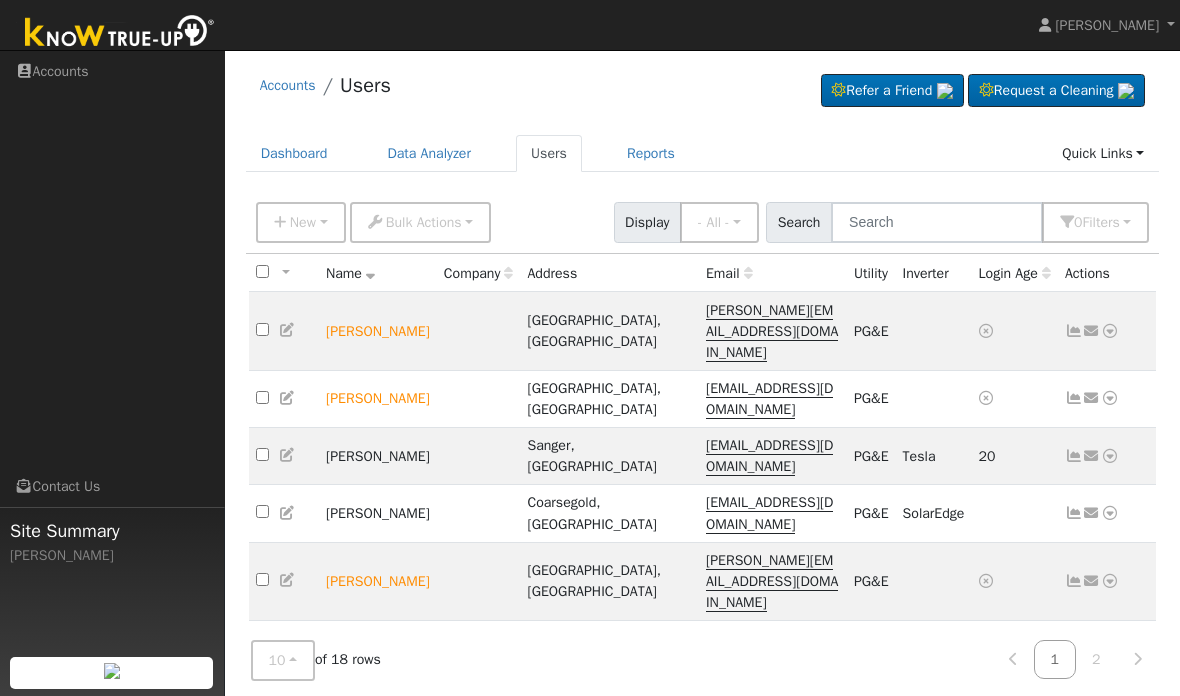 click on "[PERSON_NAME]" at bounding box center (378, 706) 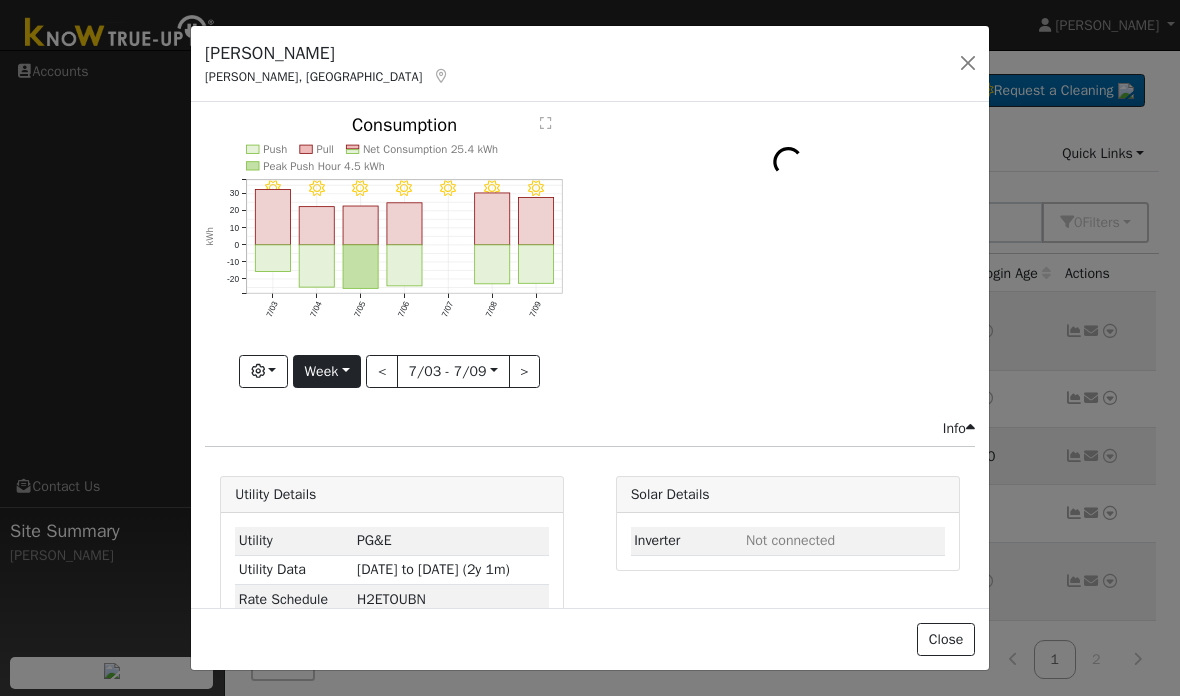 click on "Week" at bounding box center [327, 372] 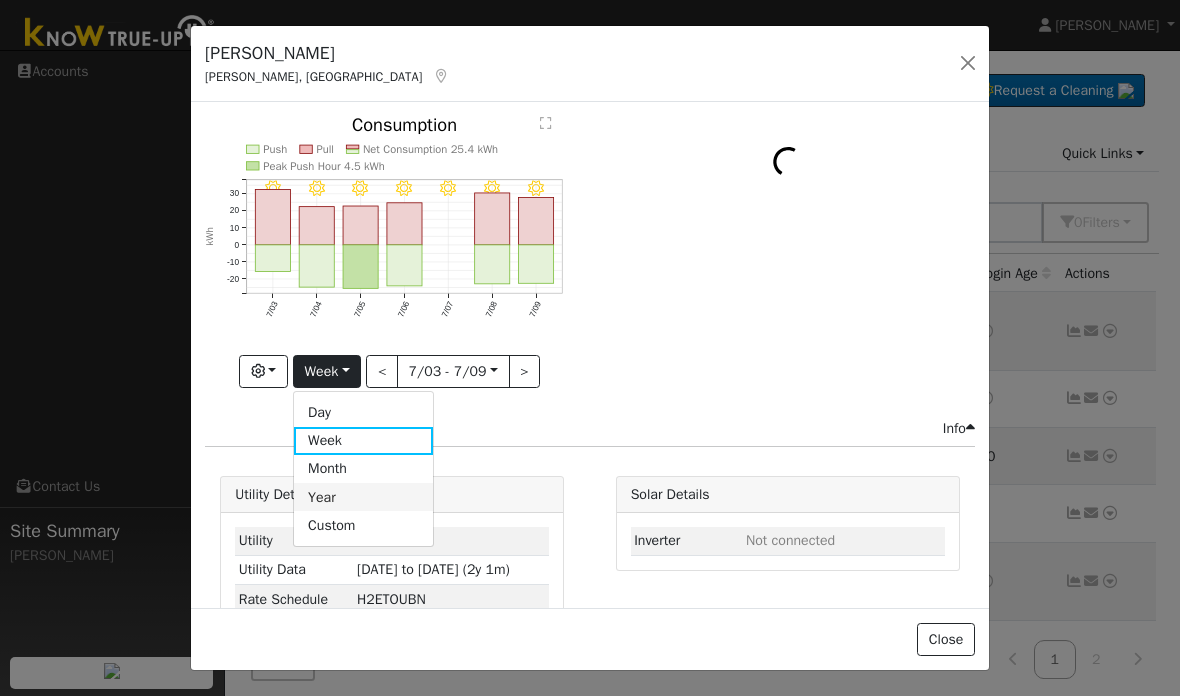 click on "Year" at bounding box center (363, 497) 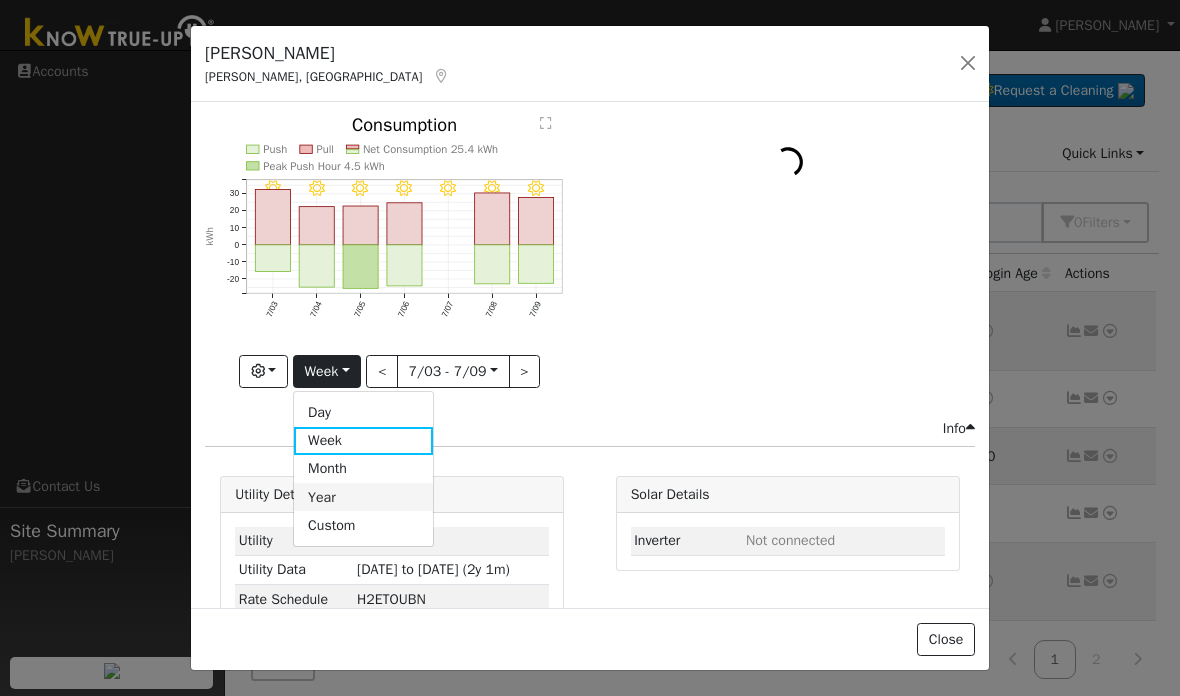 type on "2024-07-01" 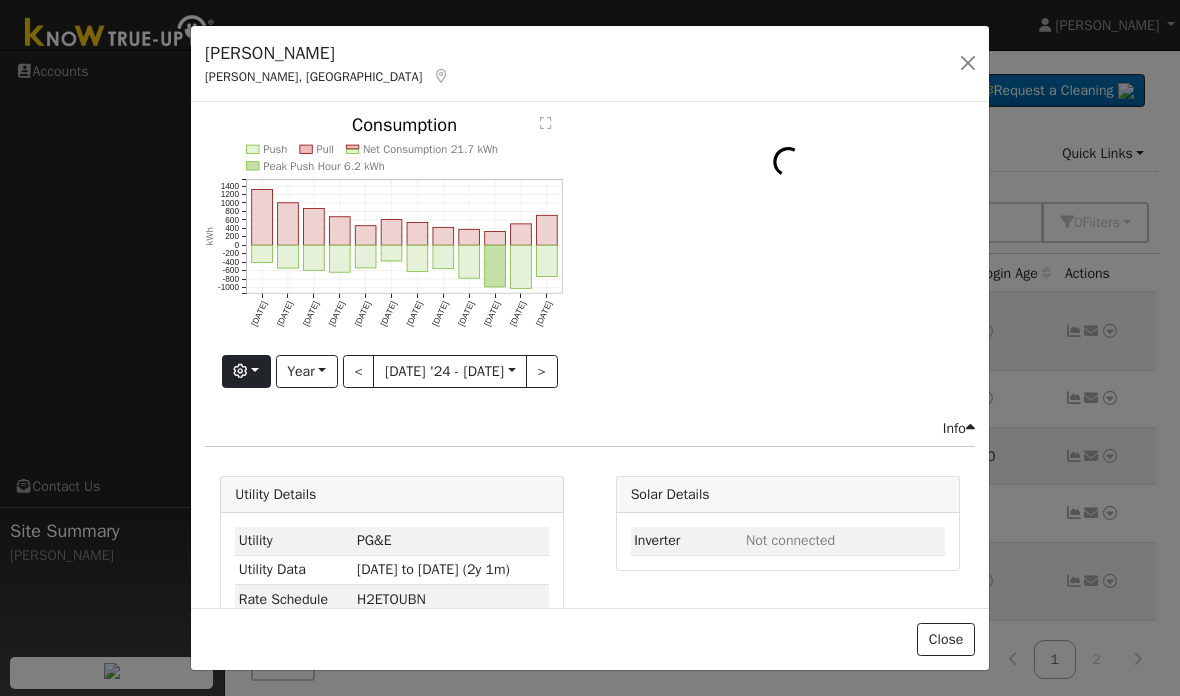 click at bounding box center (246, 372) 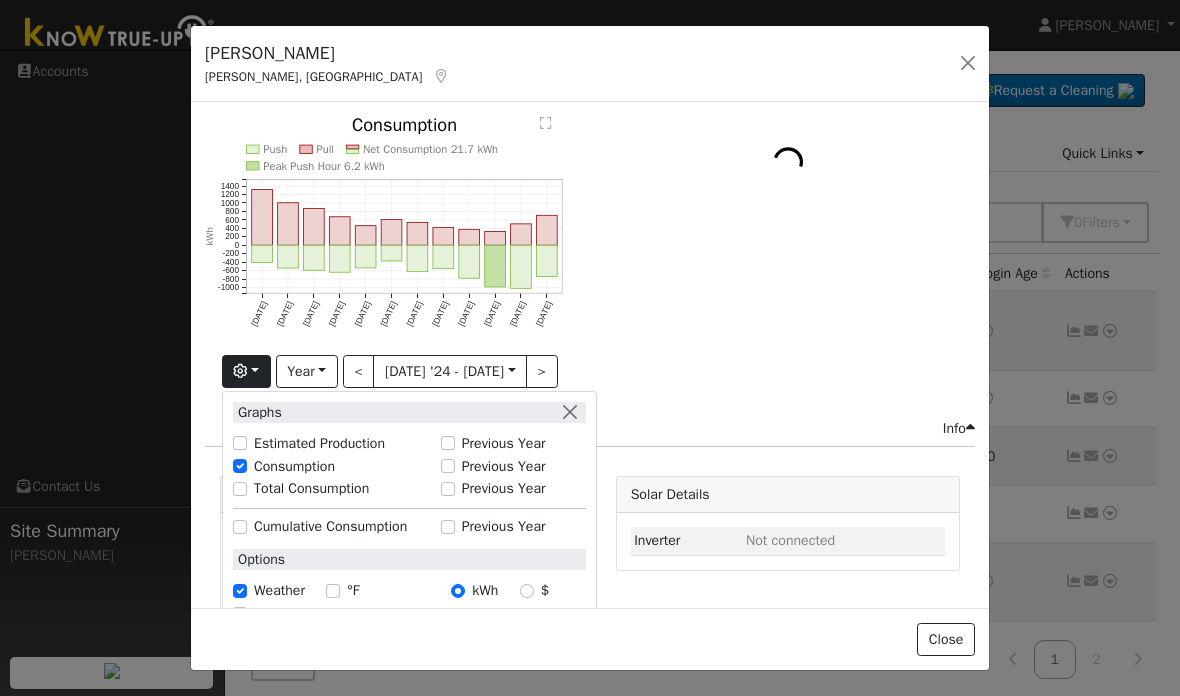 click on "Total Consumption" at bounding box center (240, 489) 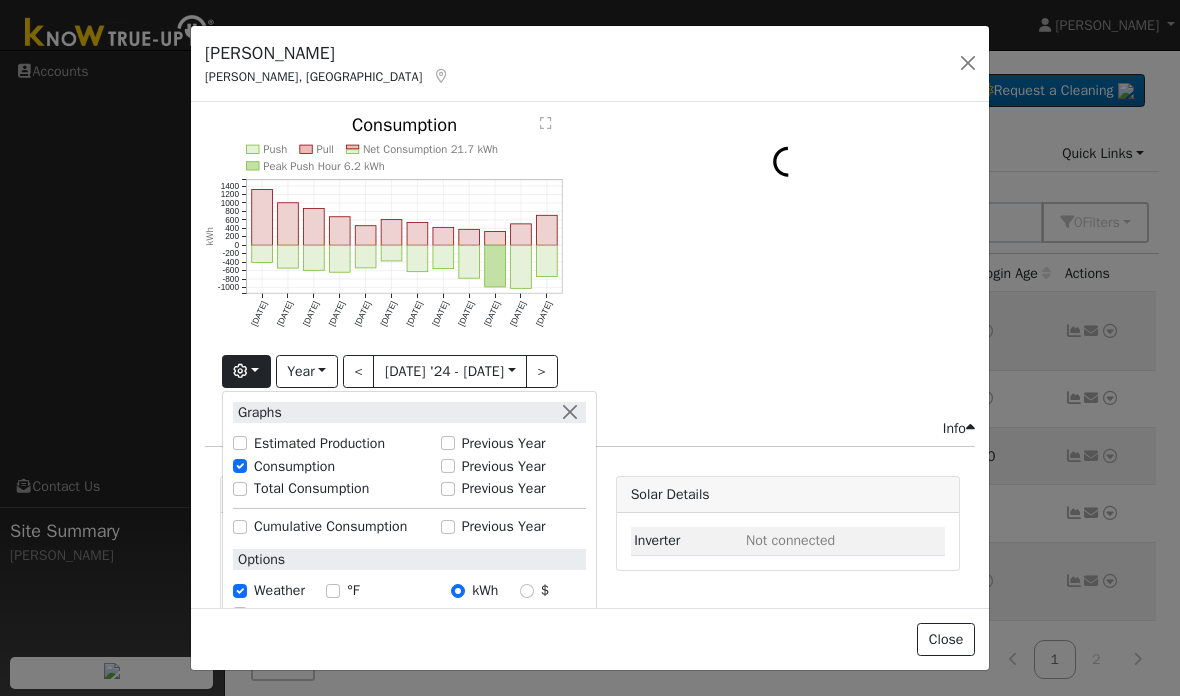 checkbox on "true" 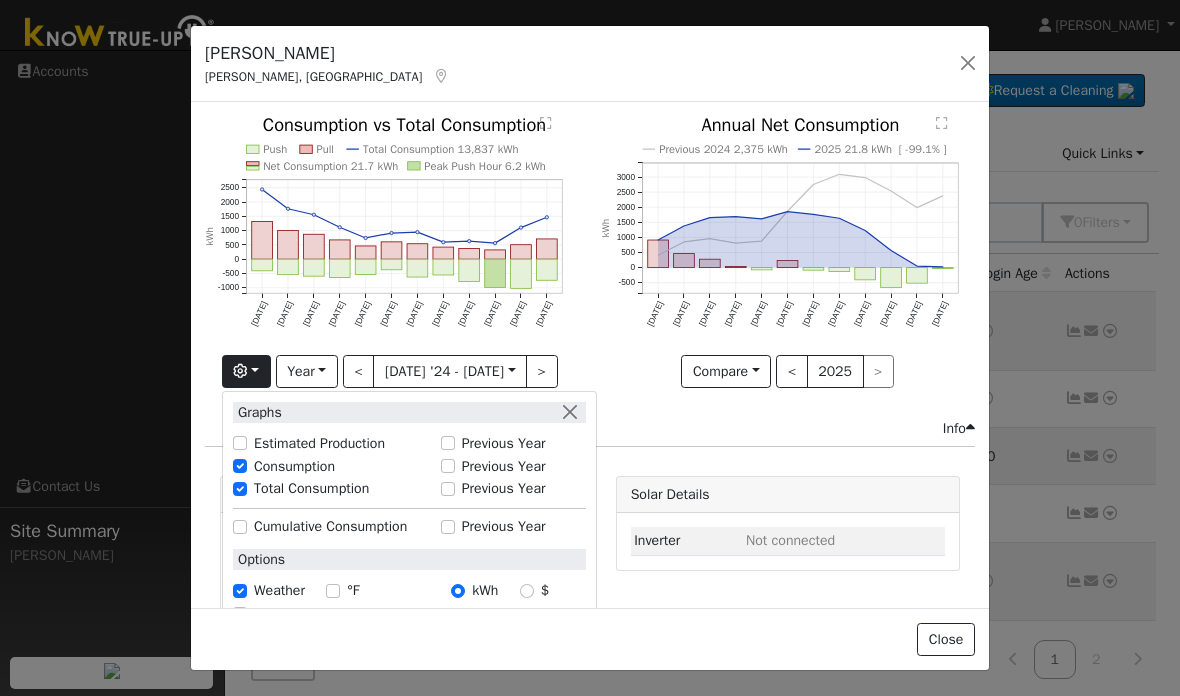 click on "Estimated Production" at bounding box center (331, 443) 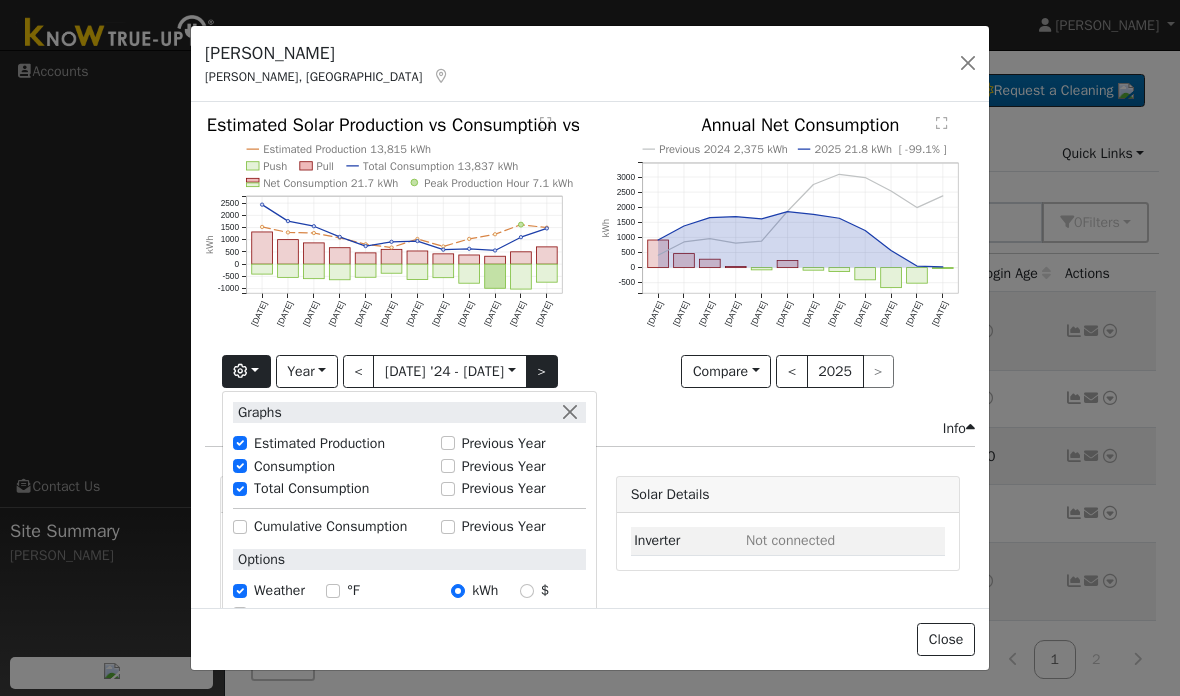 scroll, scrollTop: 0, scrollLeft: 0, axis: both 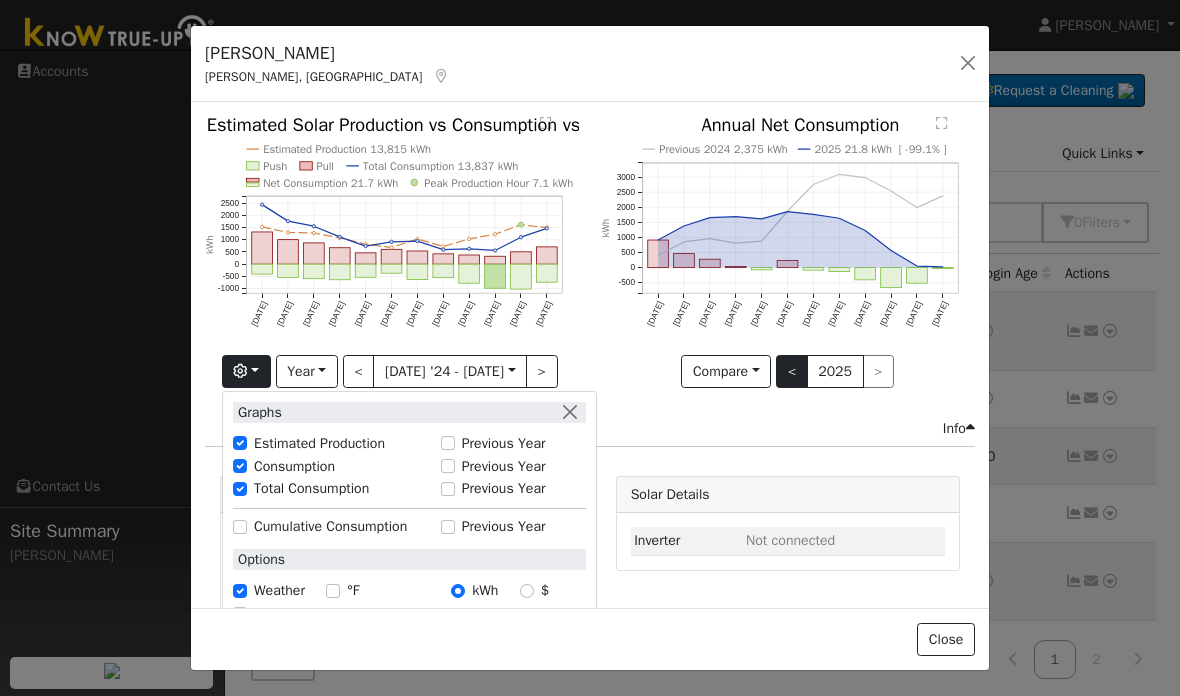 click on "<" at bounding box center [792, 372] 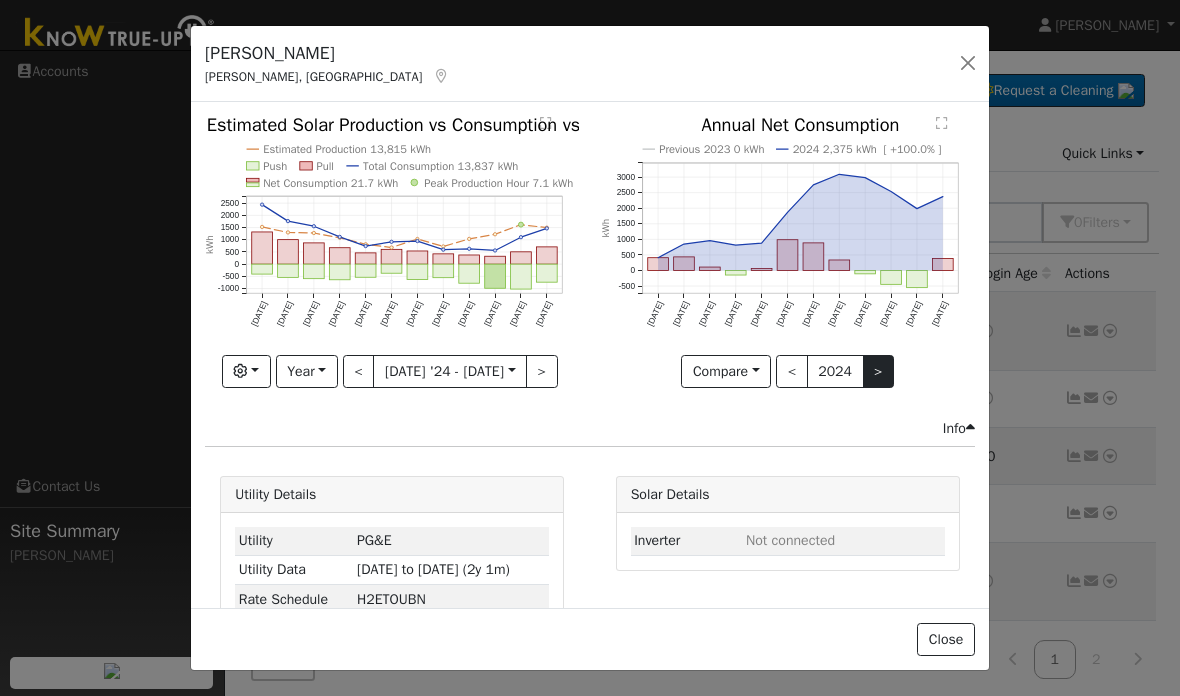 click on ">" at bounding box center [879, 372] 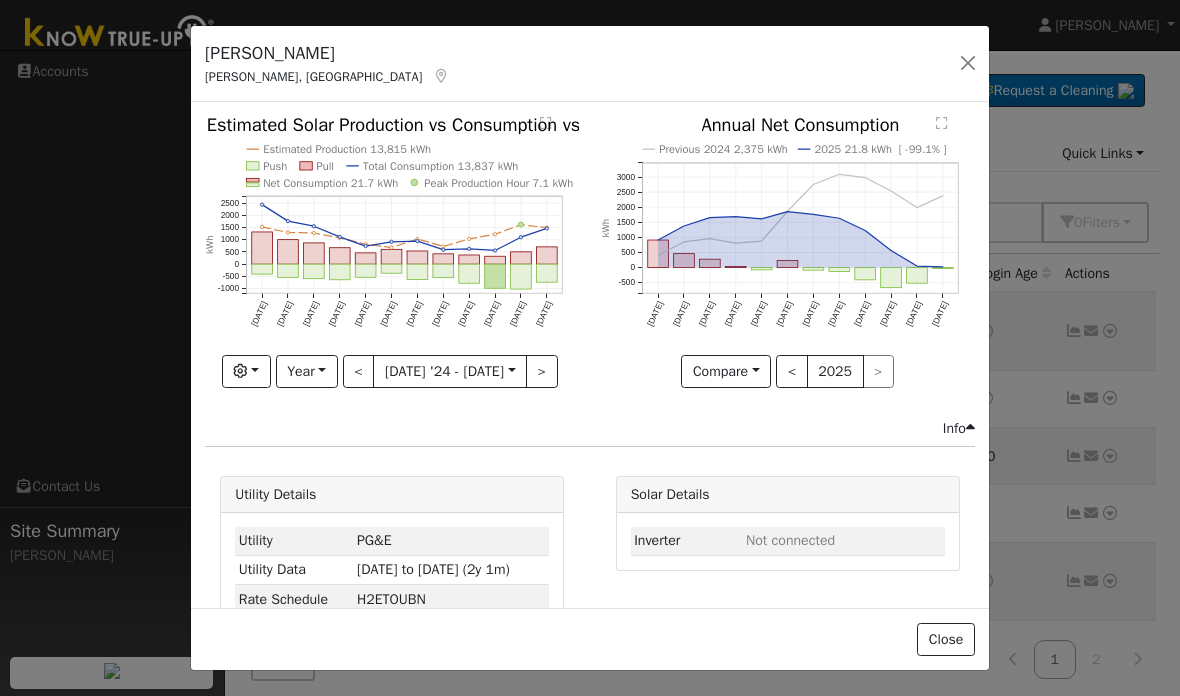 scroll, scrollTop: 0, scrollLeft: 0, axis: both 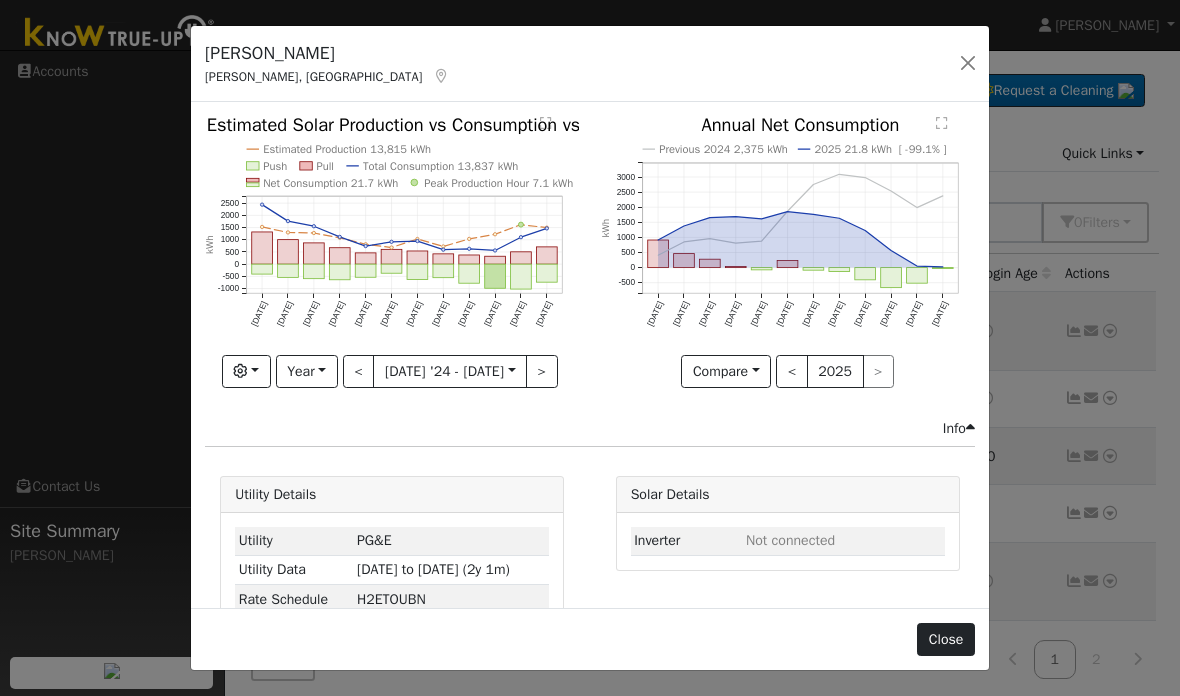click on "Close" at bounding box center (946, 640) 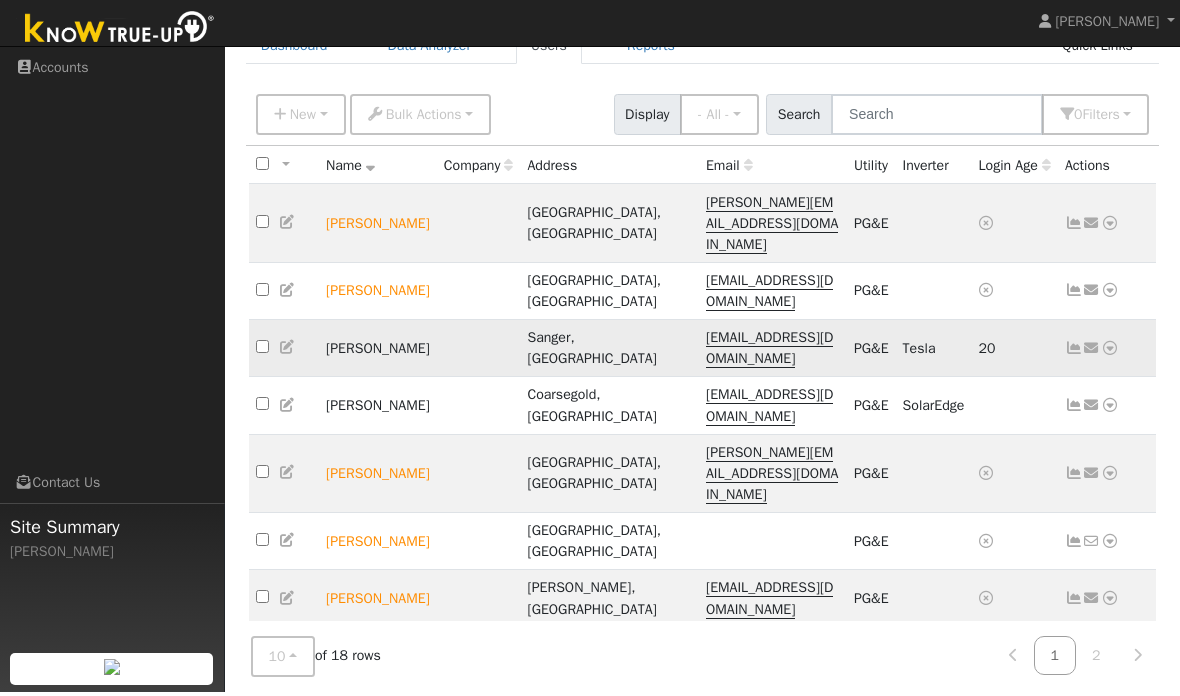 scroll, scrollTop: 0, scrollLeft: 0, axis: both 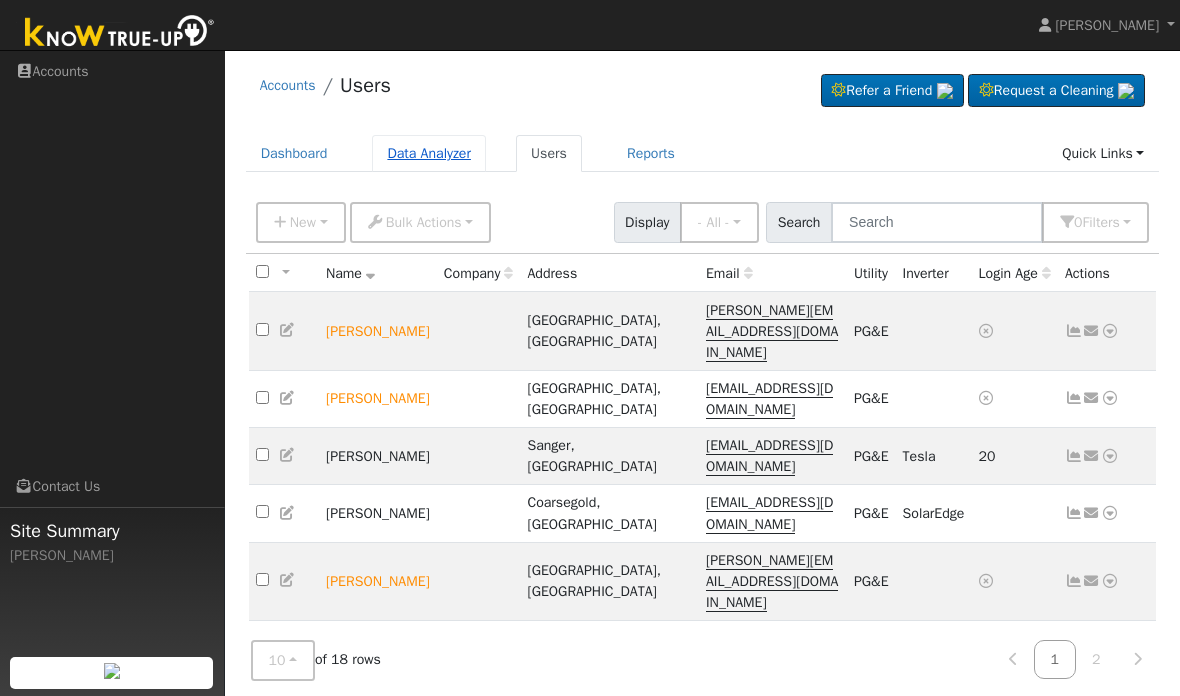 click on "Data Analyzer" at bounding box center (429, 153) 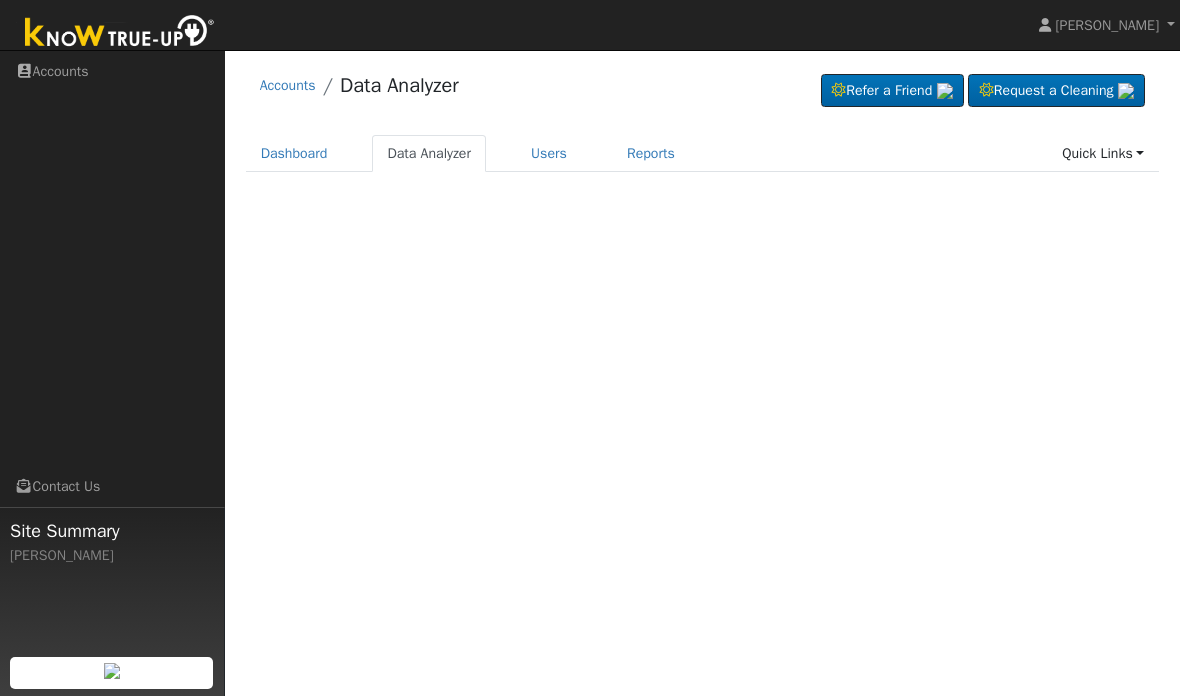 scroll, scrollTop: 0, scrollLeft: 0, axis: both 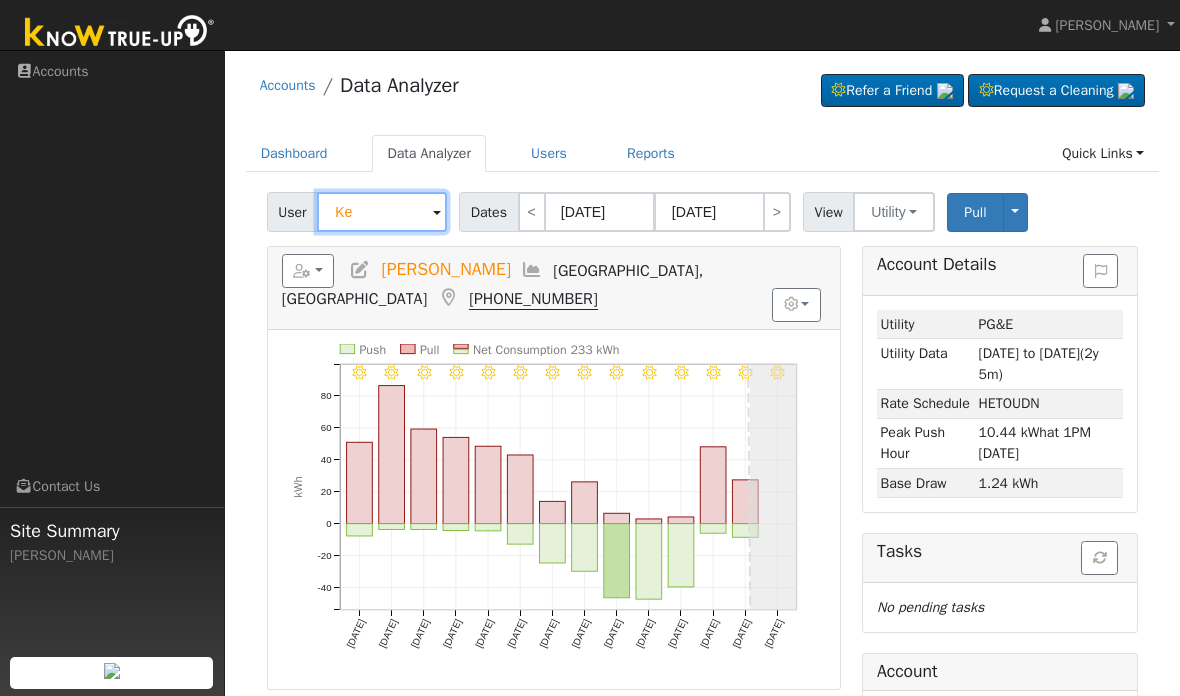 type on "K" 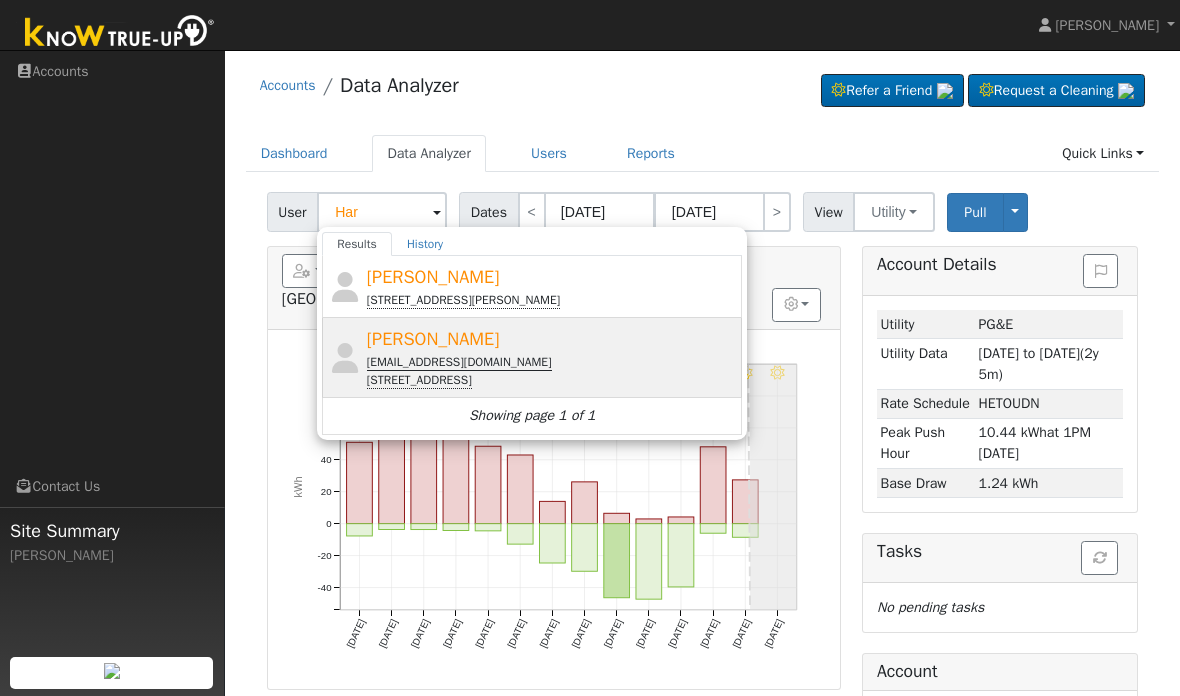 click on "[PERSON_NAME]" at bounding box center (433, 339) 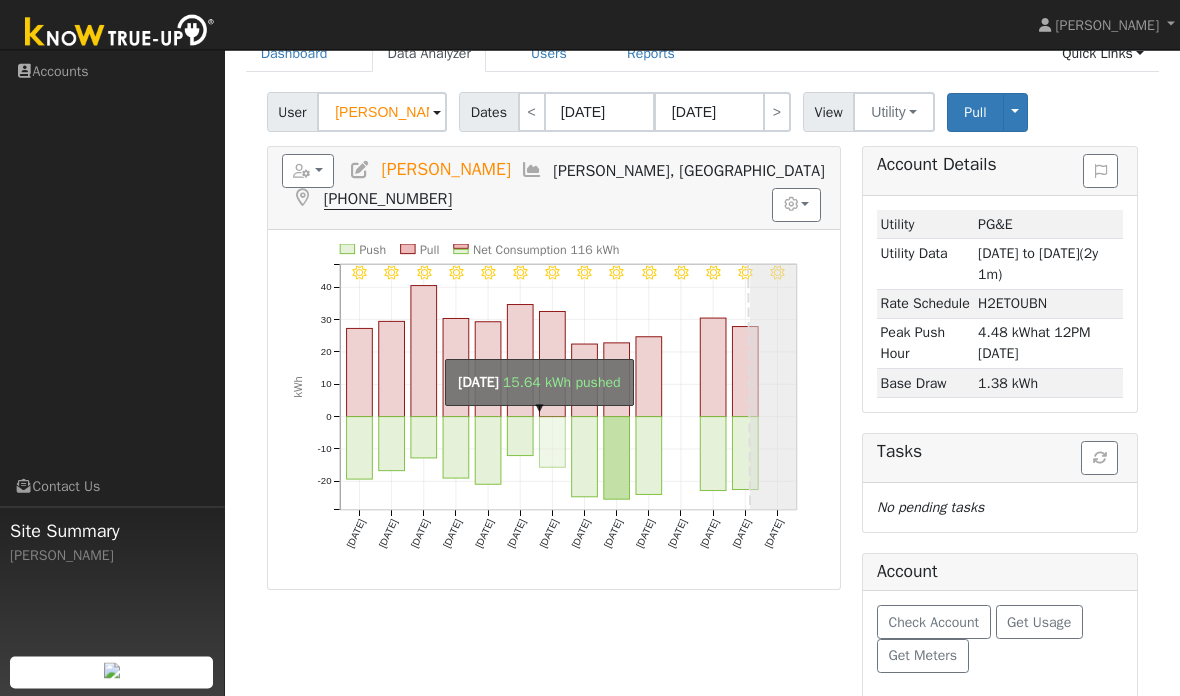 scroll, scrollTop: 96, scrollLeft: 0, axis: vertical 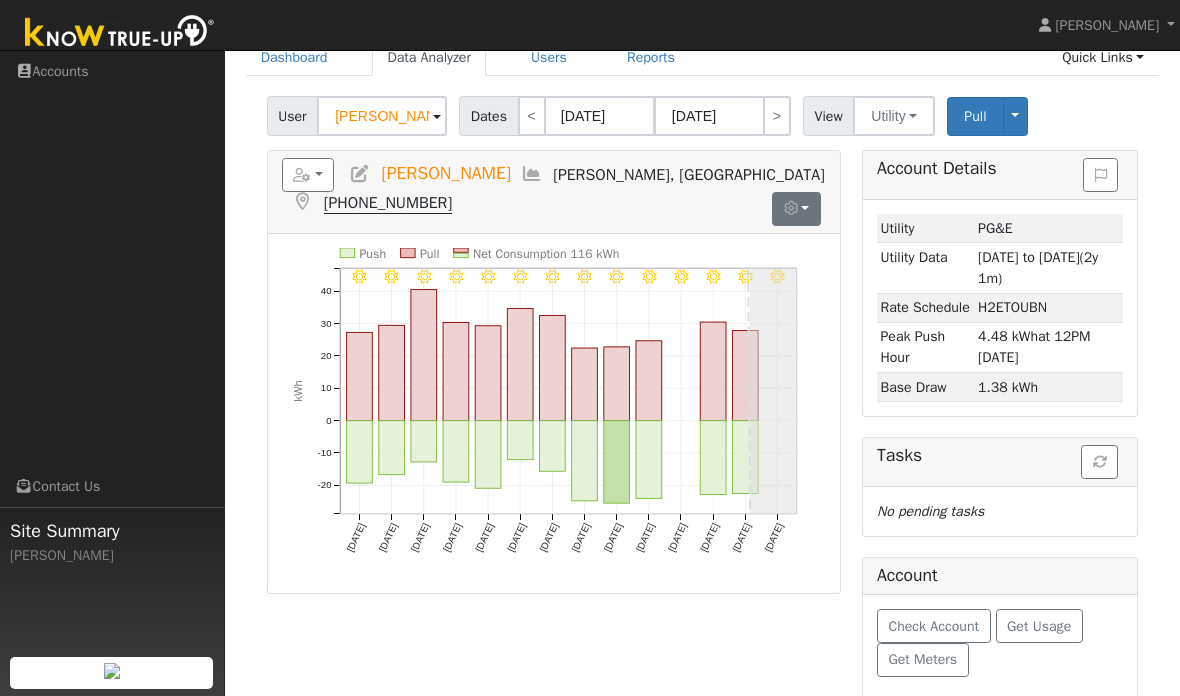 click at bounding box center (791, 208) 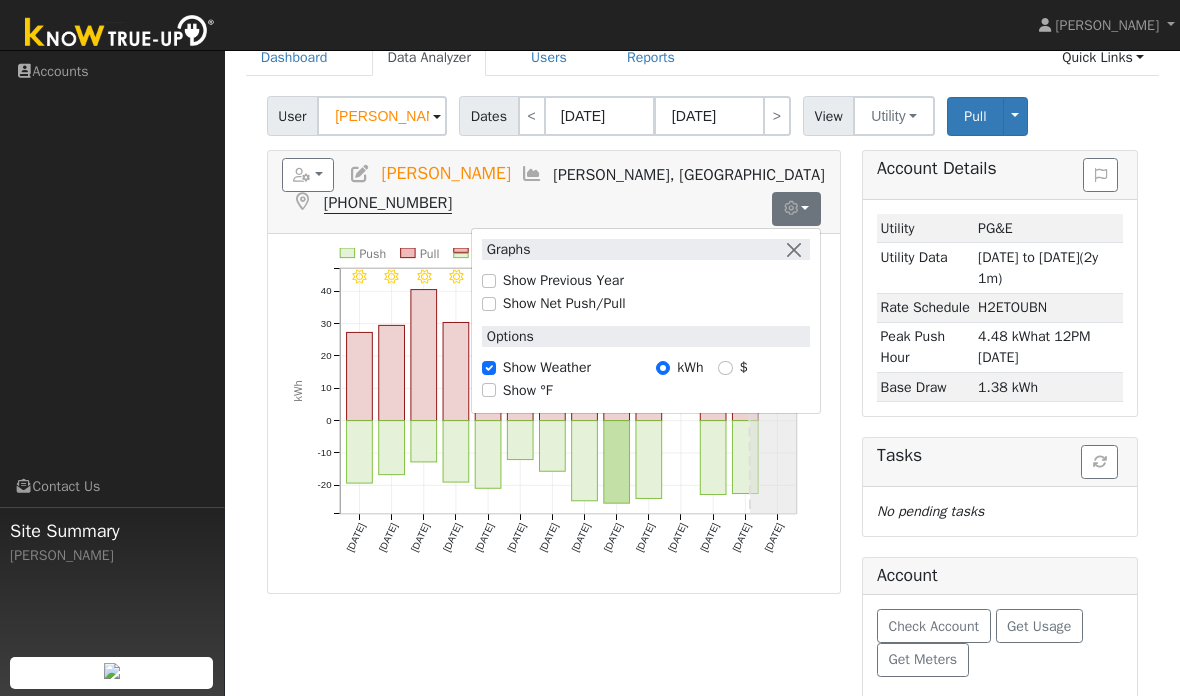 click on "Show Net Push/Pull" at bounding box center (489, 304) 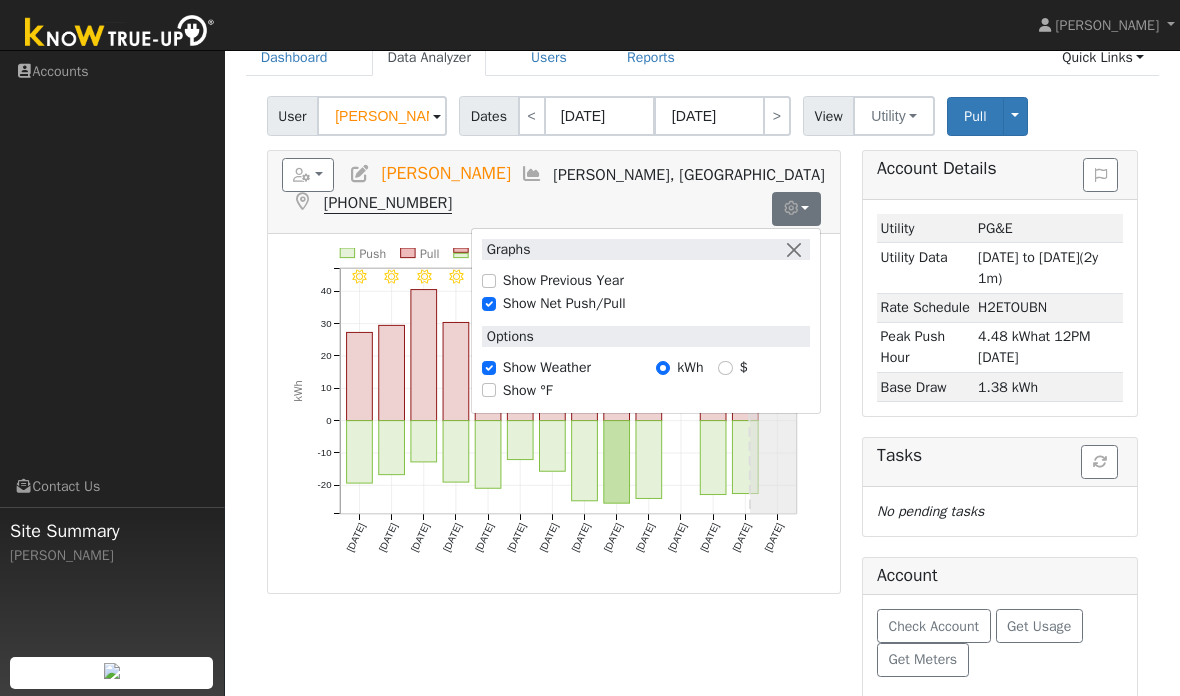 scroll, scrollTop: 63, scrollLeft: 0, axis: vertical 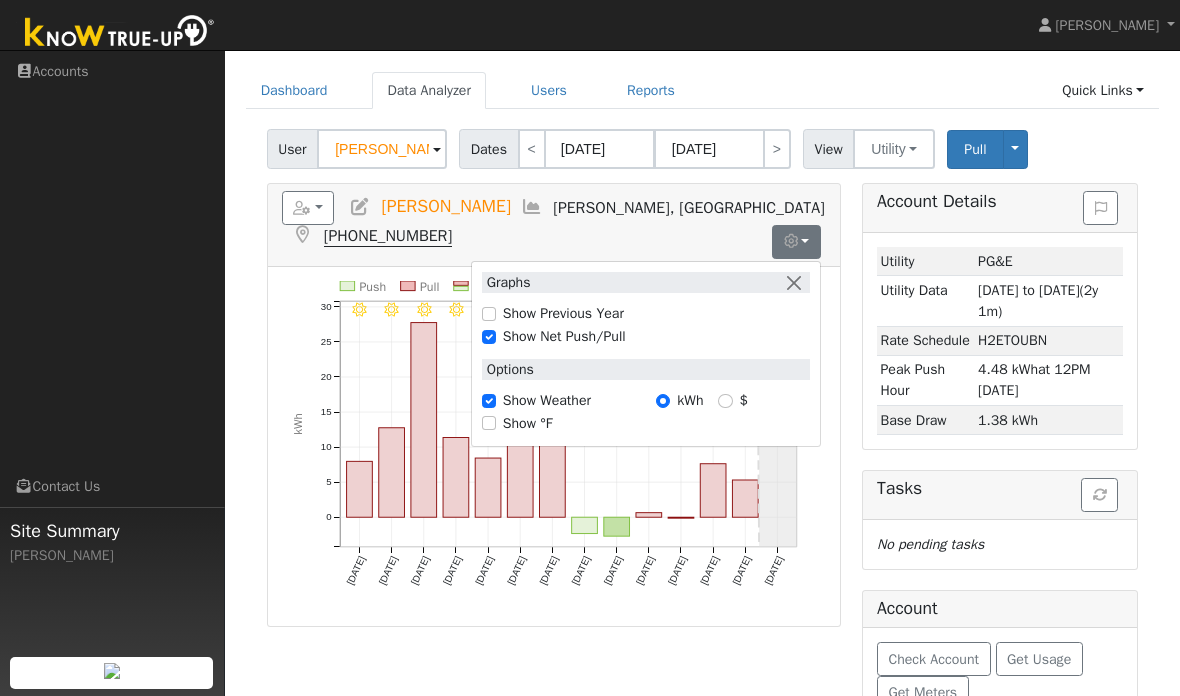 click on "Show Net Push/Pull" at bounding box center [489, 337] 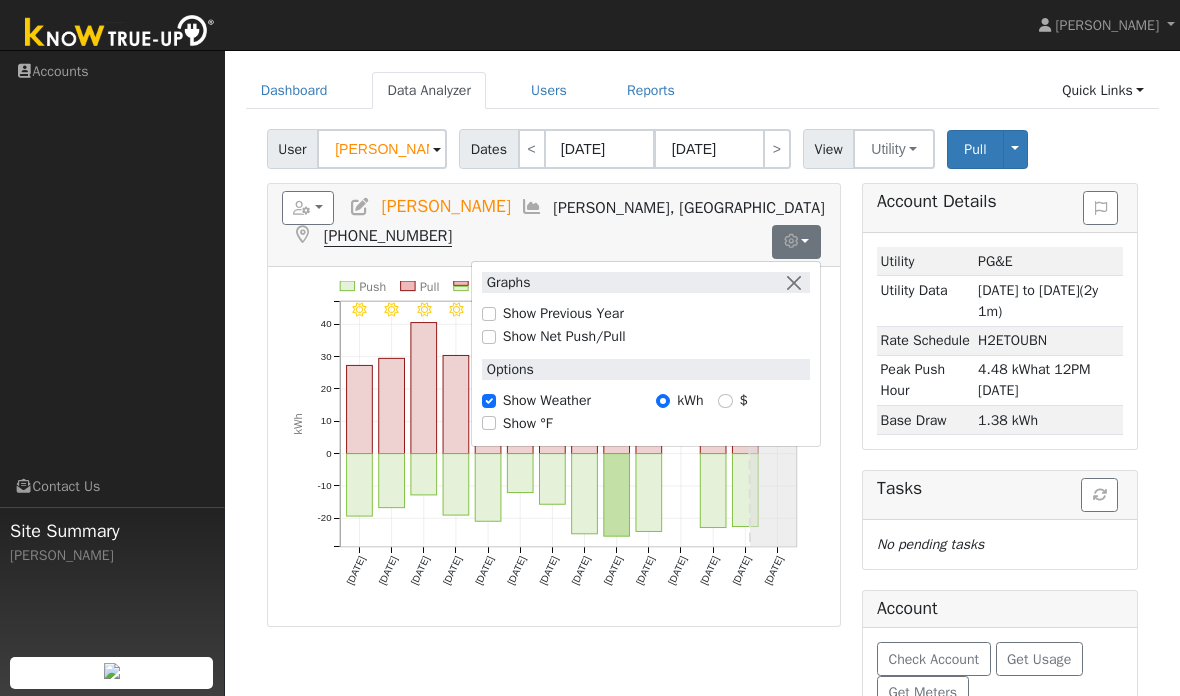 click on "Reports Scenario Health Check Account Timeline User Audit Trail  Interval Data Import from CSV Export to CSV Quick Add New User Quick Convert This Lead Harpaul Grewal Friant, CA 559-474-9039 Graphs  Show Previous Year  Show Net Push/Pull Options  Show Weather  kWh  $  Show °F" at bounding box center [554, 218] 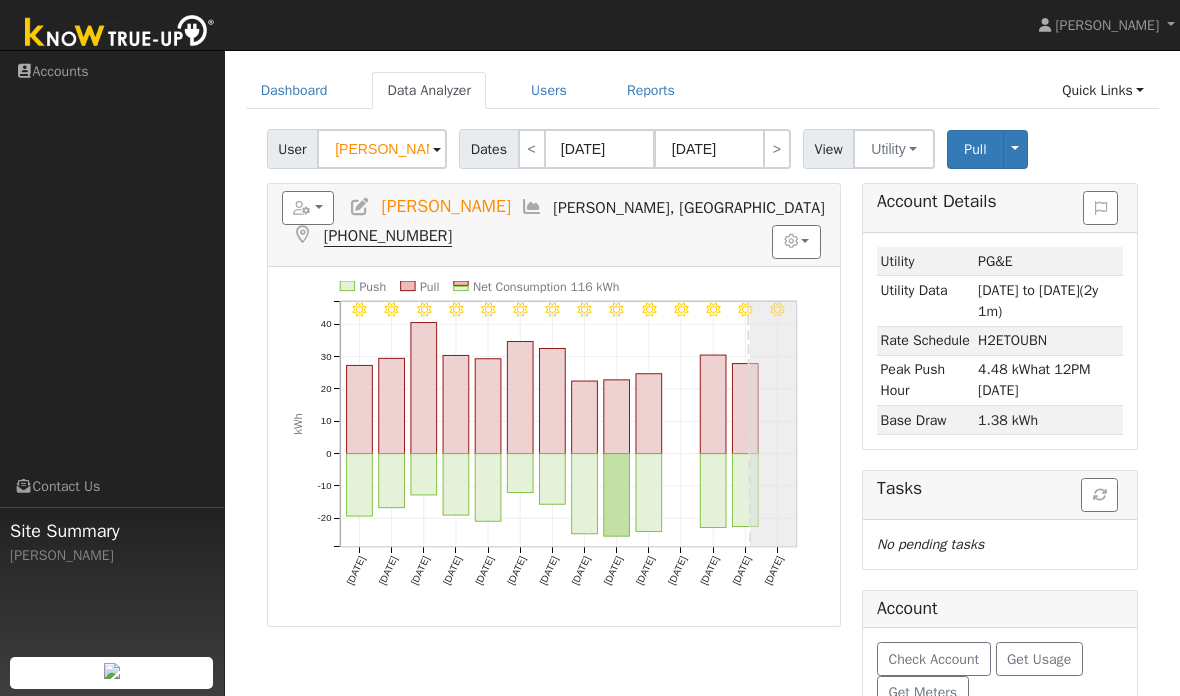 click at bounding box center [532, 207] 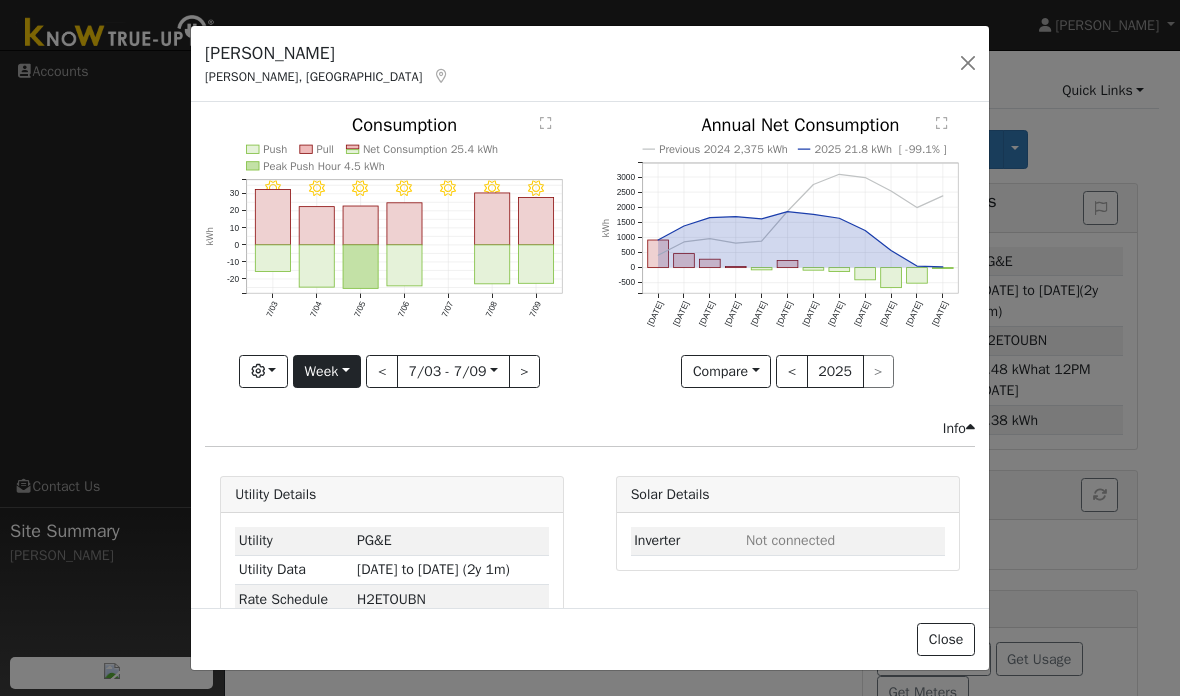 click on "Week" at bounding box center [327, 372] 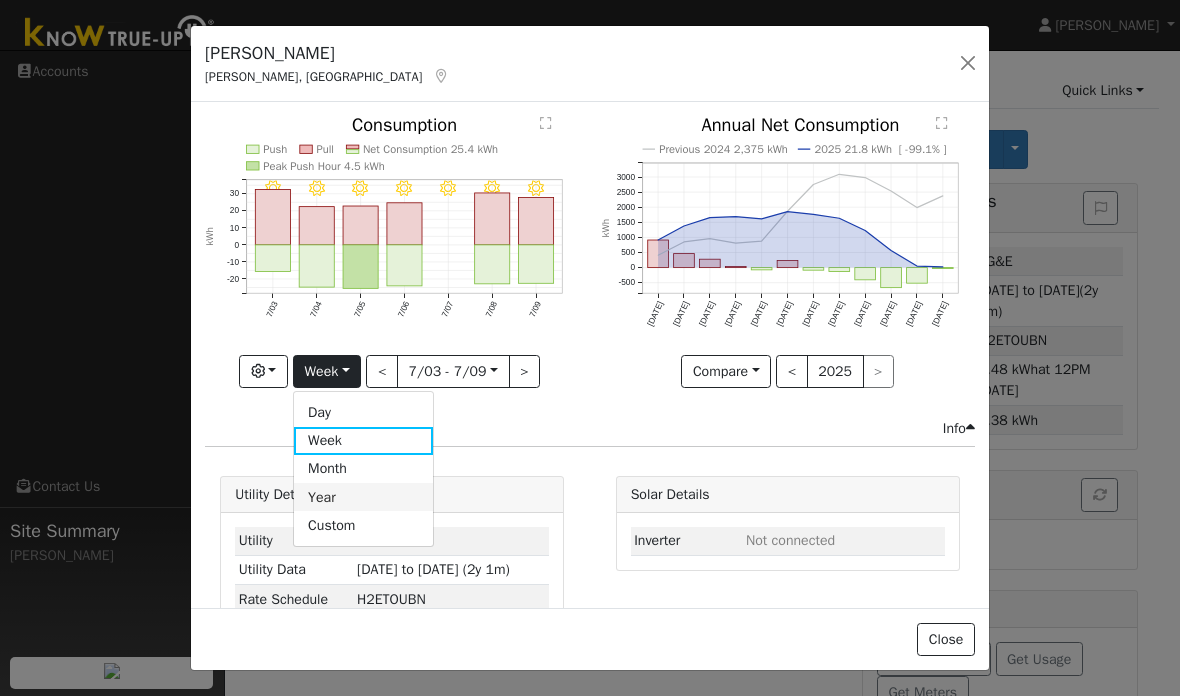 click on "Year" at bounding box center [363, 497] 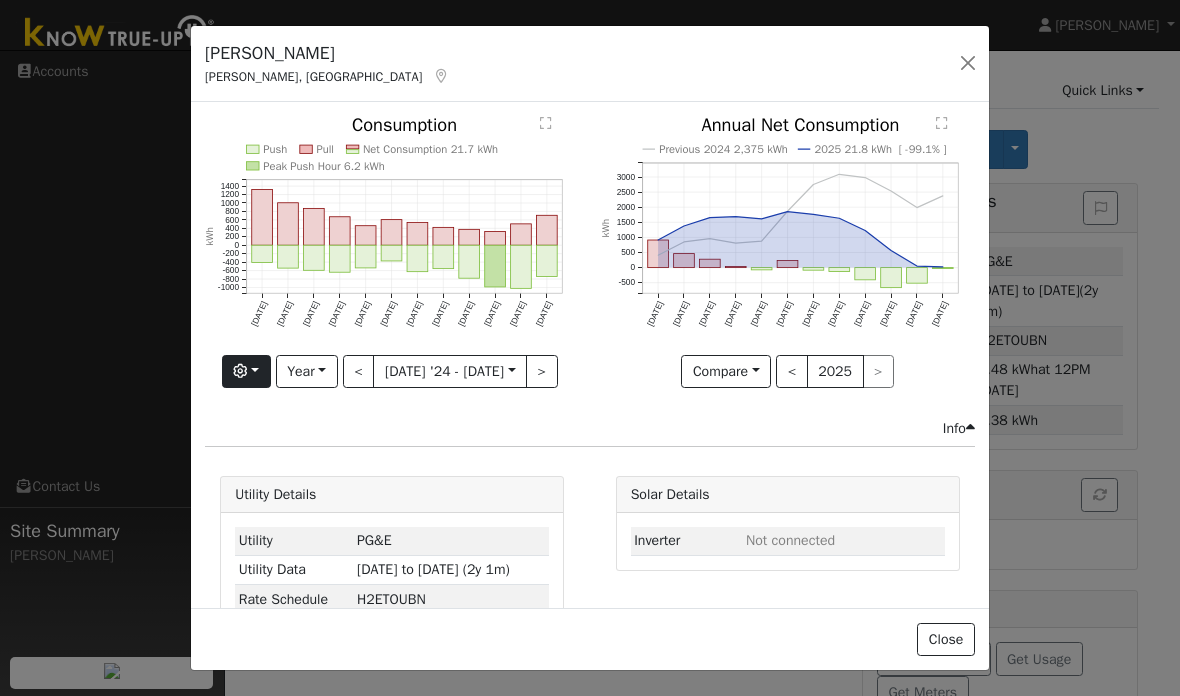 click at bounding box center (246, 372) 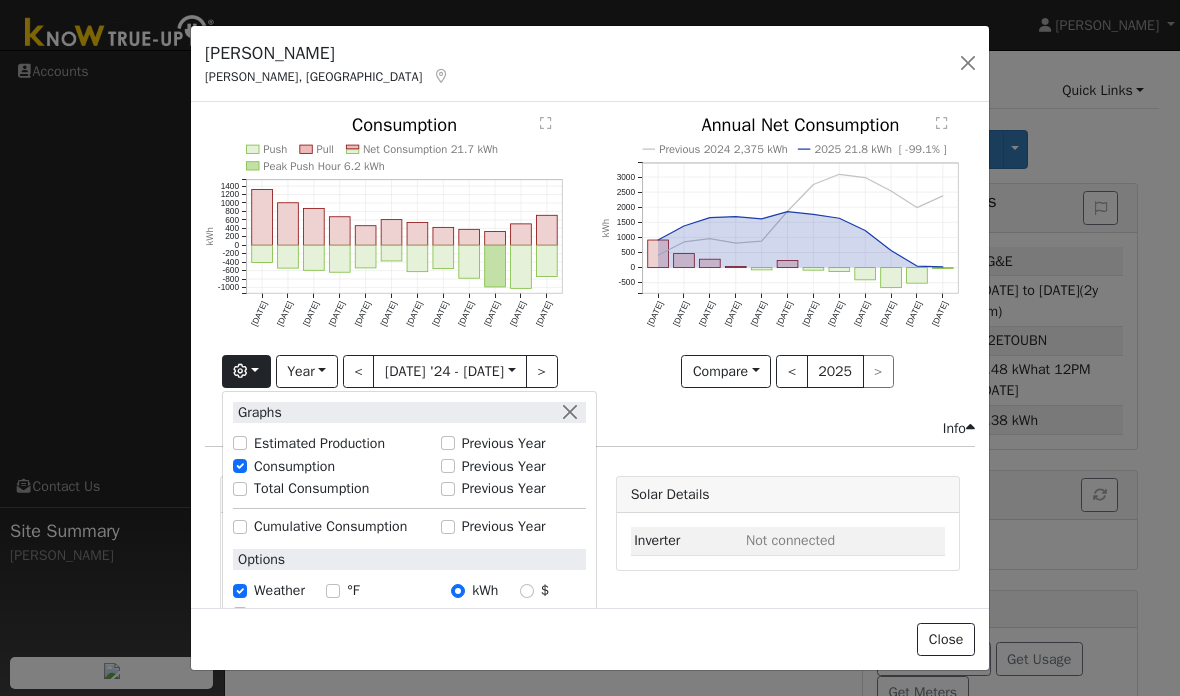 click on "Estimated Production" at bounding box center (240, 443) 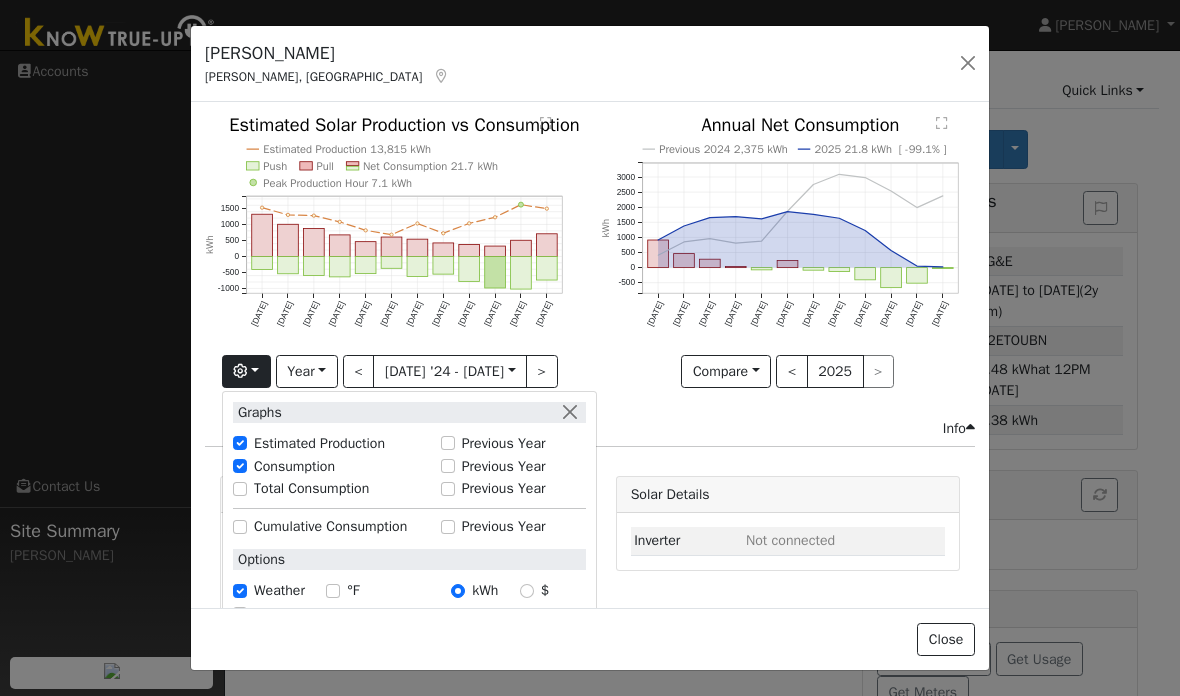 click on "Total Consumption" at bounding box center (240, 489) 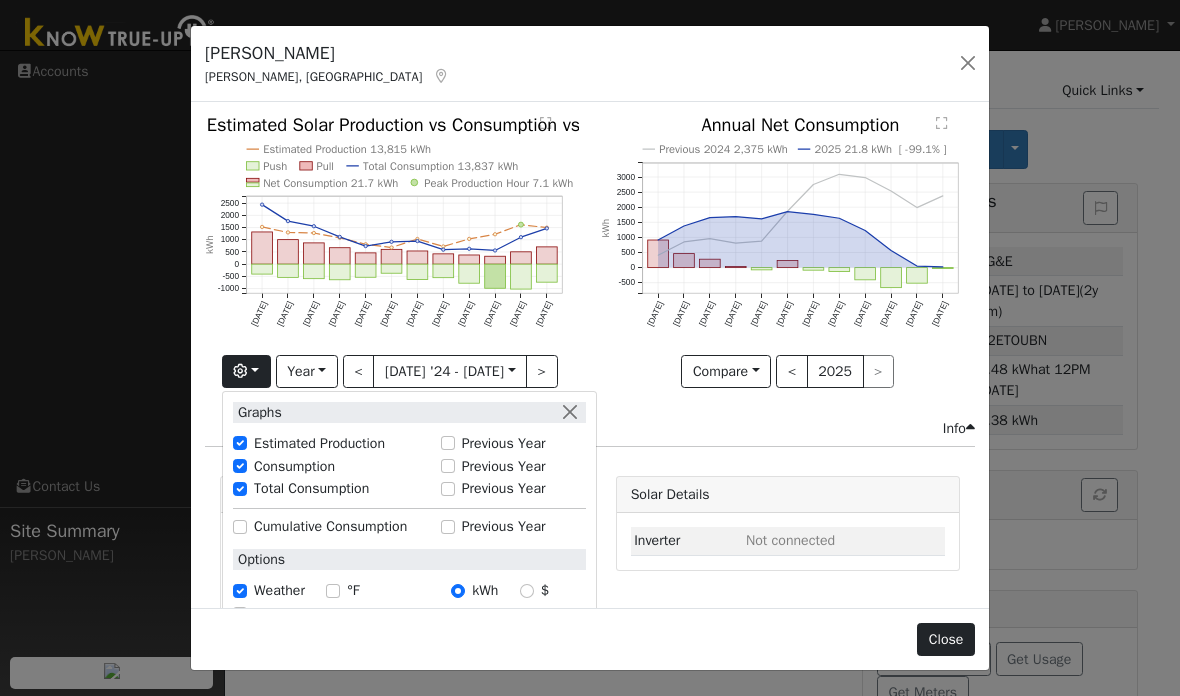 click on "Close" at bounding box center (946, 640) 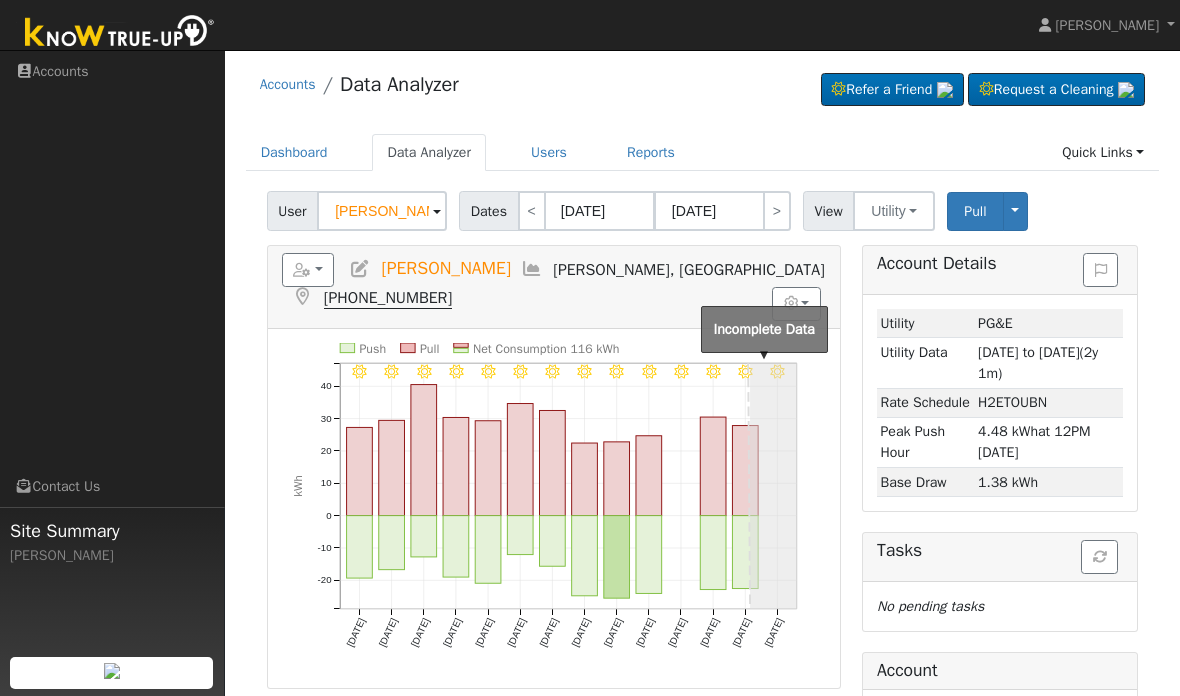 scroll, scrollTop: 0, scrollLeft: 0, axis: both 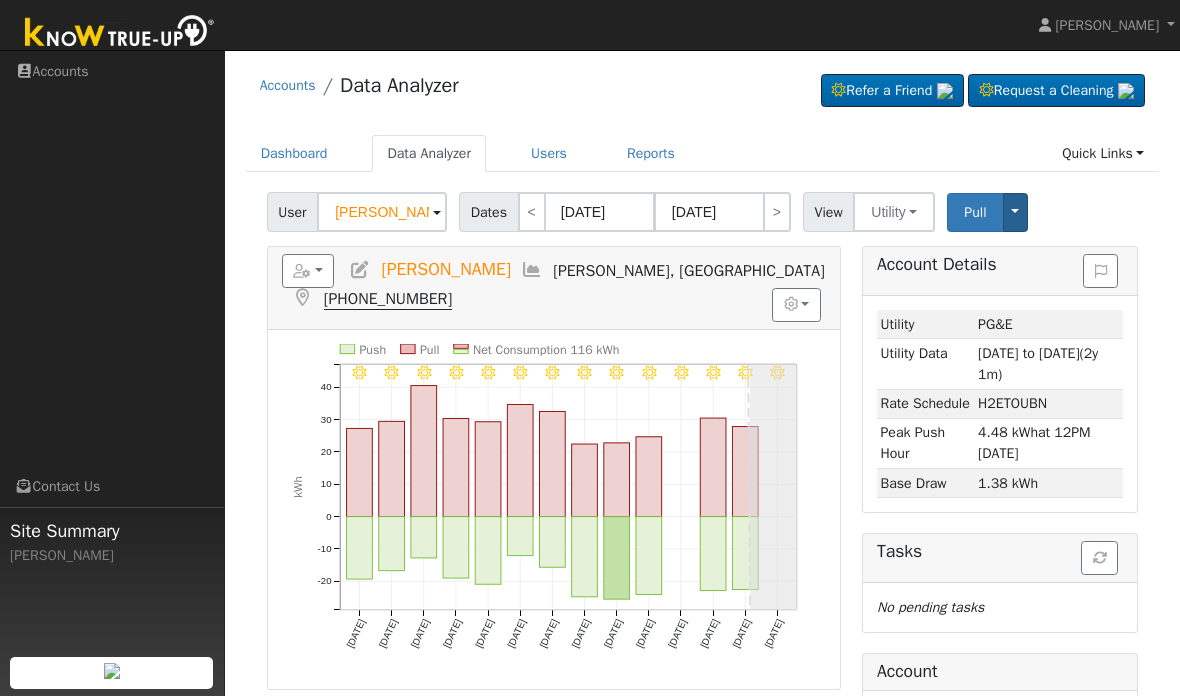 click on "Toggle Dropdown" at bounding box center (1016, 212) 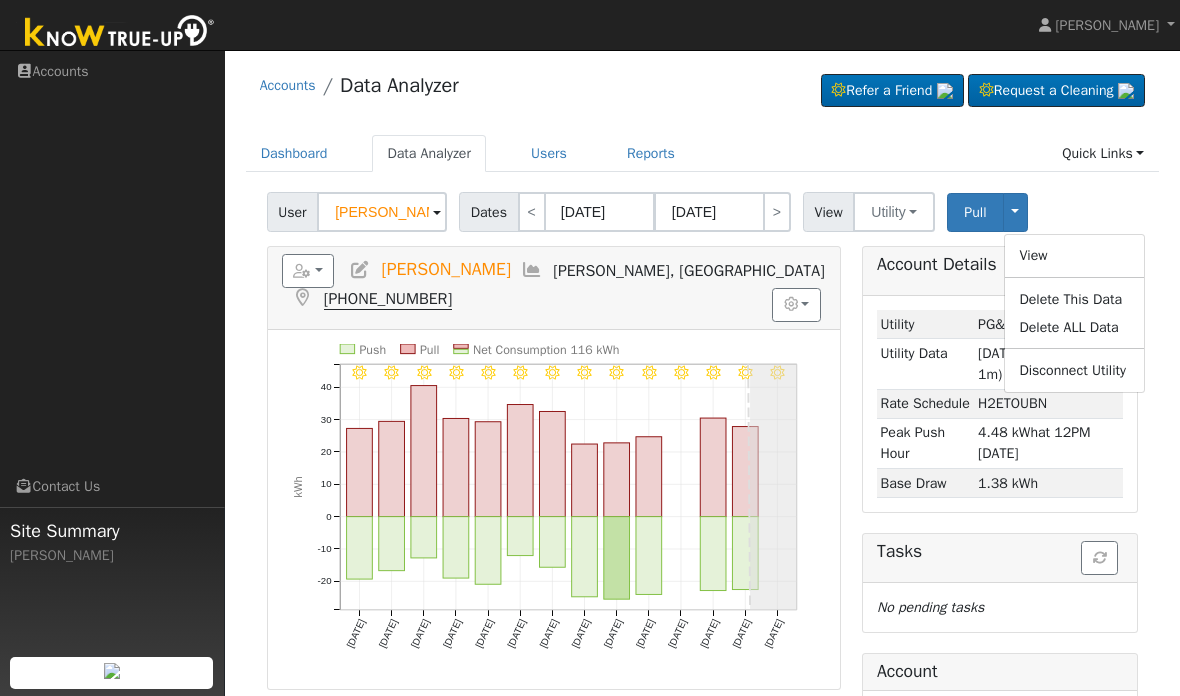 click on "View" at bounding box center (1074, 256) 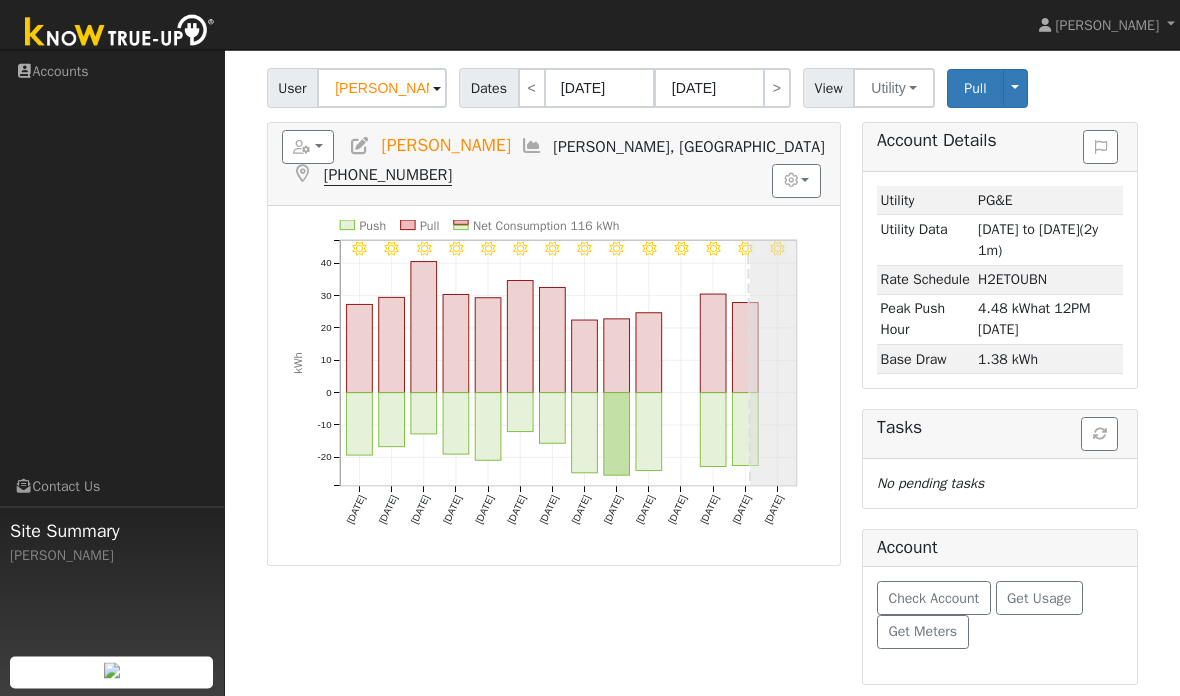 scroll, scrollTop: 0, scrollLeft: 0, axis: both 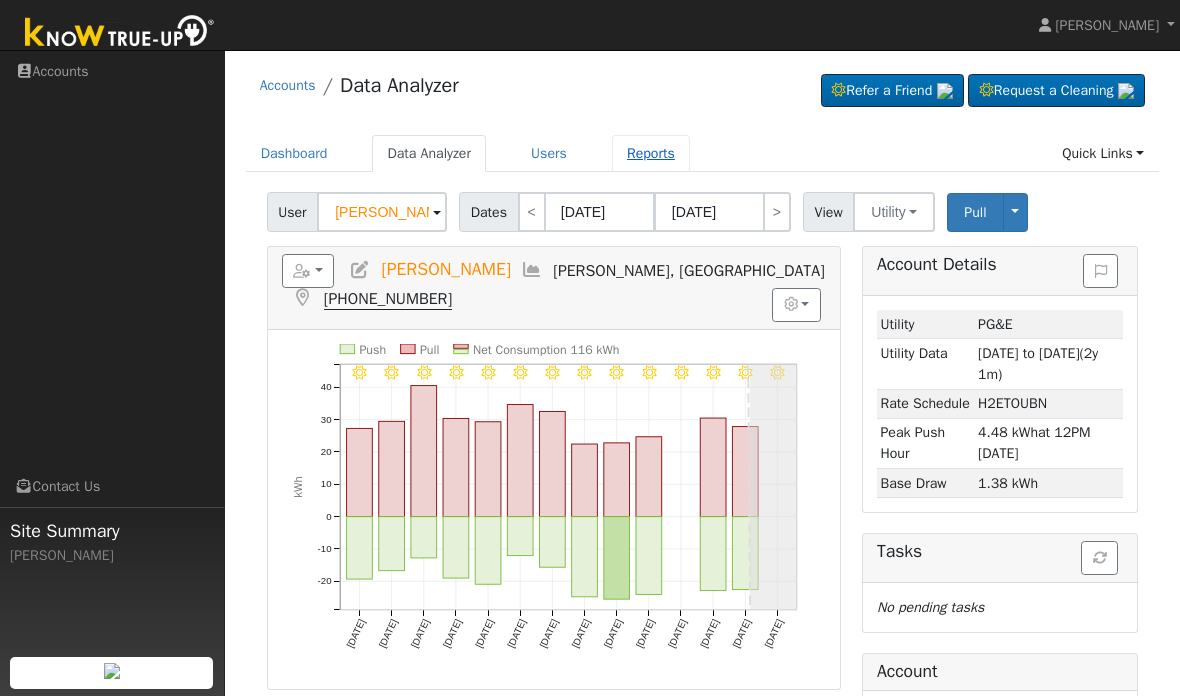 click on "Reports" at bounding box center [651, 153] 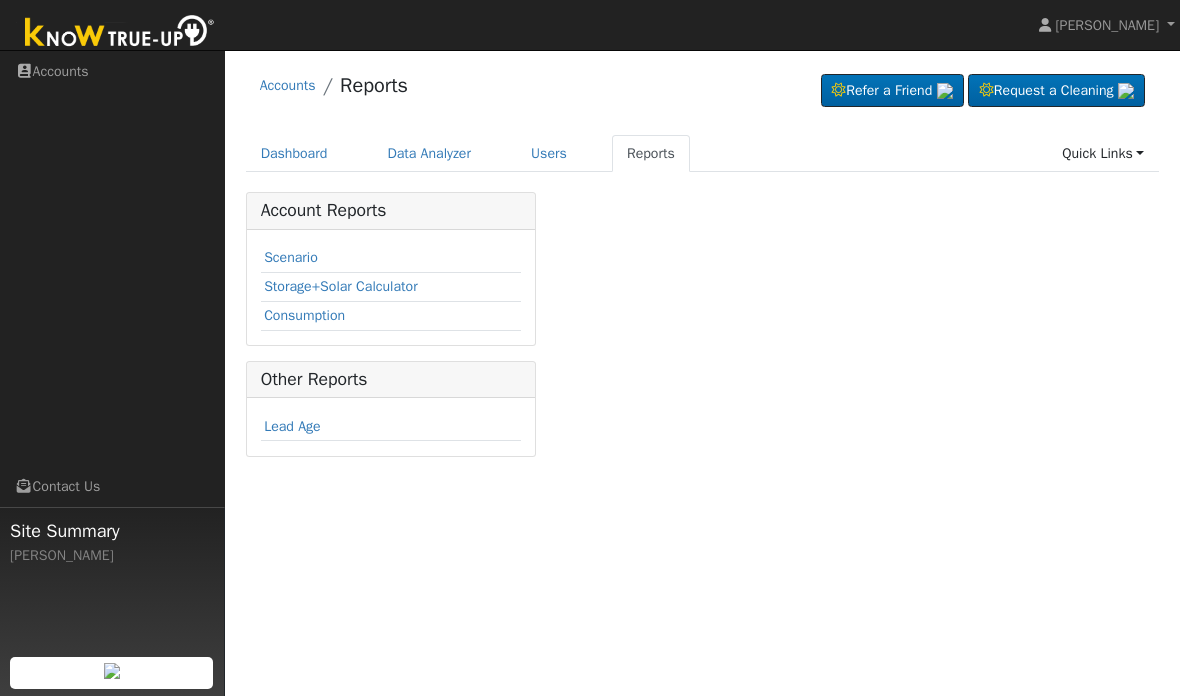scroll, scrollTop: 0, scrollLeft: 0, axis: both 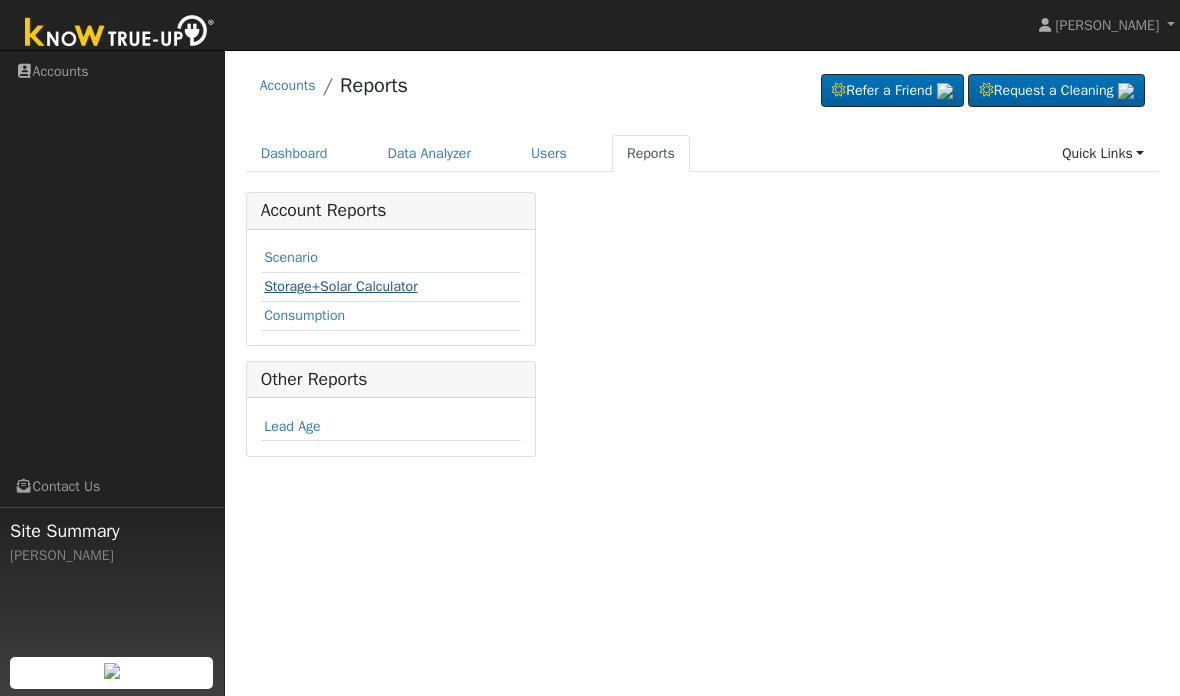 click on "Storage+Solar Calculator" at bounding box center [341, 286] 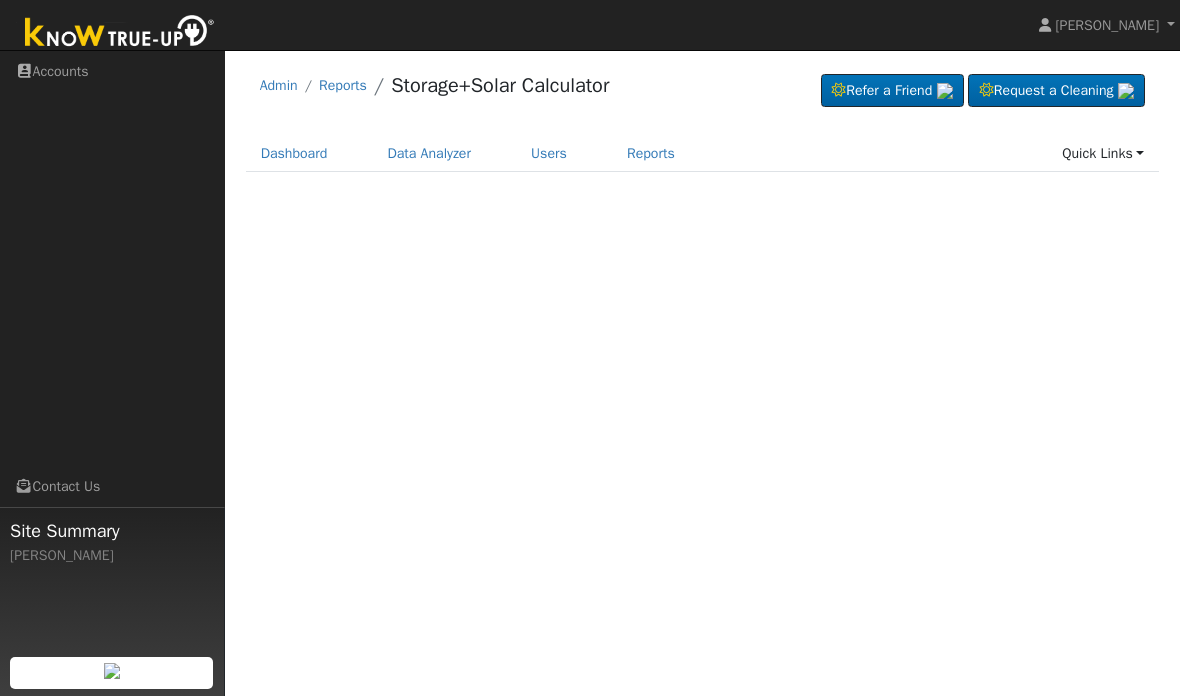 scroll, scrollTop: 0, scrollLeft: 0, axis: both 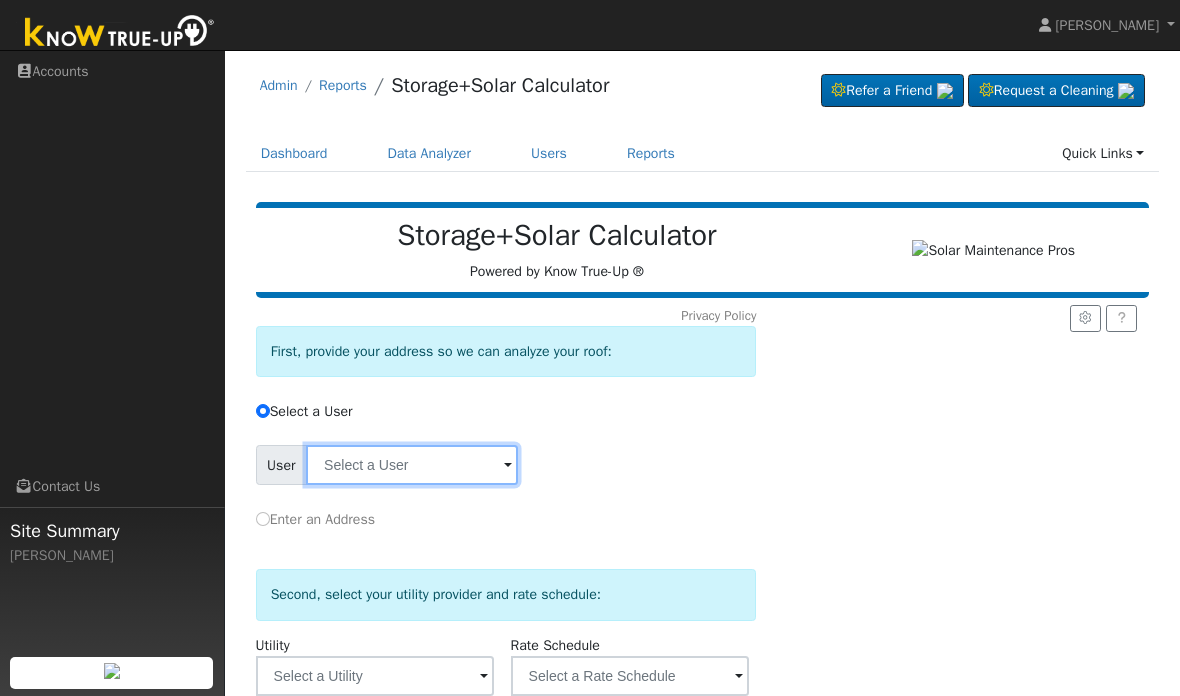 click at bounding box center [412, 465] 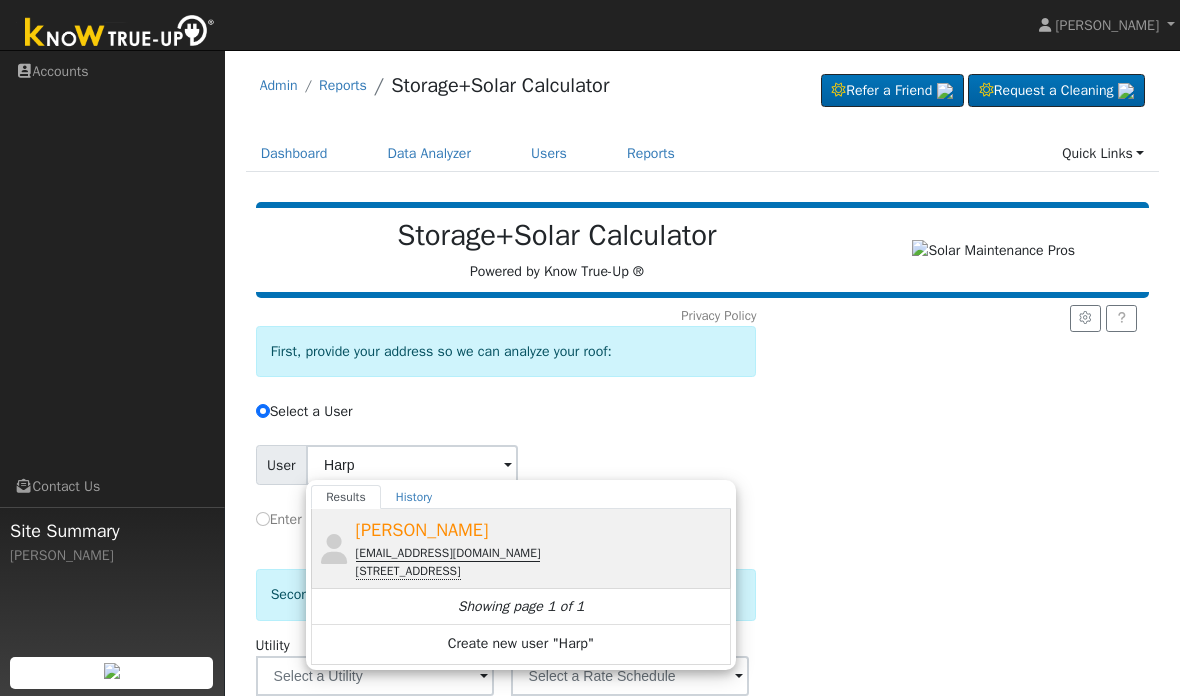 click on "[PERSON_NAME]" at bounding box center [422, 530] 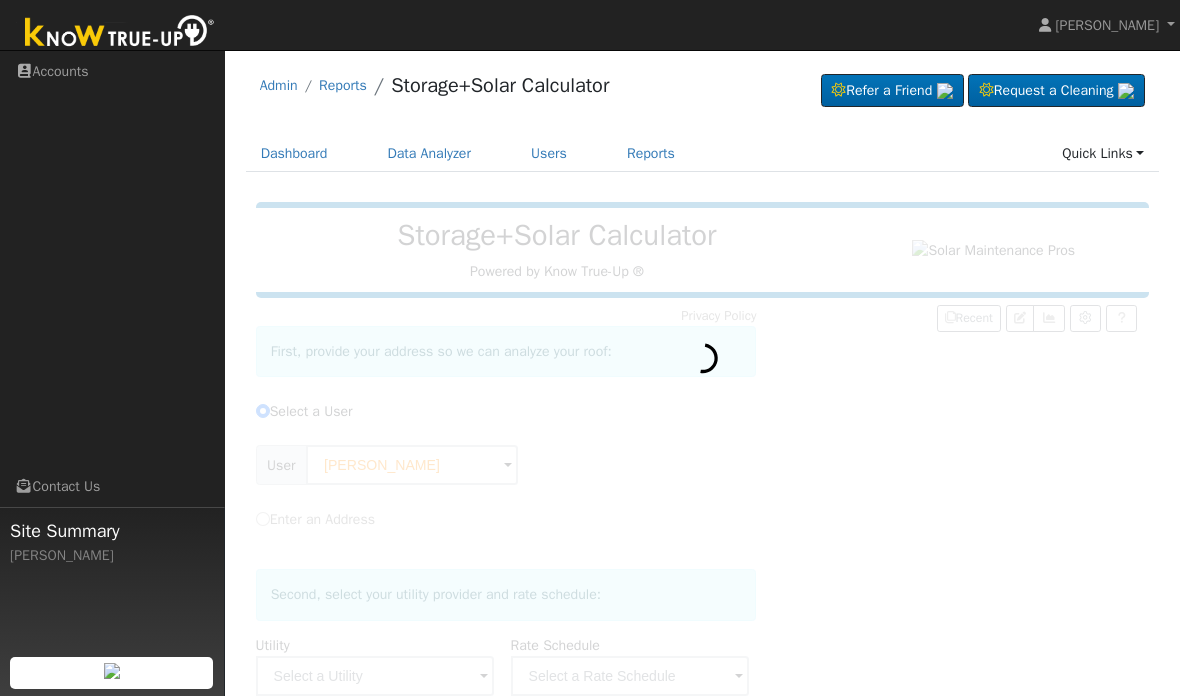type on "Pacific Gas & Electric" 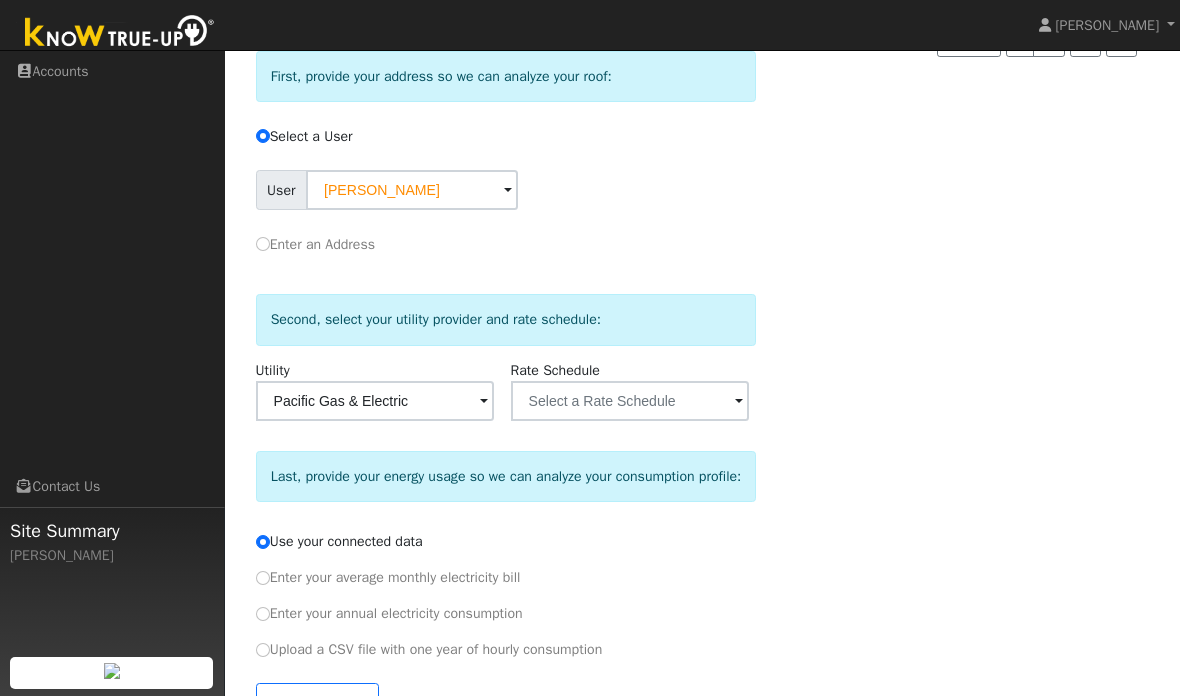 scroll, scrollTop: 295, scrollLeft: 0, axis: vertical 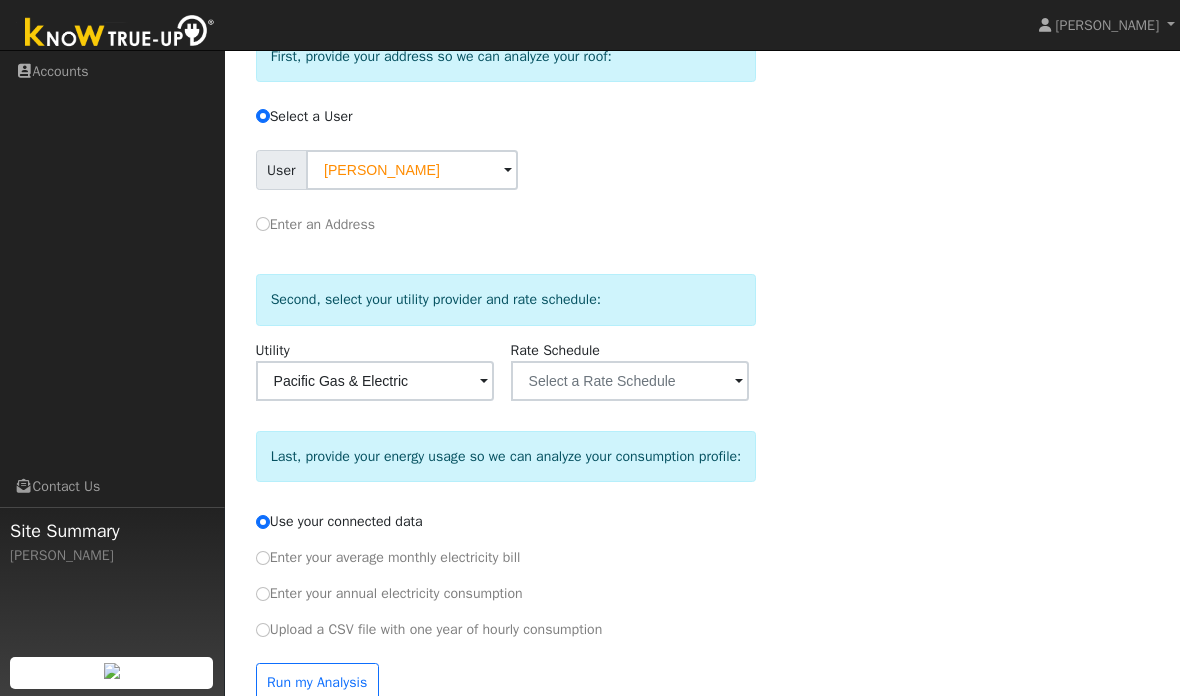 click on "Run my Analysis" at bounding box center (317, 683) 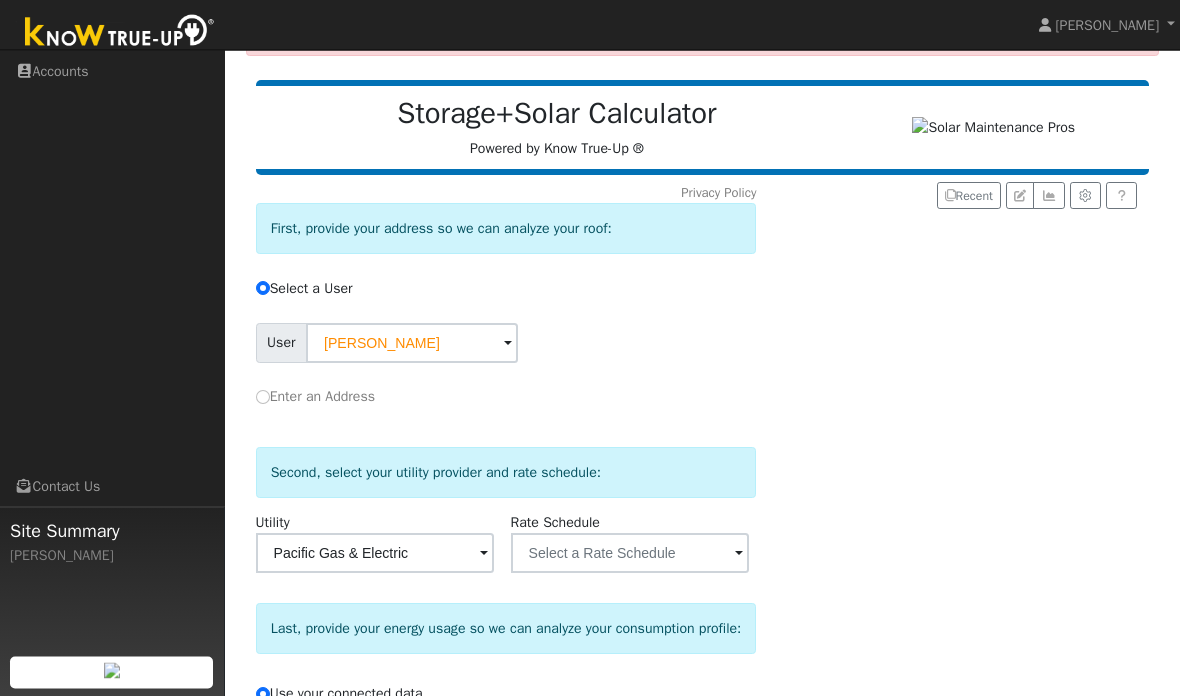 scroll, scrollTop: 188, scrollLeft: 0, axis: vertical 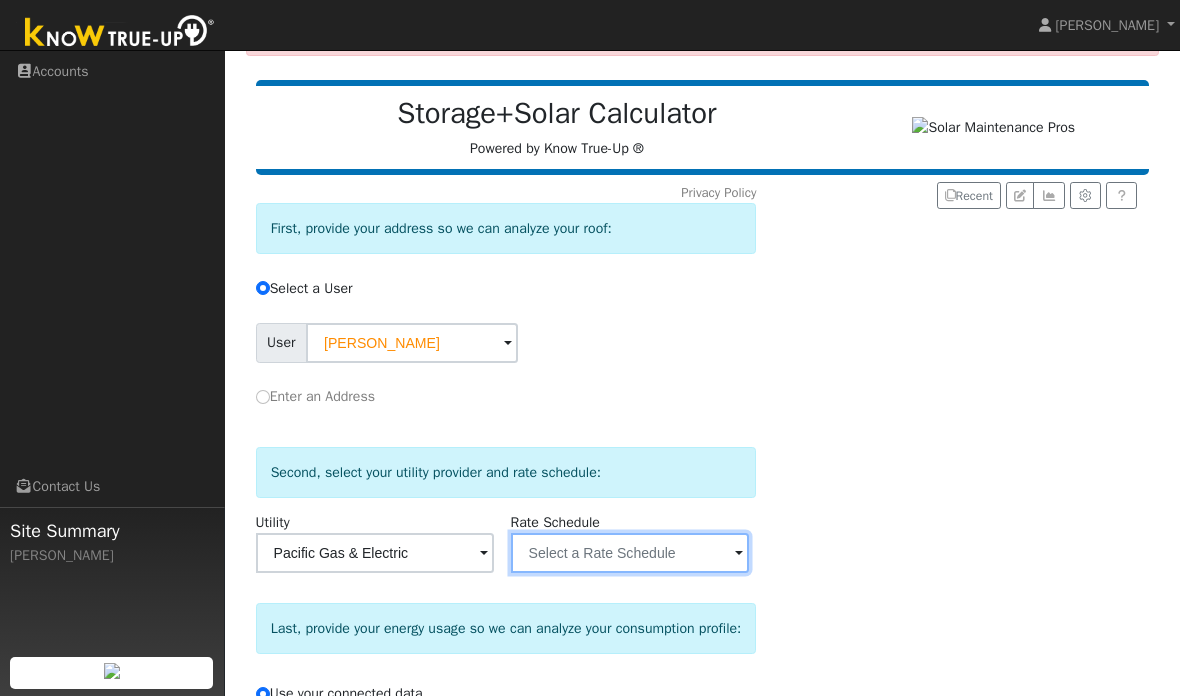 click at bounding box center (412, 343) 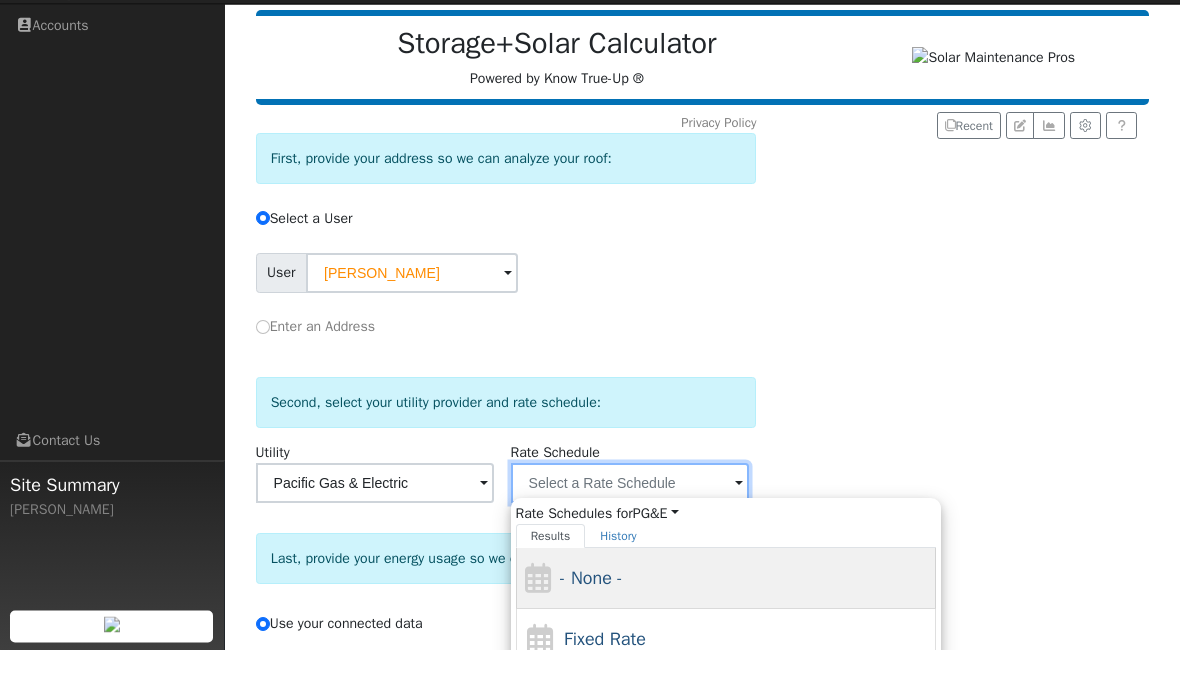 scroll, scrollTop: 214, scrollLeft: 0, axis: vertical 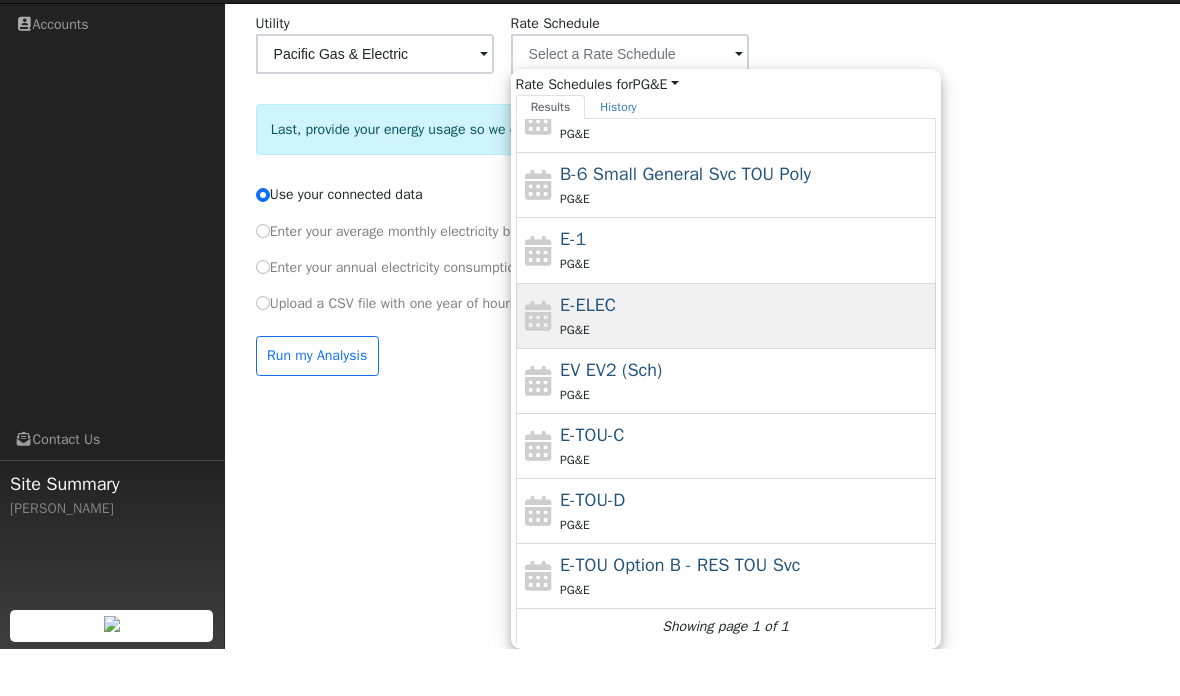 click on "PG&E" at bounding box center [745, 376] 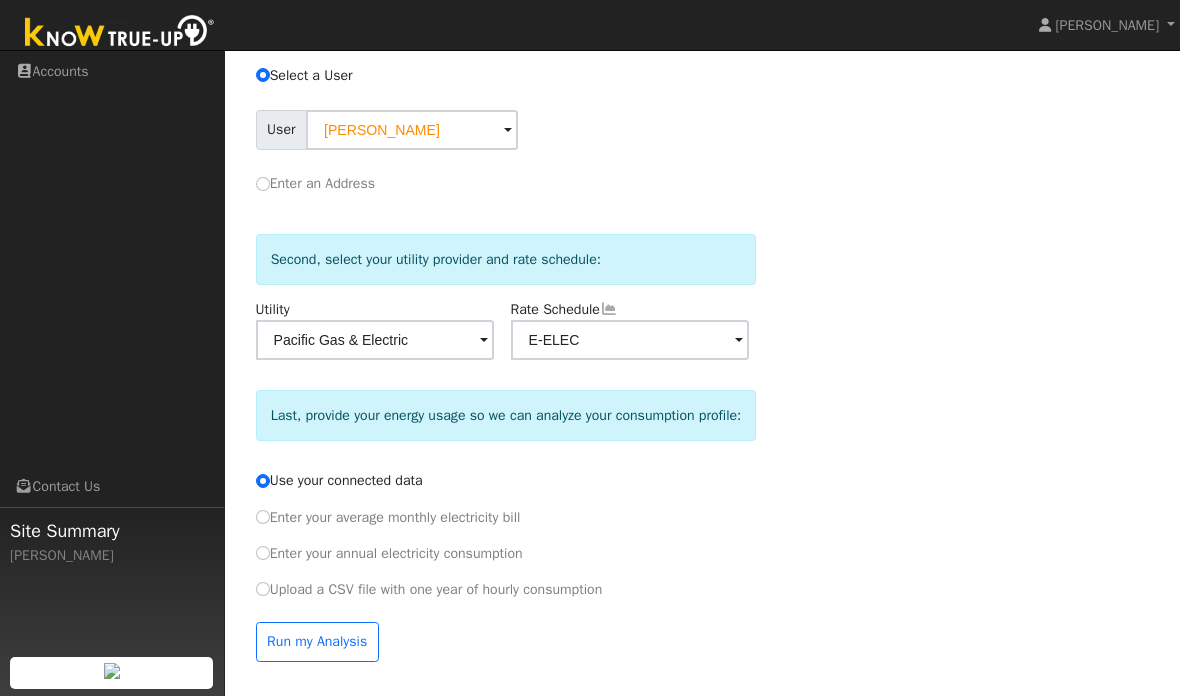 scroll, scrollTop: 441, scrollLeft: 0, axis: vertical 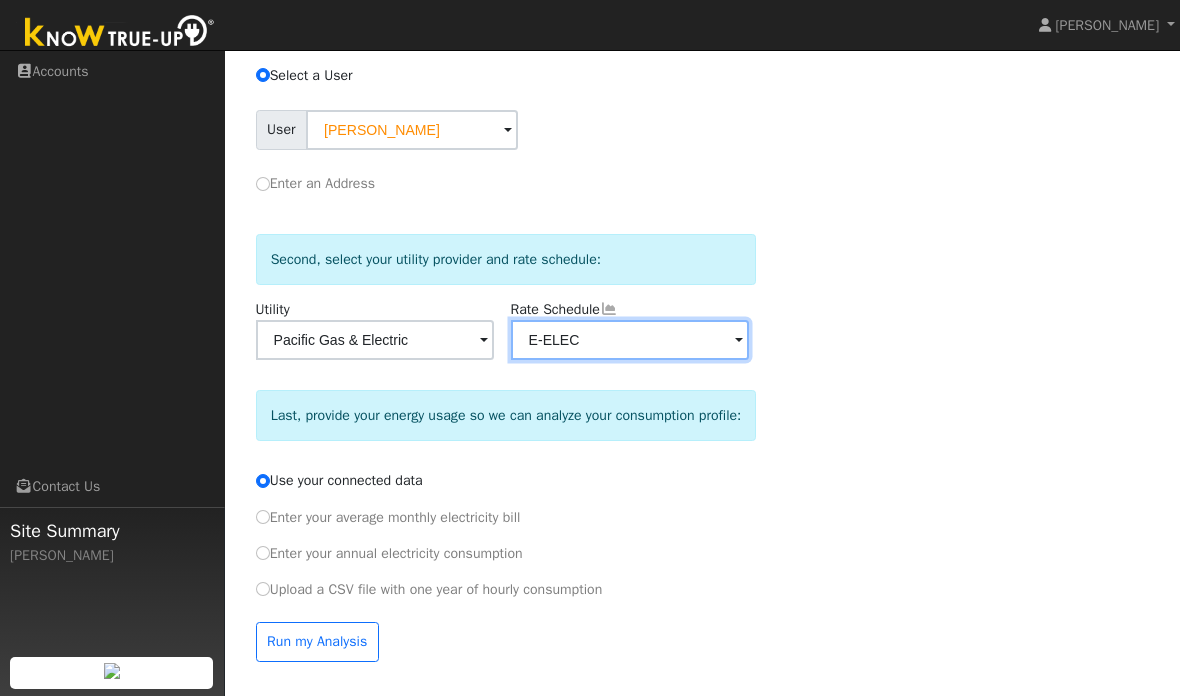 click on "E-ELEC" at bounding box center [412, 130] 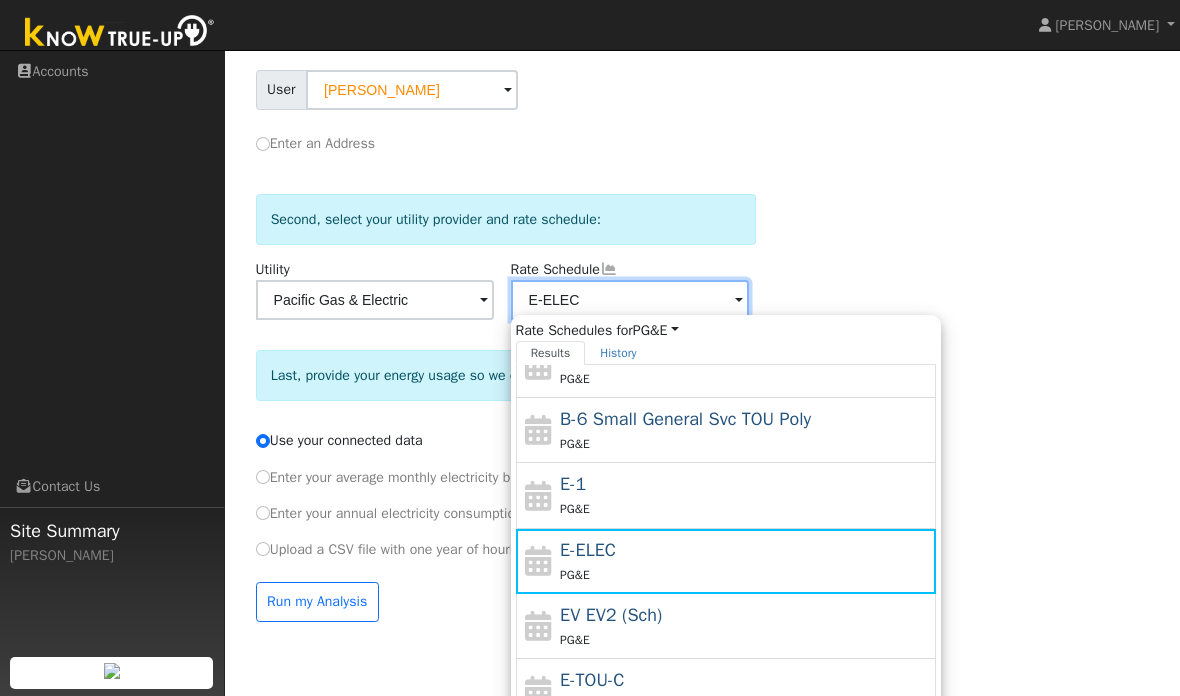 scroll, scrollTop: 218, scrollLeft: 0, axis: vertical 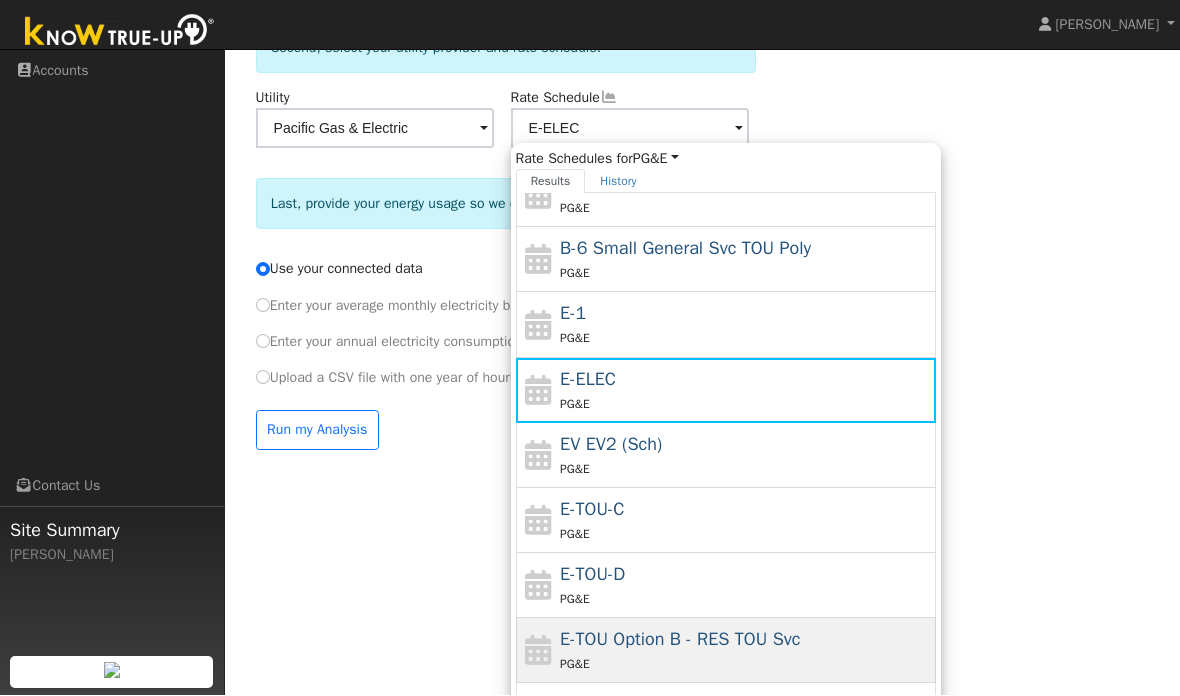 click on "PG&E" at bounding box center (745, 664) 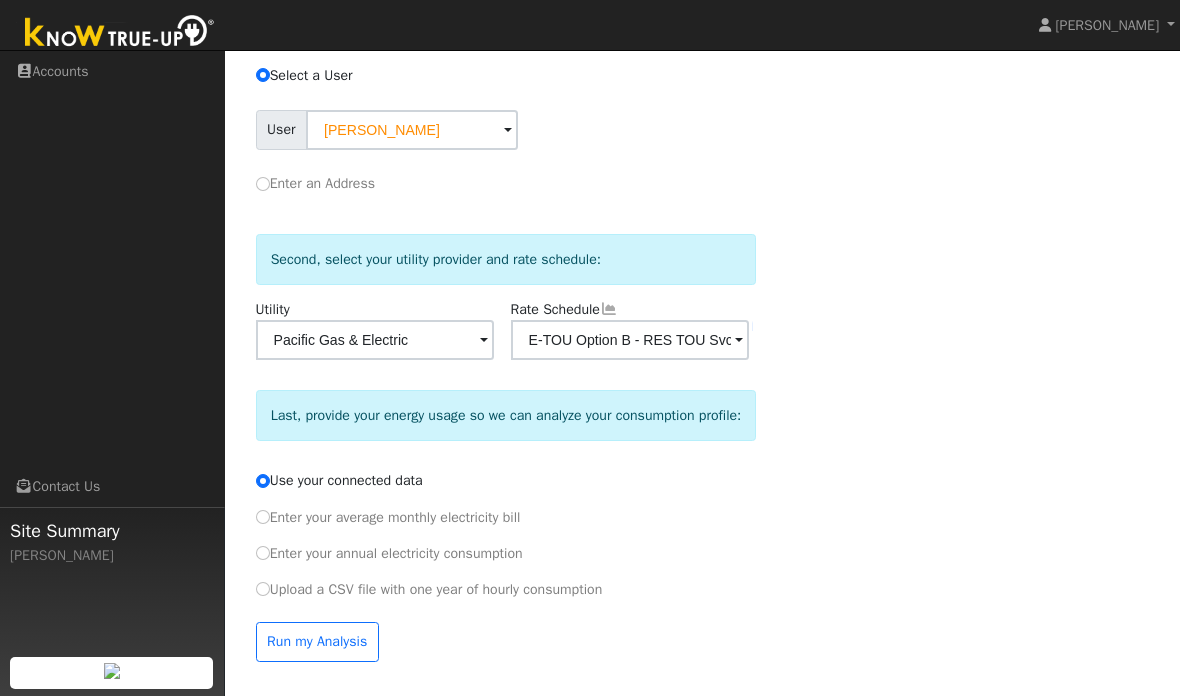 scroll, scrollTop: 361, scrollLeft: 0, axis: vertical 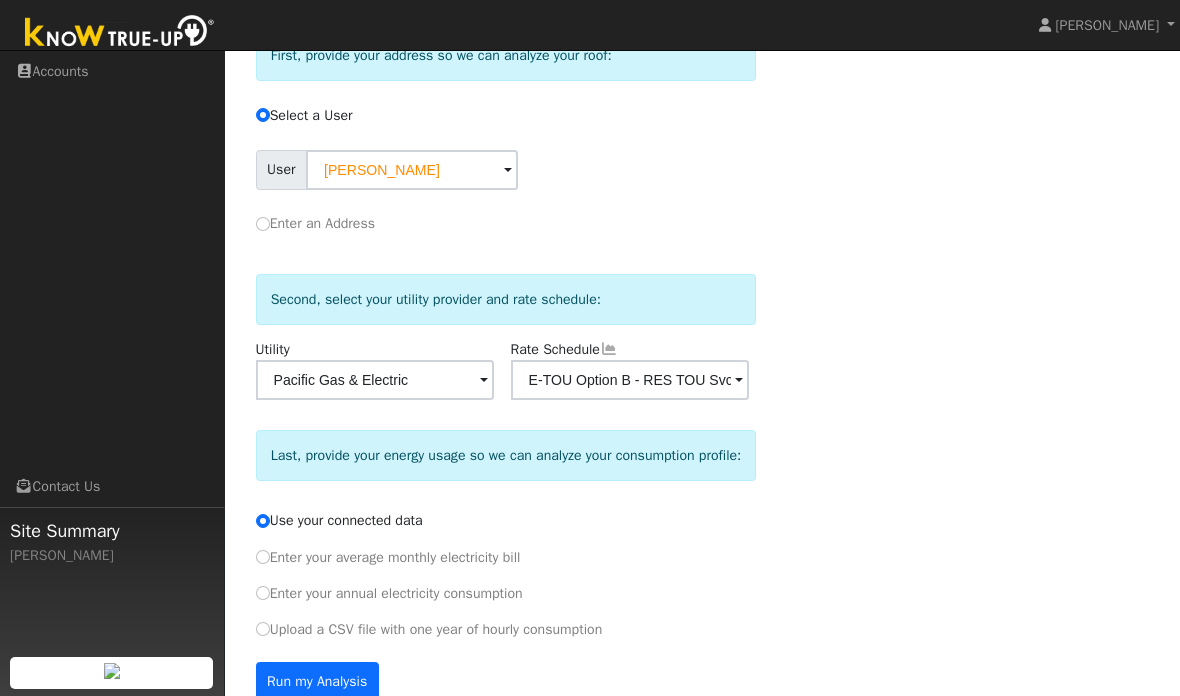 click on "Run my Analysis" at bounding box center (317, 682) 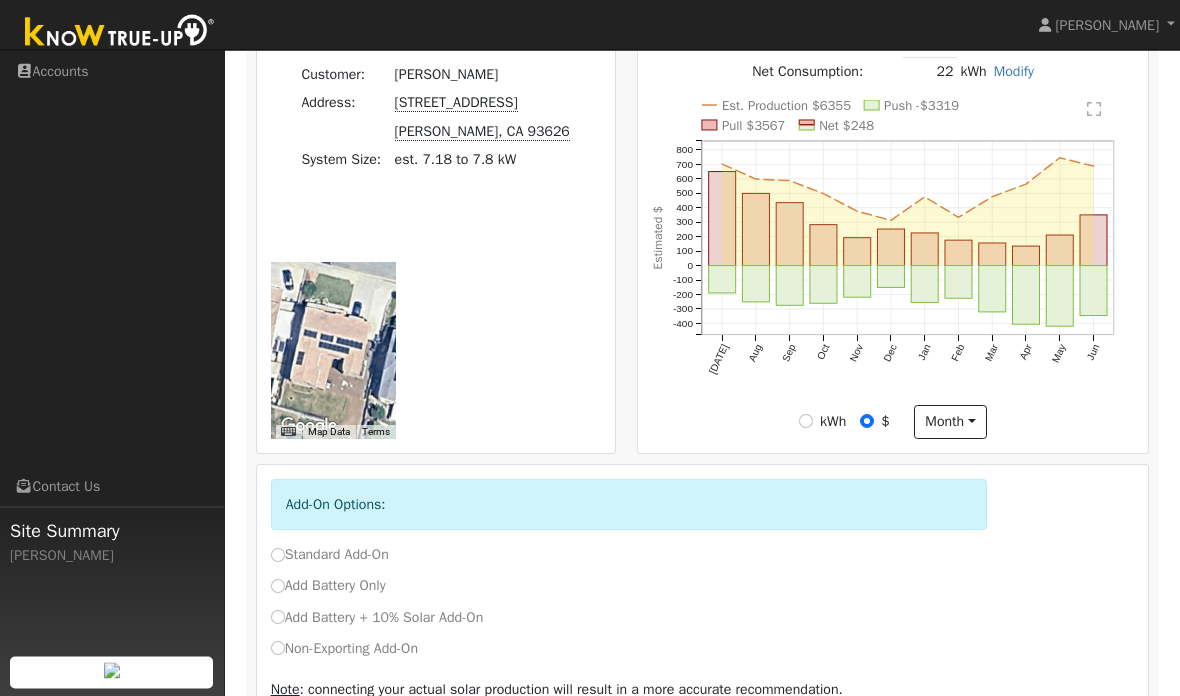 scroll, scrollTop: 658, scrollLeft: 0, axis: vertical 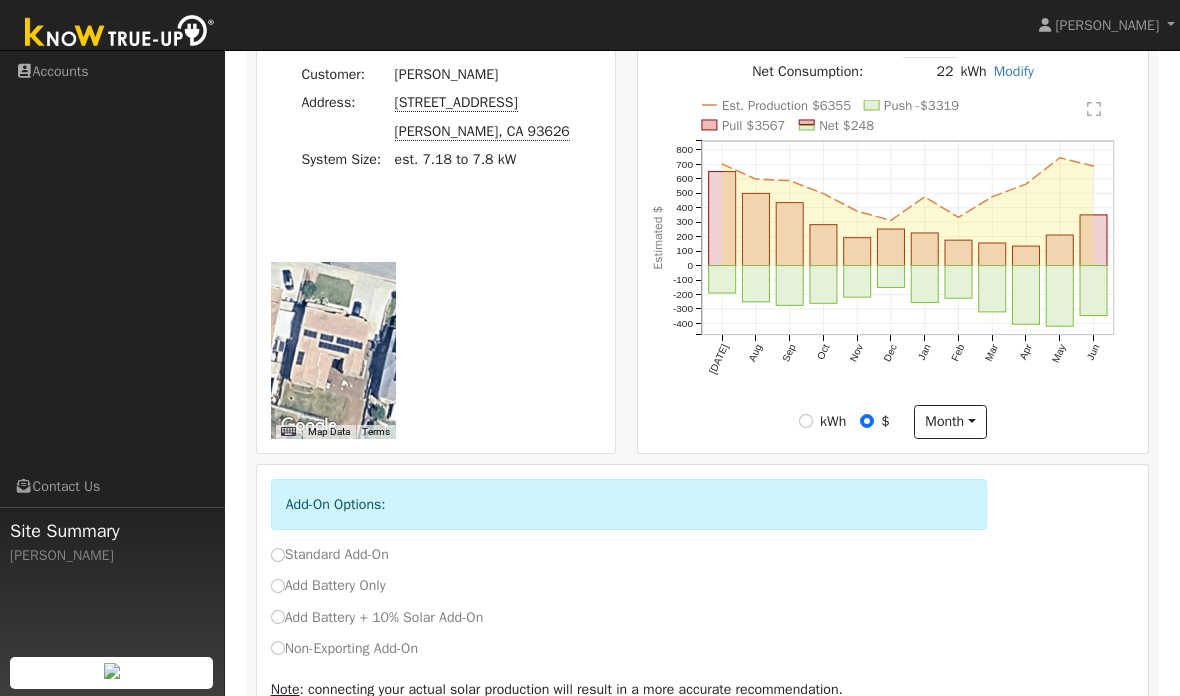 click on "Non-Exporting Add-On" at bounding box center (344, 648) 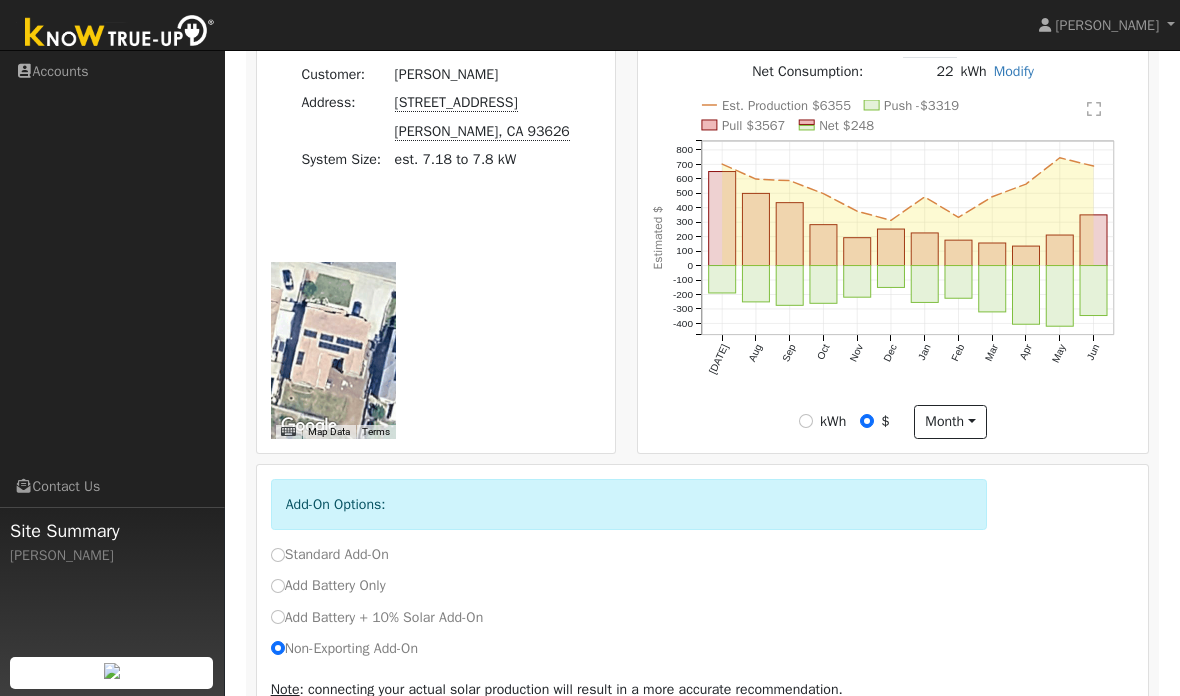 radio on "true" 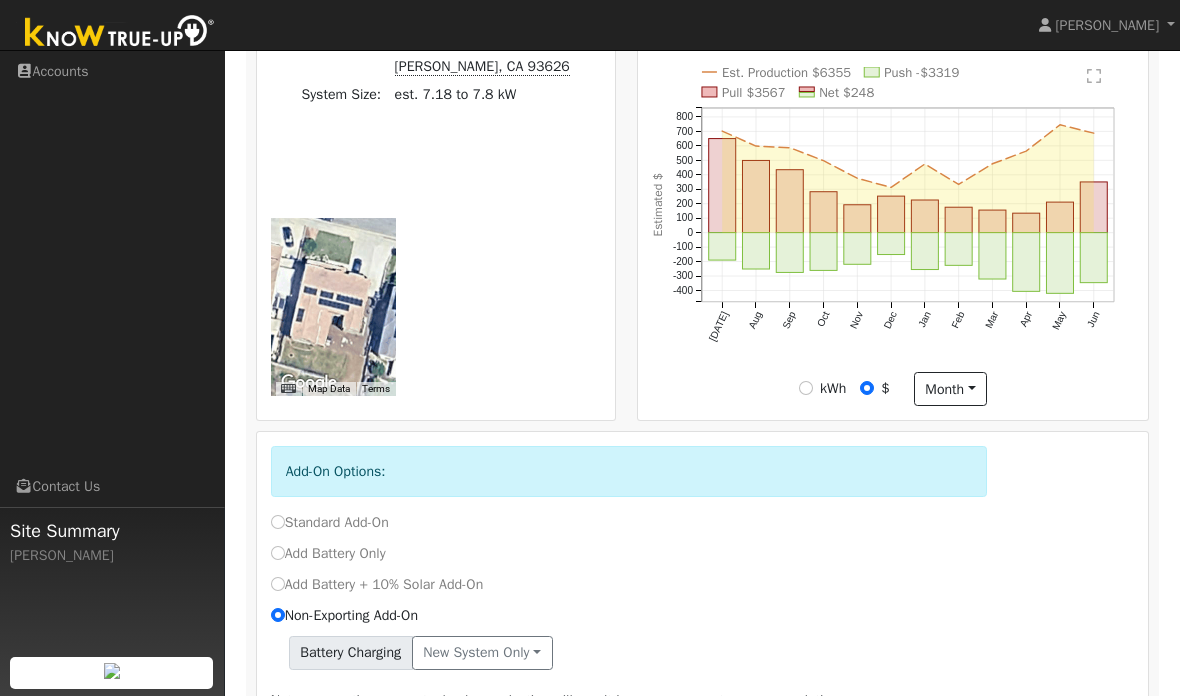scroll, scrollTop: 734, scrollLeft: 0, axis: vertical 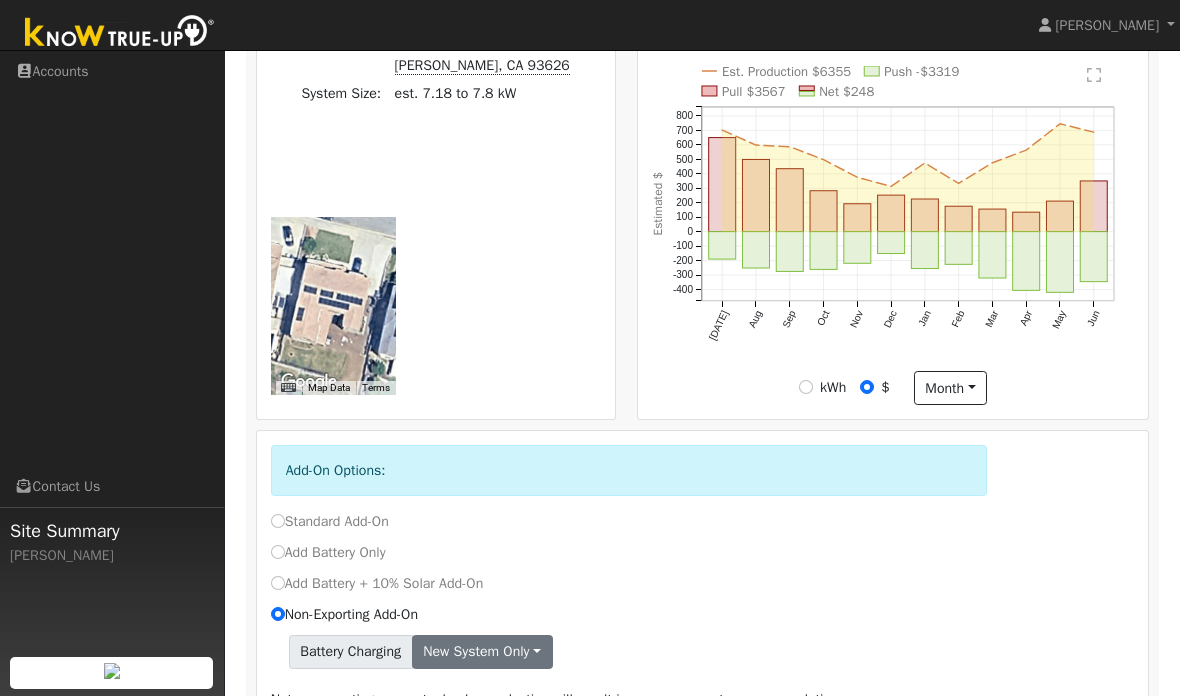click on "New system only" at bounding box center [482, 652] 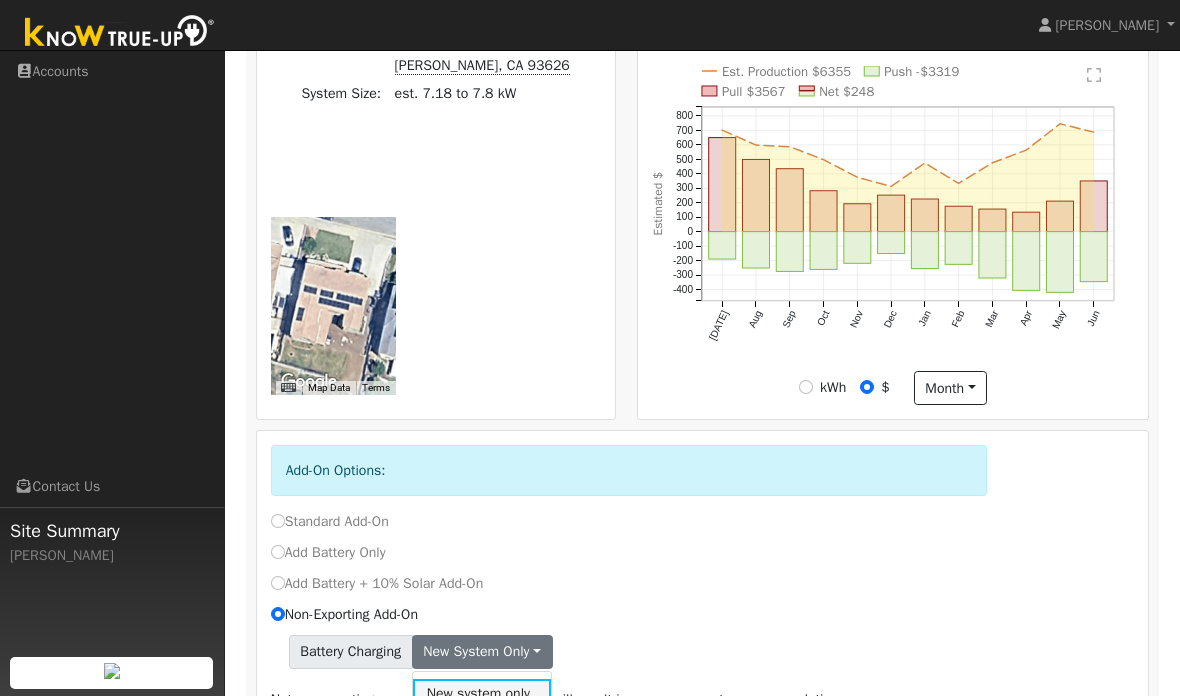 click on "New system only" at bounding box center (482, 693) 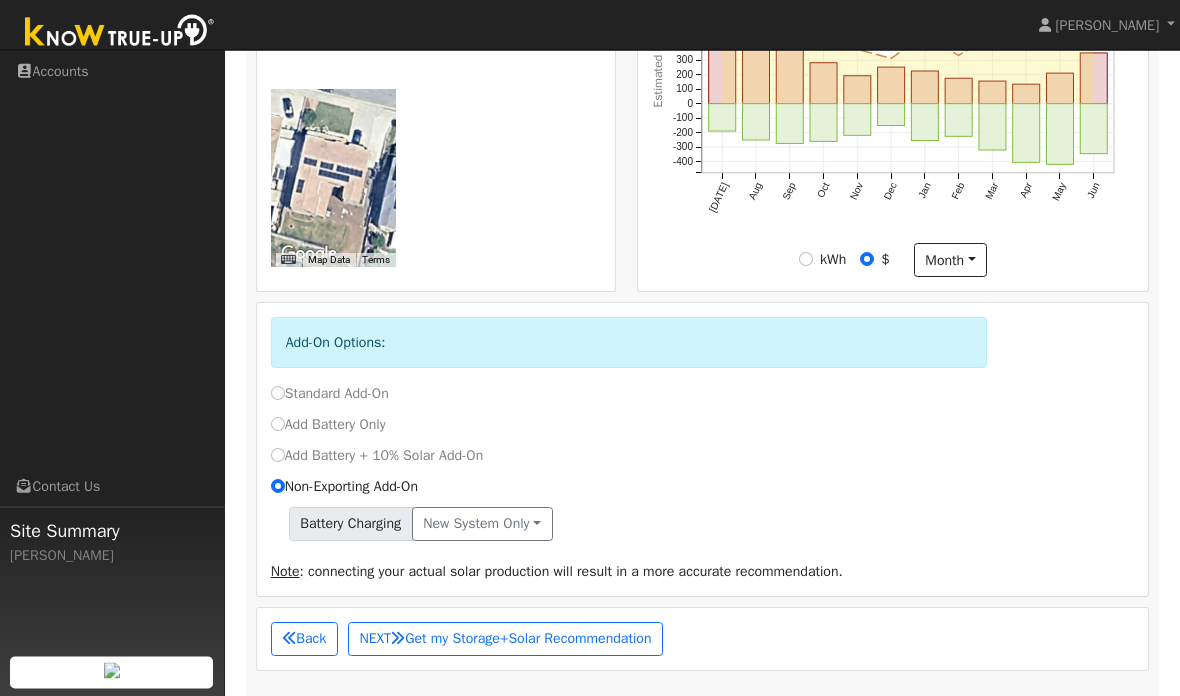 scroll, scrollTop: 866, scrollLeft: 0, axis: vertical 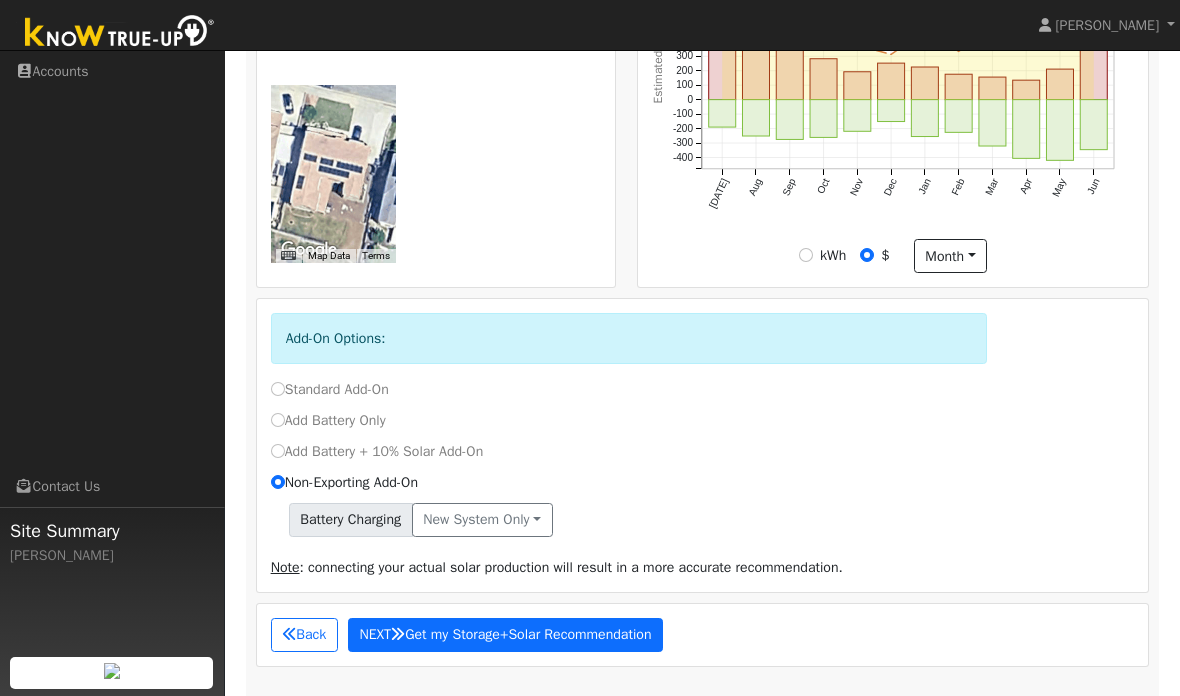 click on "NEXT   Get my Storage+Solar Recommendation" at bounding box center (505, 635) 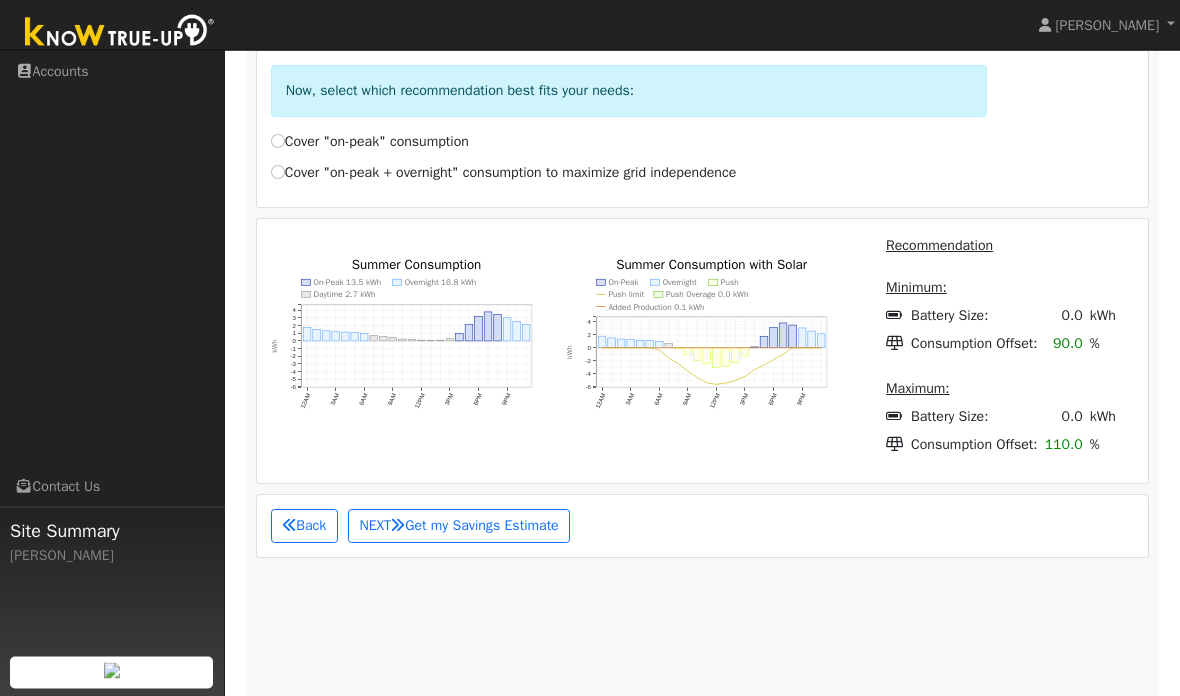scroll, scrollTop: 1355, scrollLeft: 0, axis: vertical 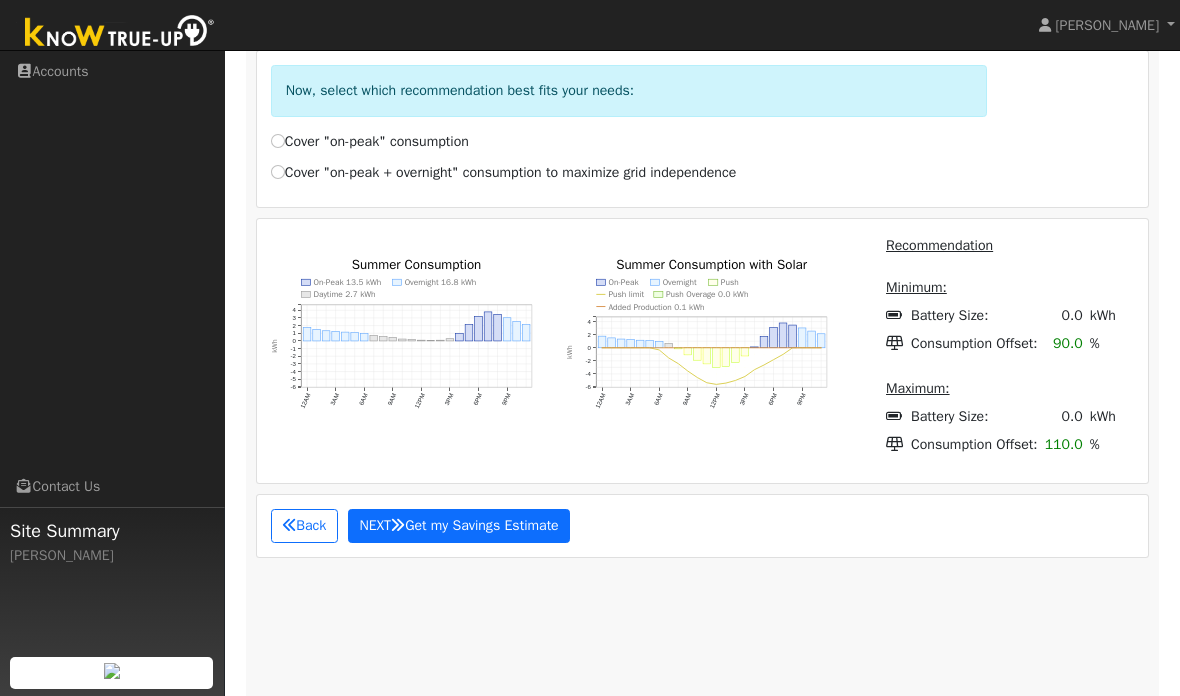 click on "NEXT   Get my Savings Estimate" at bounding box center (459, 526) 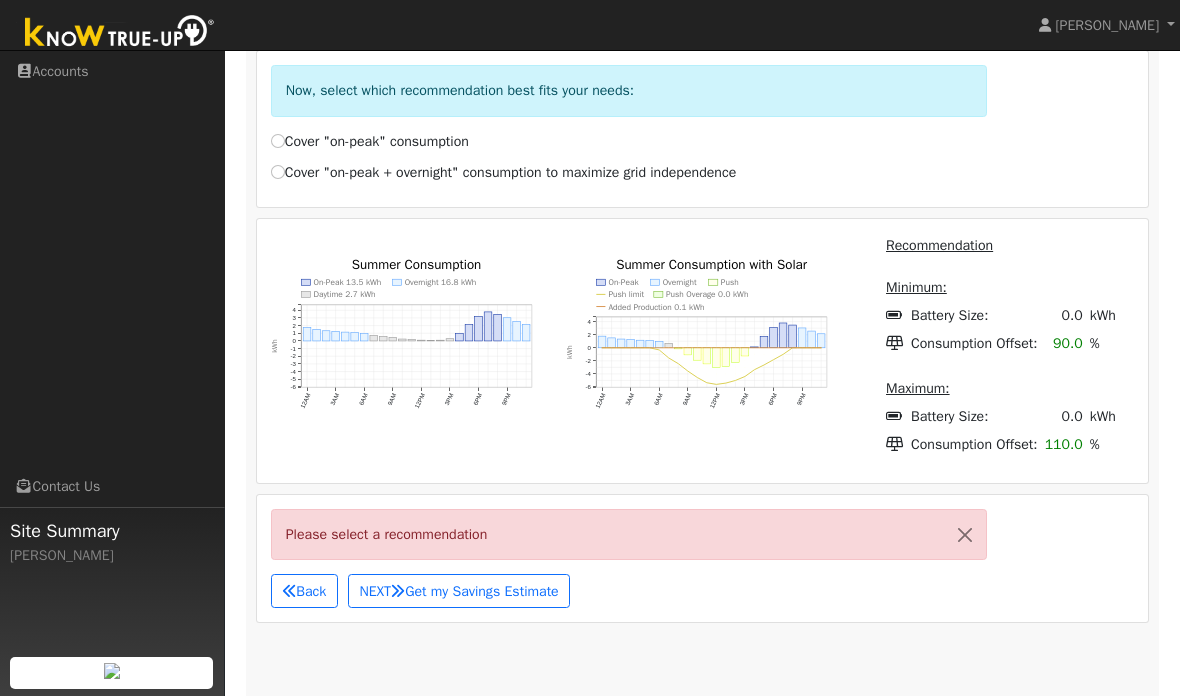 click on "Maximum:" at bounding box center [918, 388] 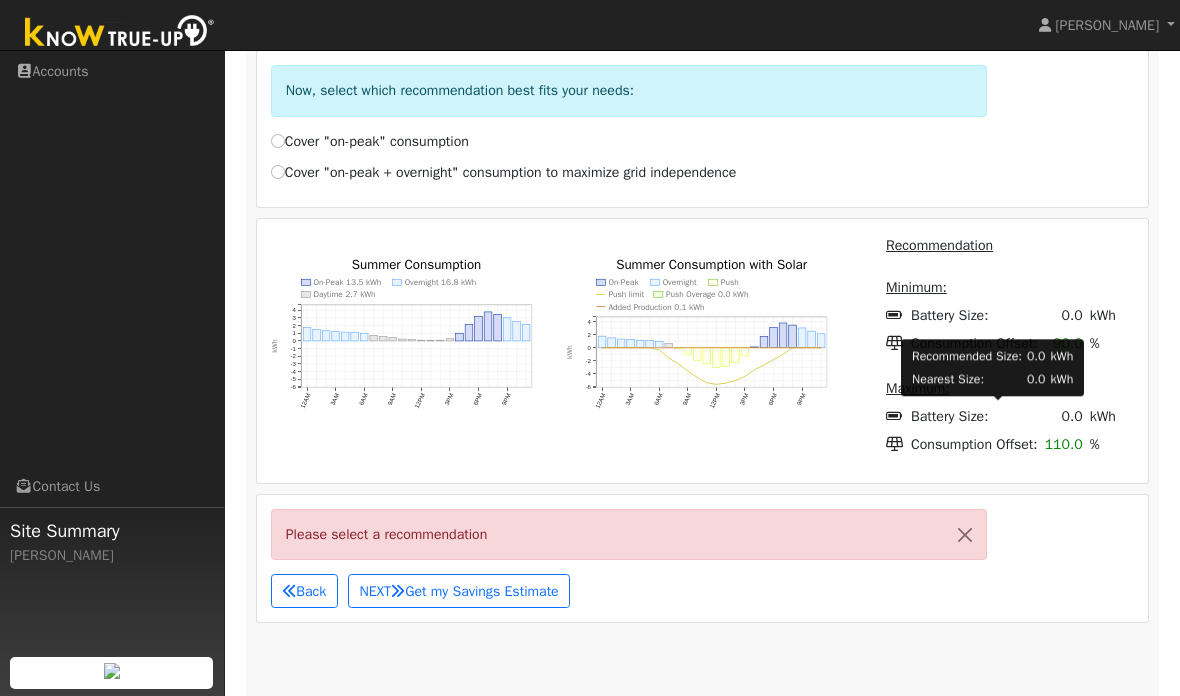 click on "Battery Size:" at bounding box center (975, 416) 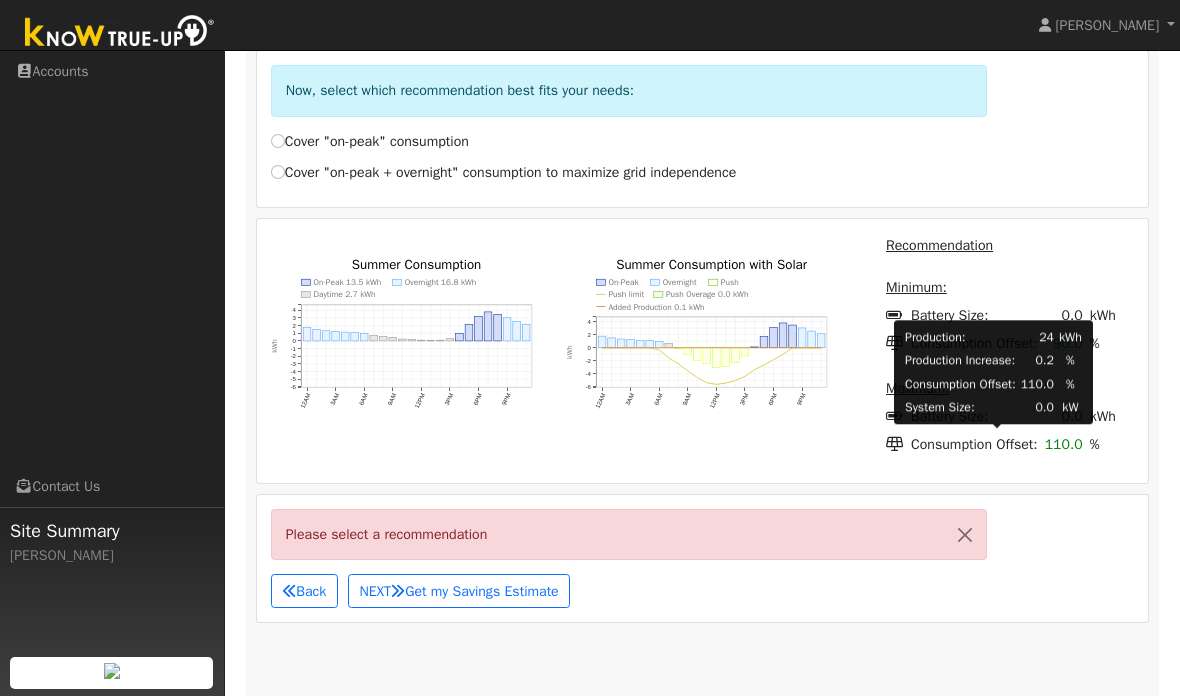 click on "Consumption Offset:" at bounding box center (975, 445) 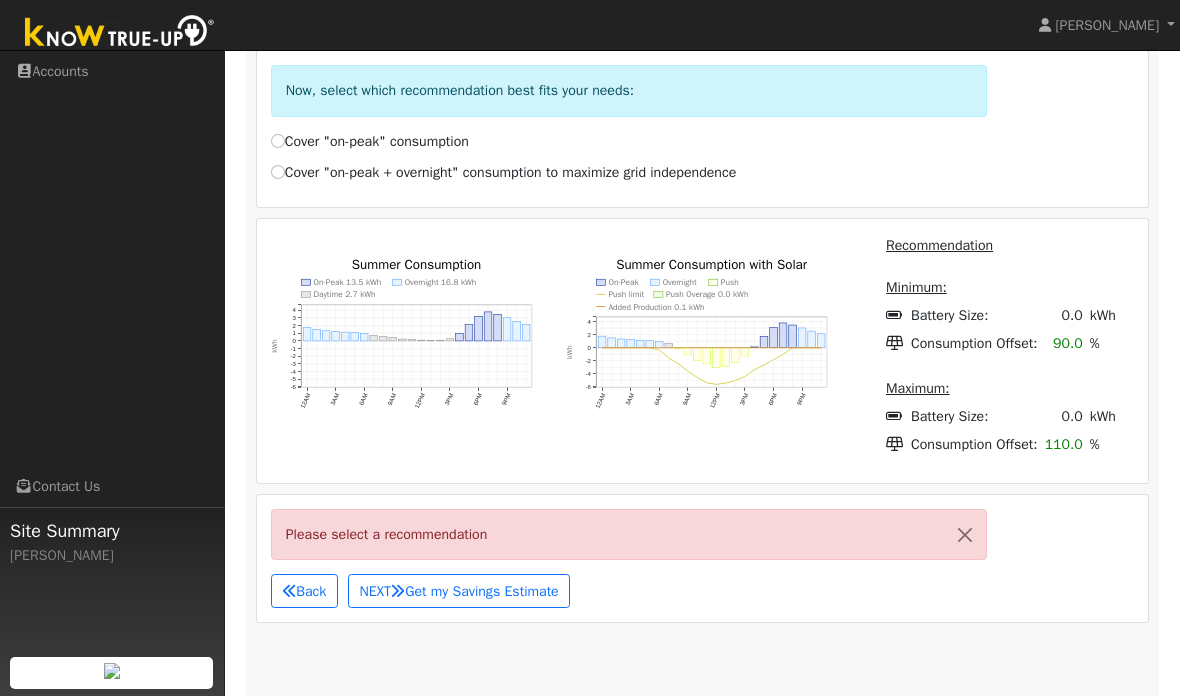 click on "Cover "on-peak + overnight" consumption to maximize grid independence" at bounding box center [504, 172] 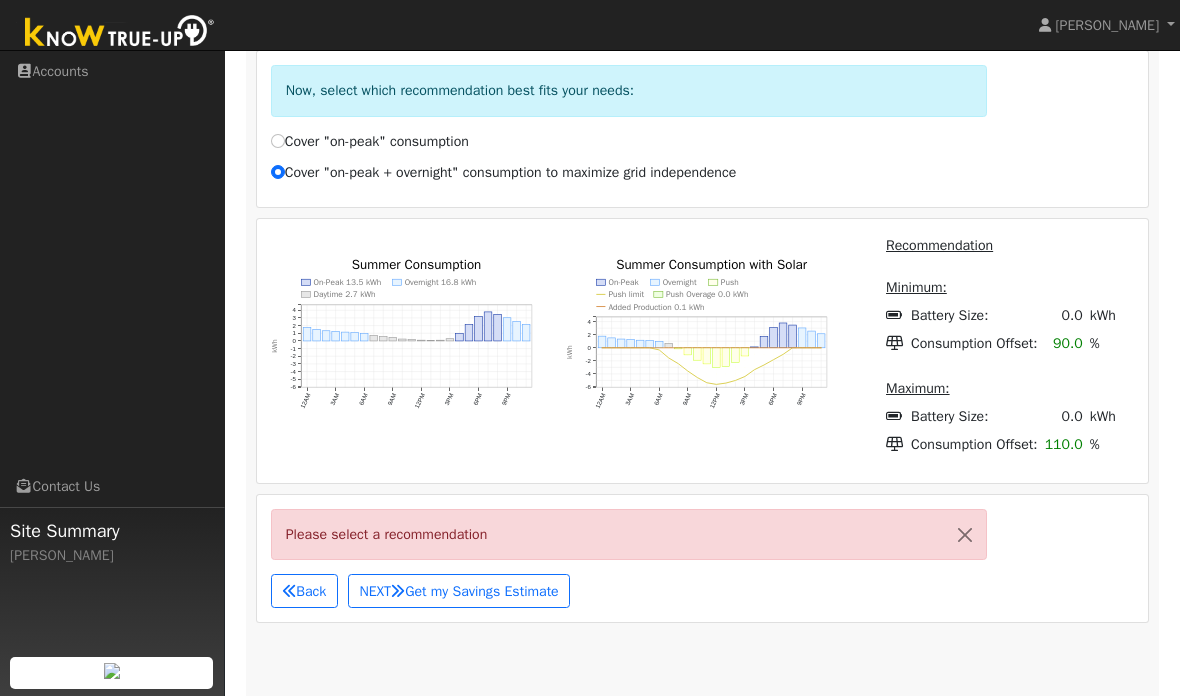 radio on "true" 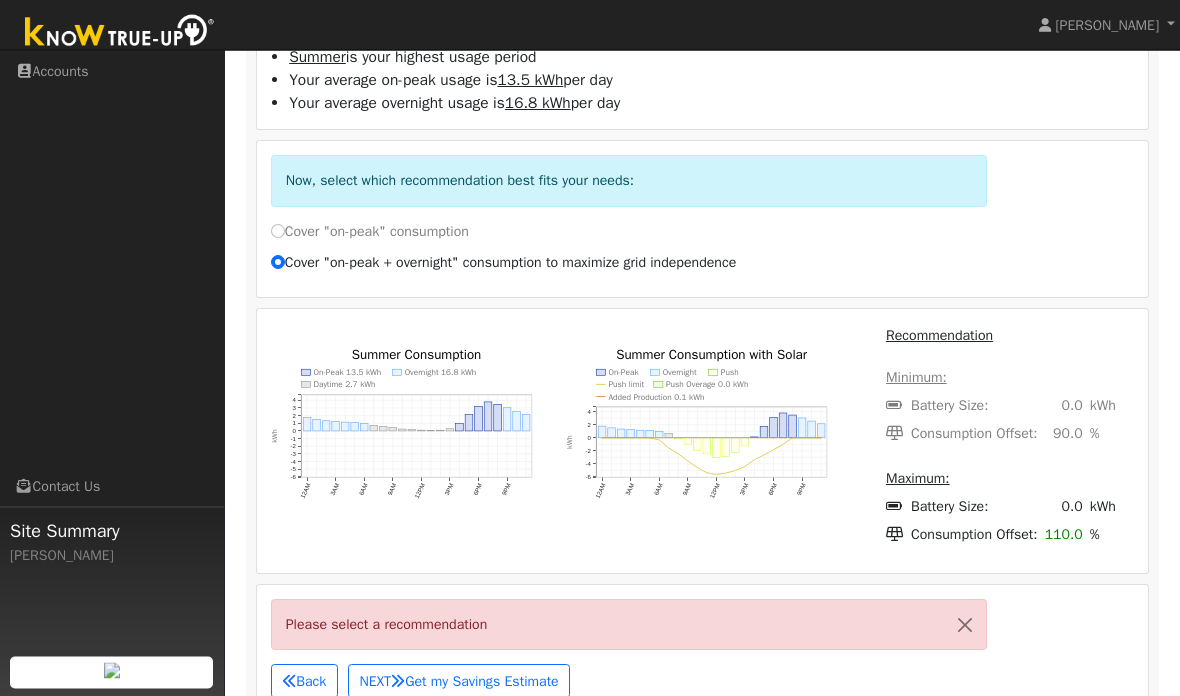 scroll, scrollTop: 1265, scrollLeft: 0, axis: vertical 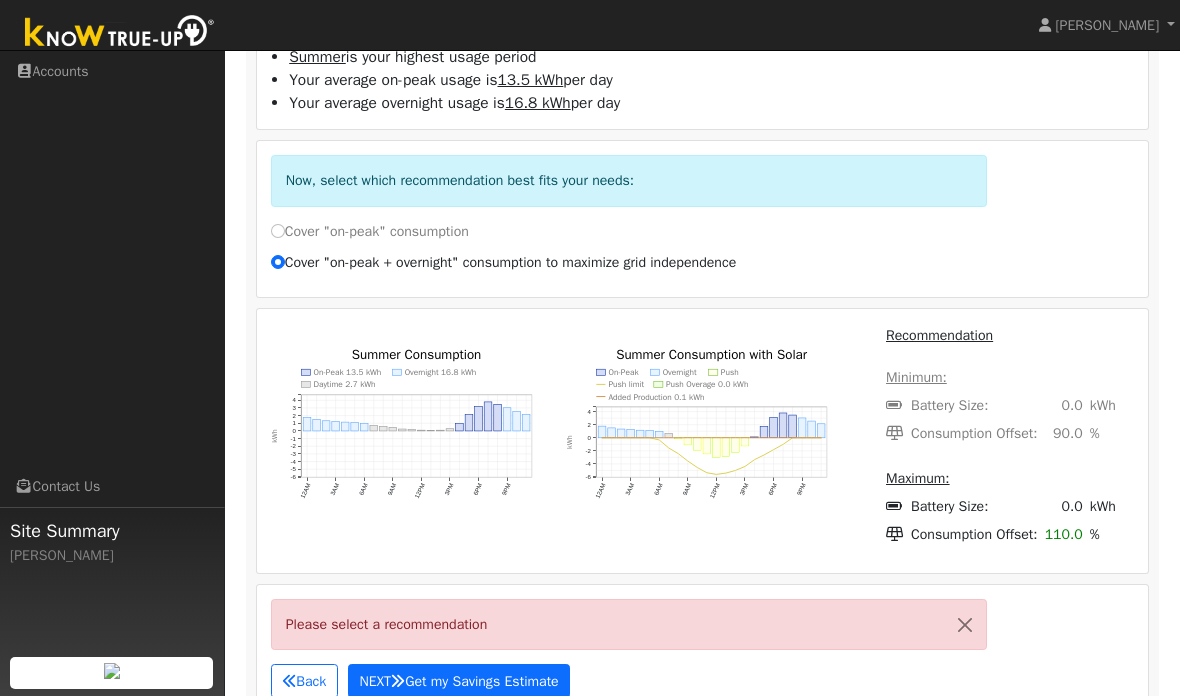 click on "NEXT   Get my Savings Estimate" at bounding box center [459, 681] 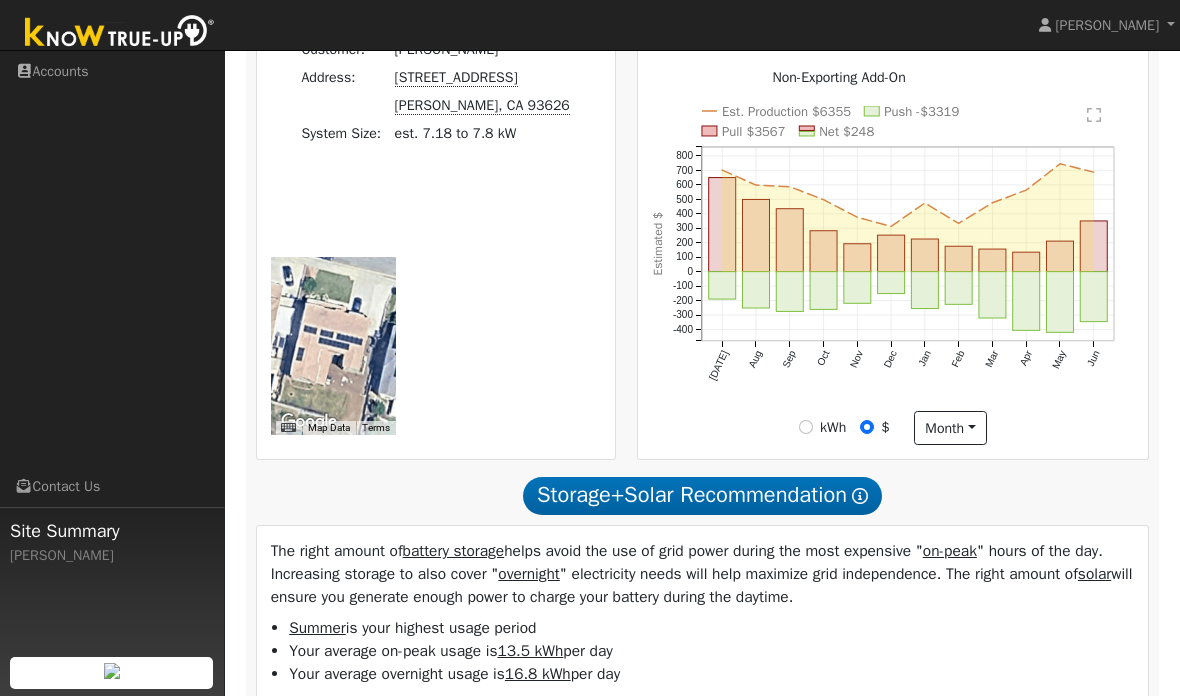 scroll, scrollTop: 689, scrollLeft: 0, axis: vertical 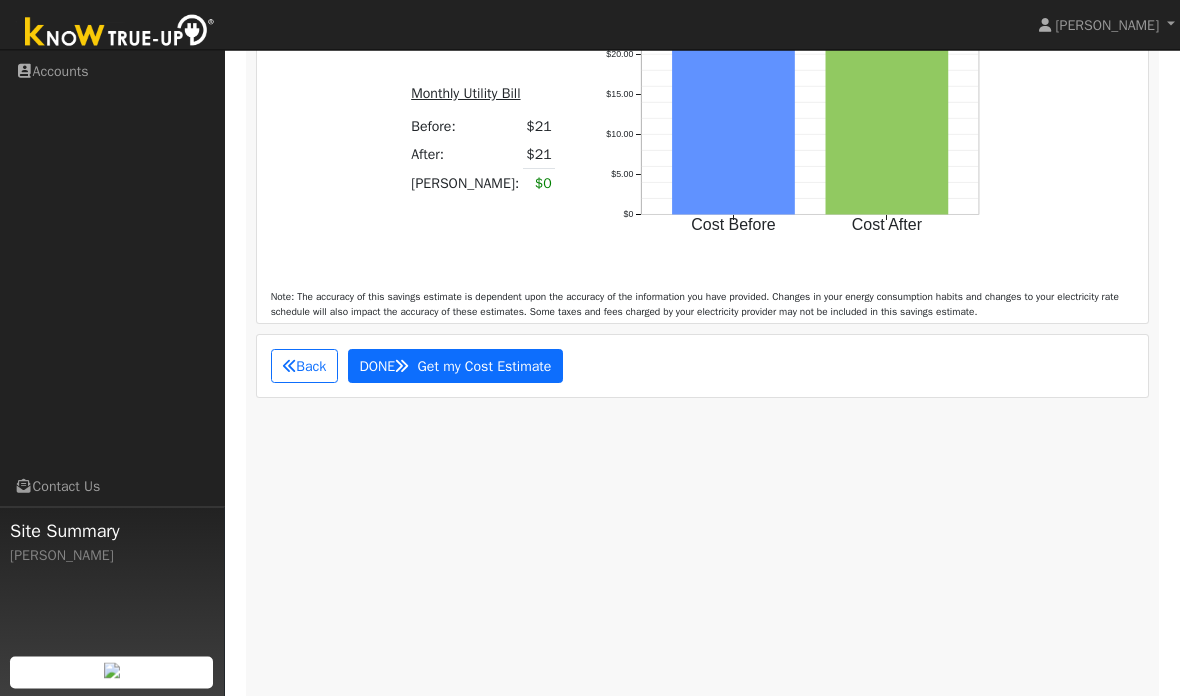 click on "Get my Cost Estimate" at bounding box center [485, 367] 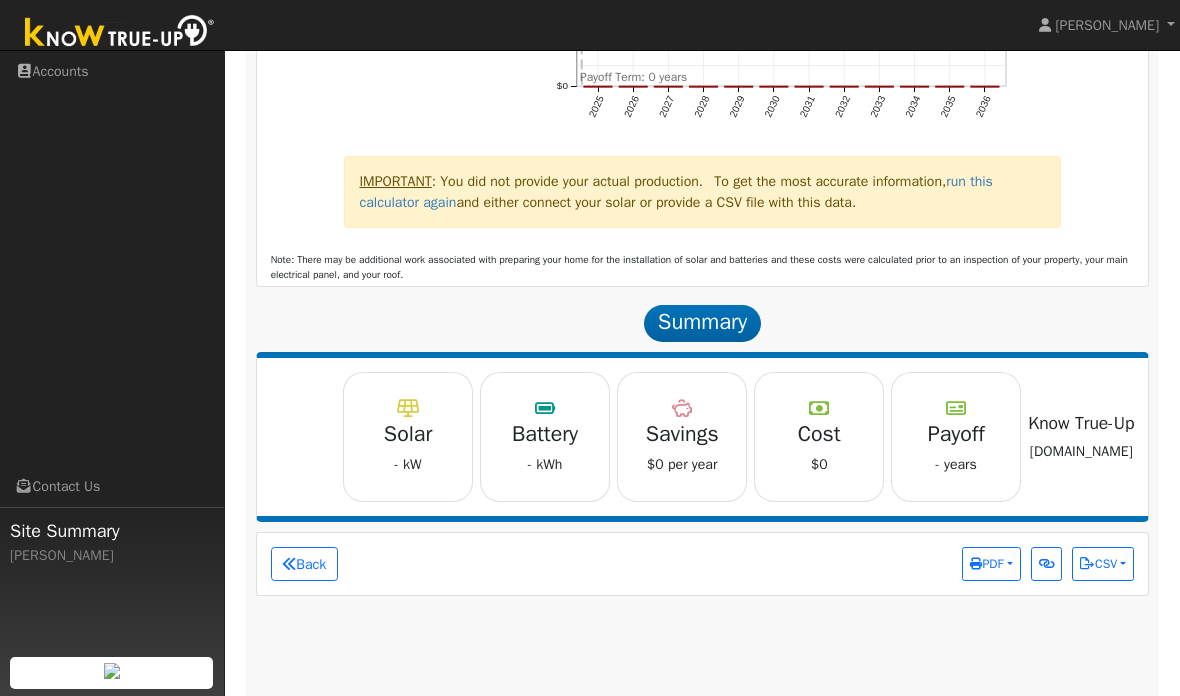 scroll, scrollTop: 2448, scrollLeft: 0, axis: vertical 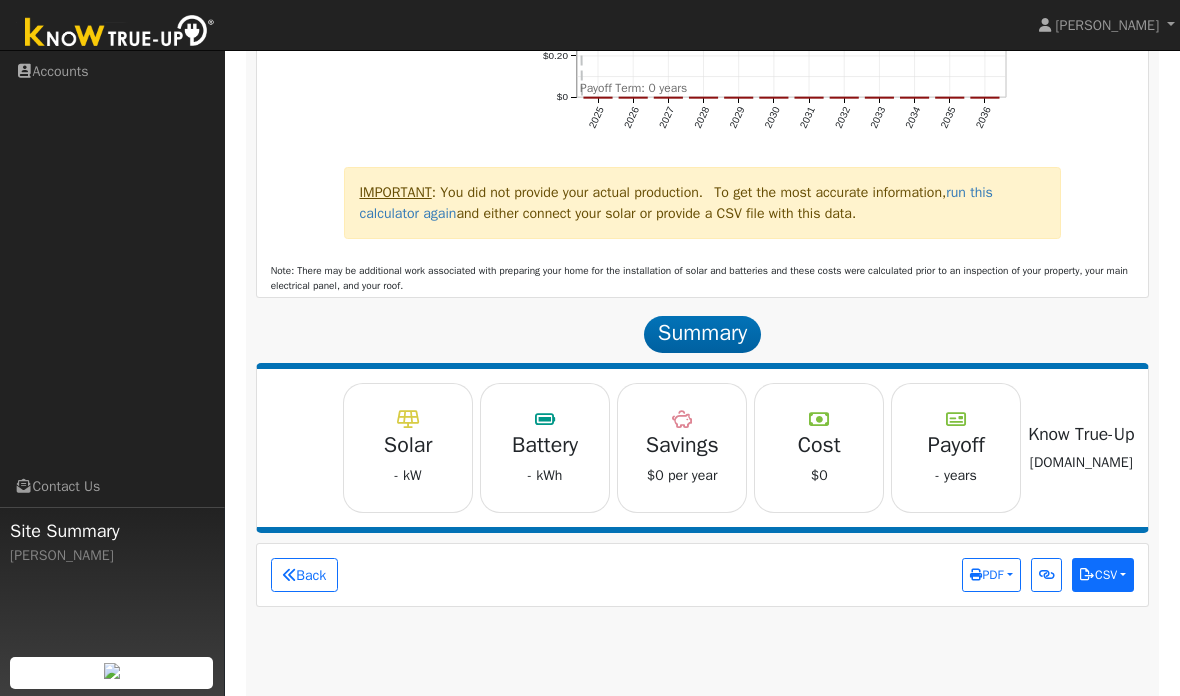 click on "CSV" at bounding box center [1103, 575] 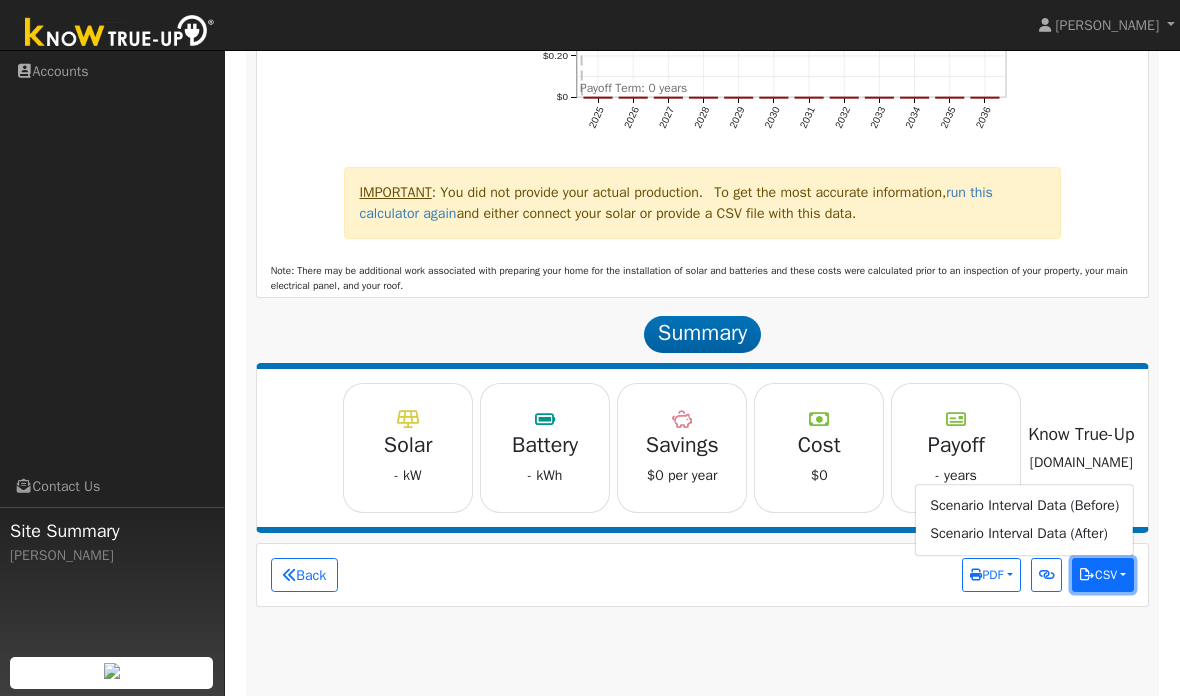 scroll, scrollTop: 2449, scrollLeft: 0, axis: vertical 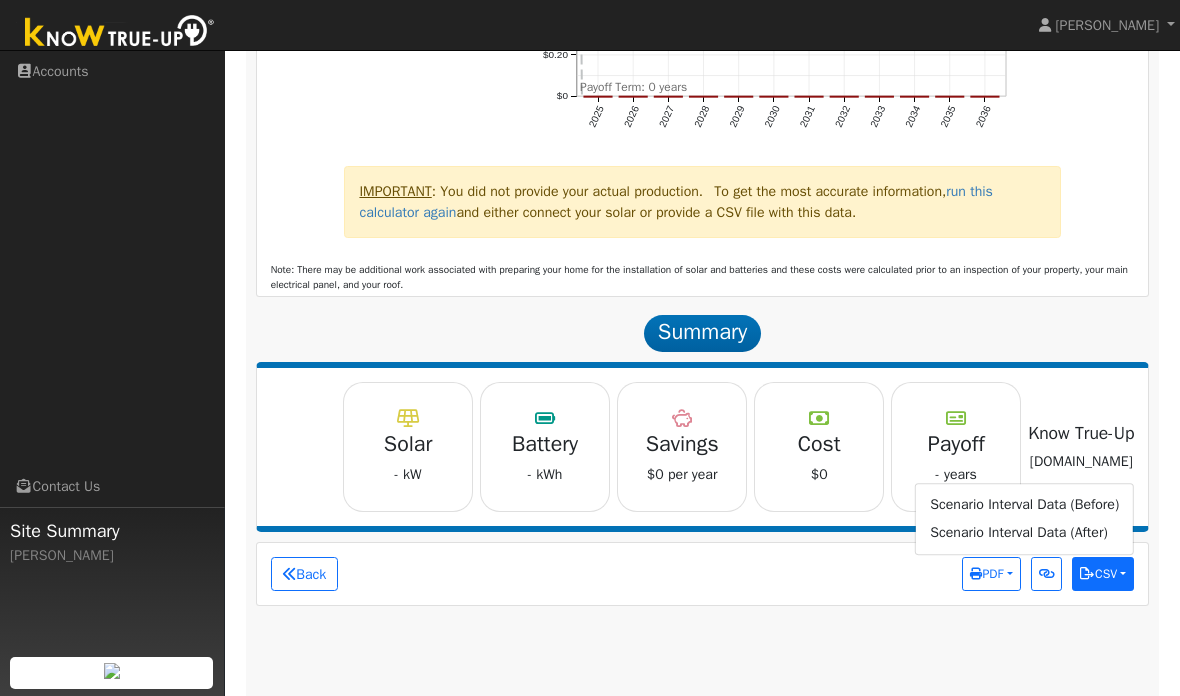 click on "CSV" at bounding box center (1103, 574) 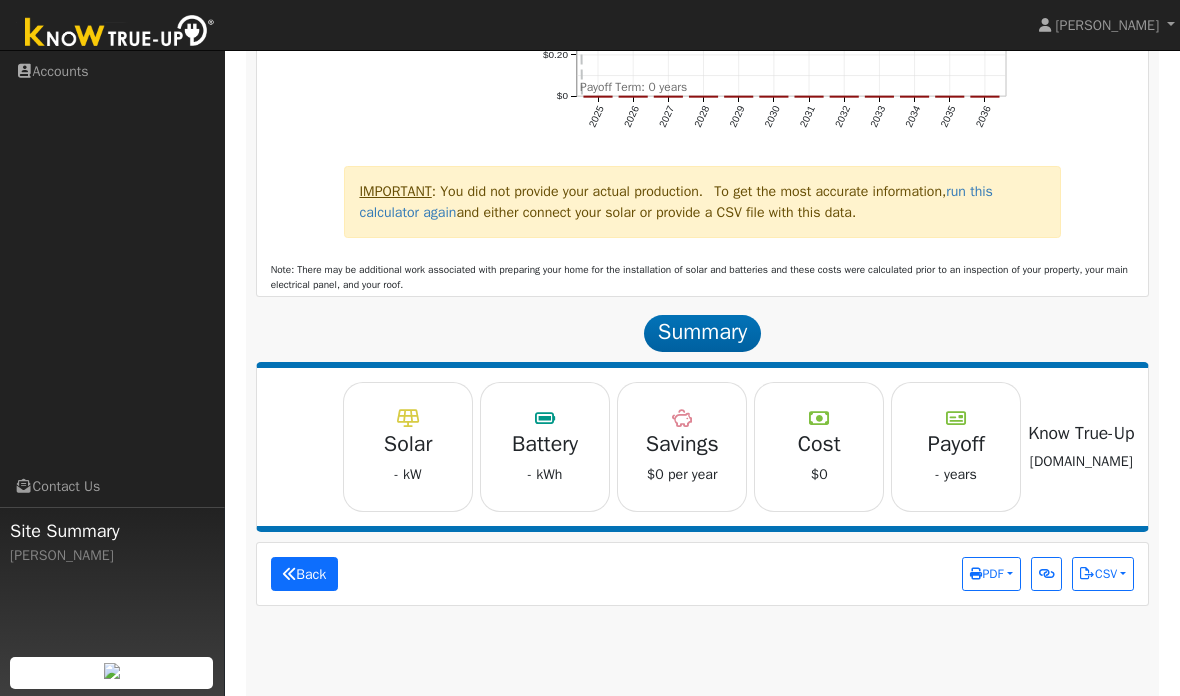 click on "Back" at bounding box center [304, 574] 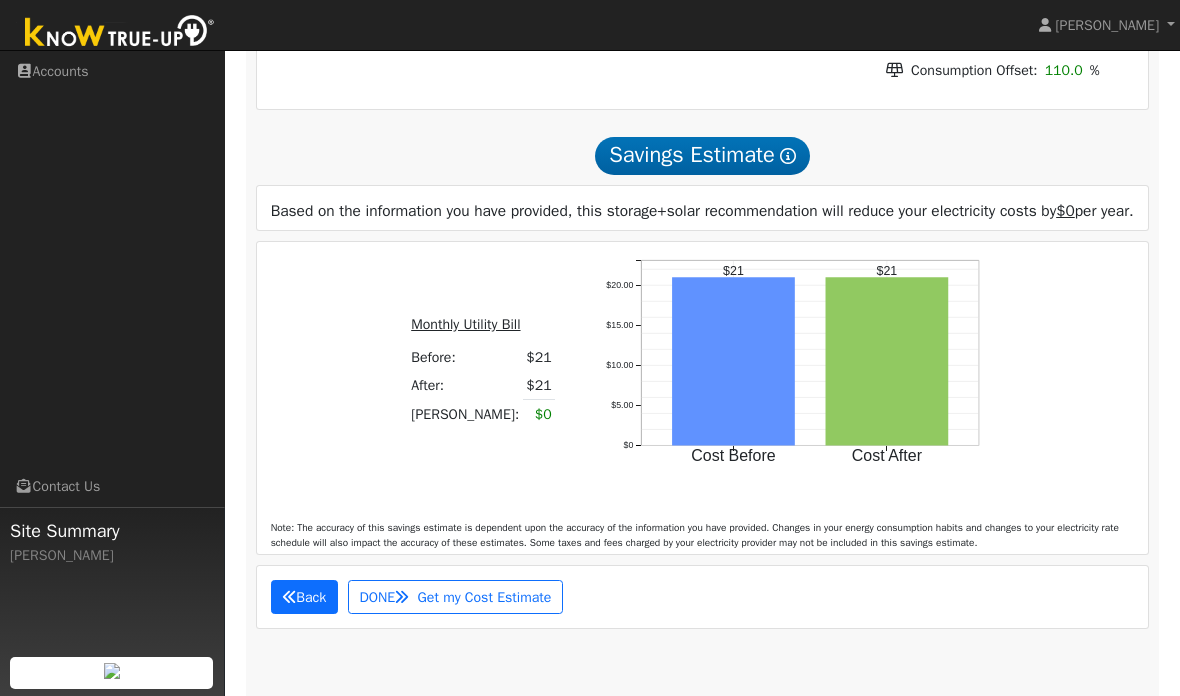 click on "Back" at bounding box center [304, 597] 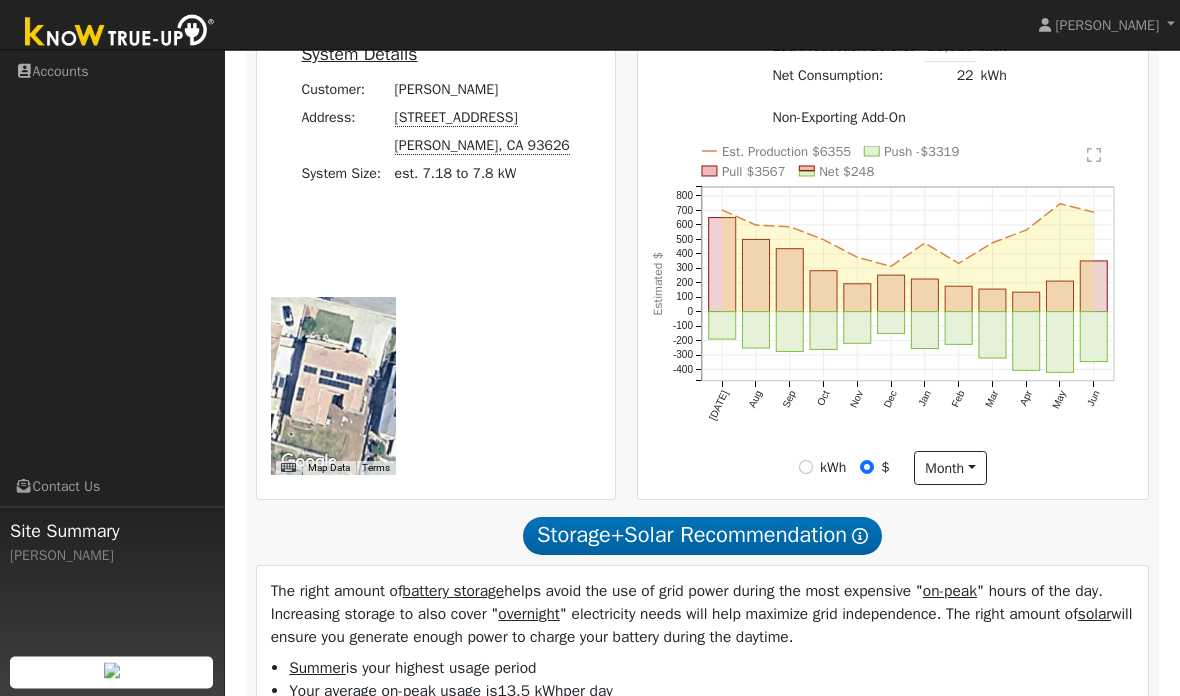 scroll, scrollTop: 637, scrollLeft: 0, axis: vertical 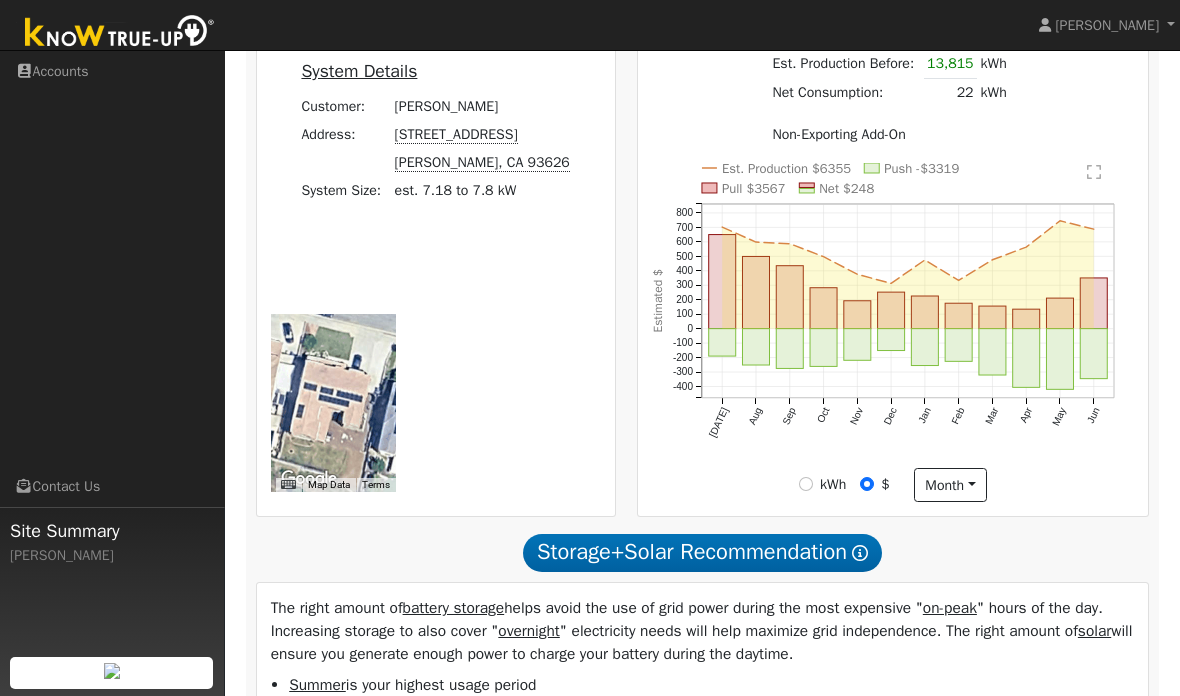 click on "Storage+Solar Recommendation  Show Help" at bounding box center (703, 552) 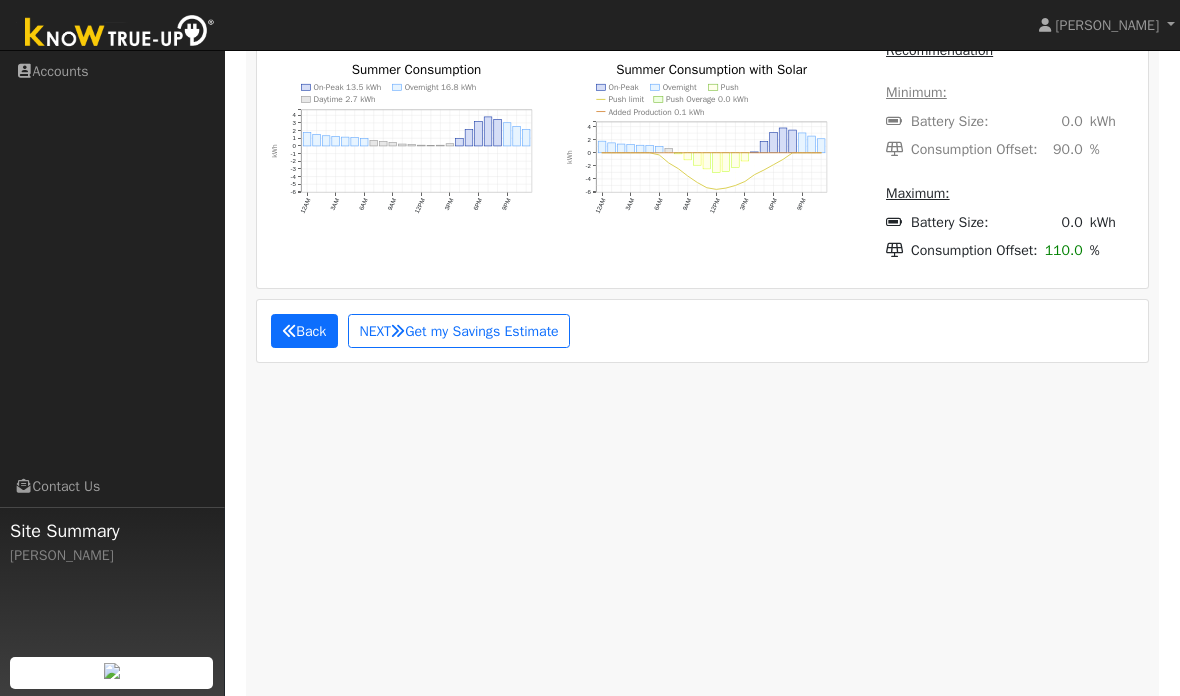 click at bounding box center (289, 331) 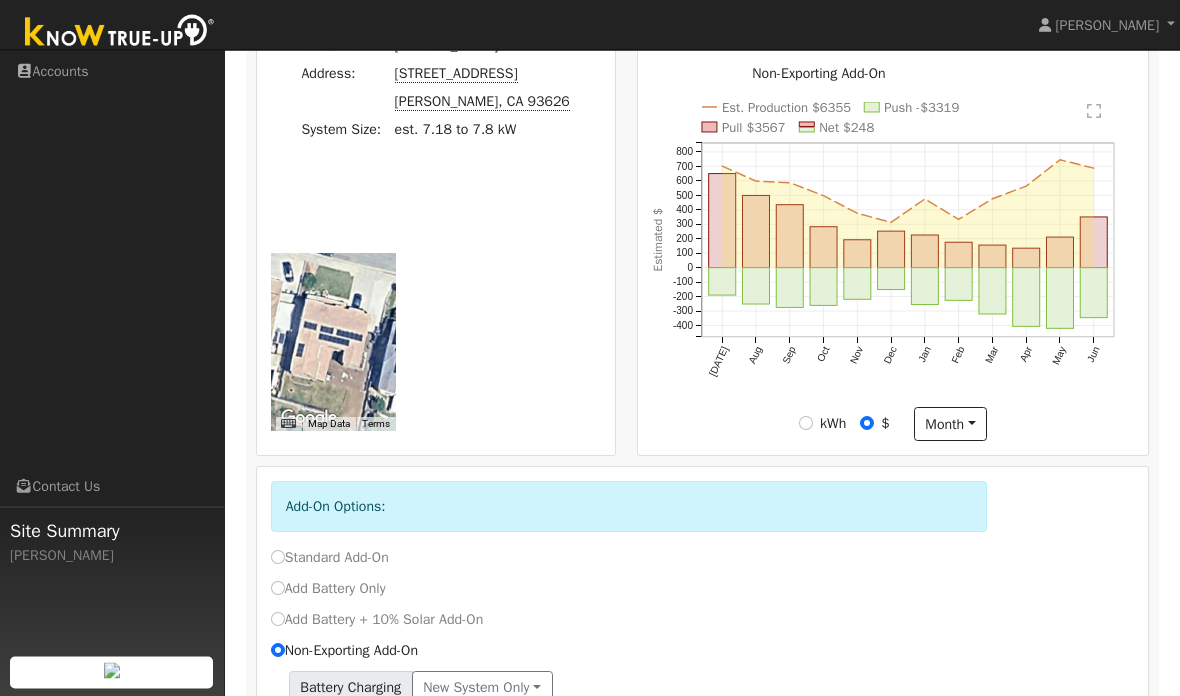 scroll, scrollTop: 698, scrollLeft: 0, axis: vertical 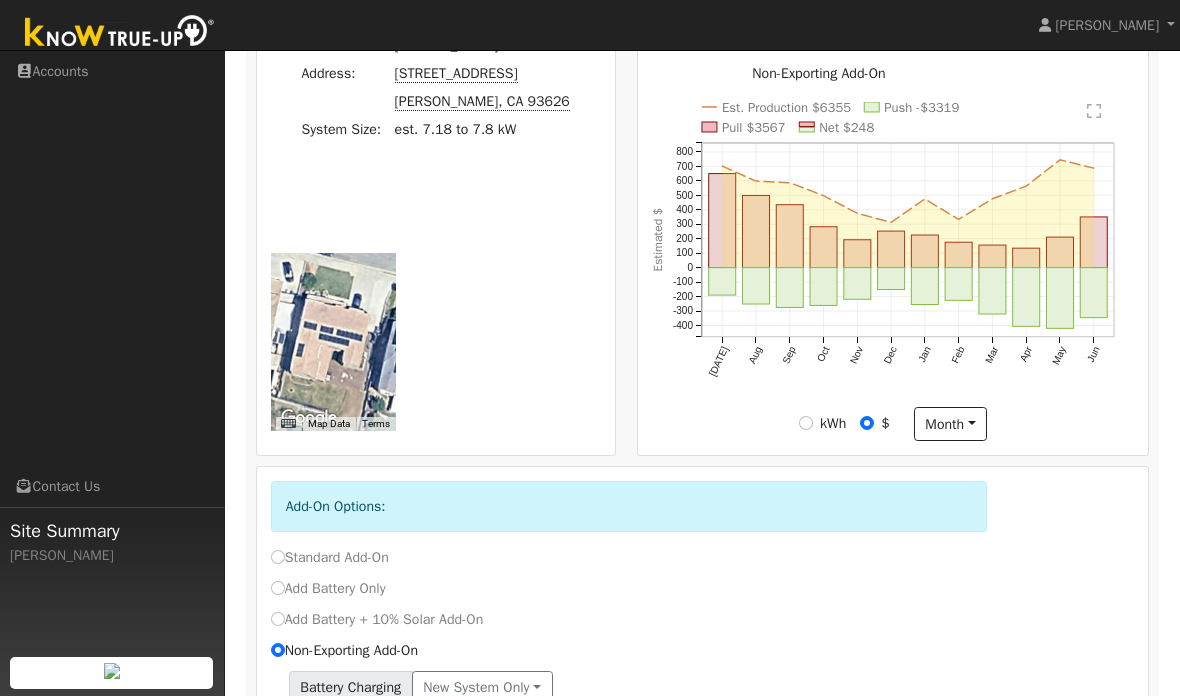 click on "kWh" at bounding box center [806, 423] 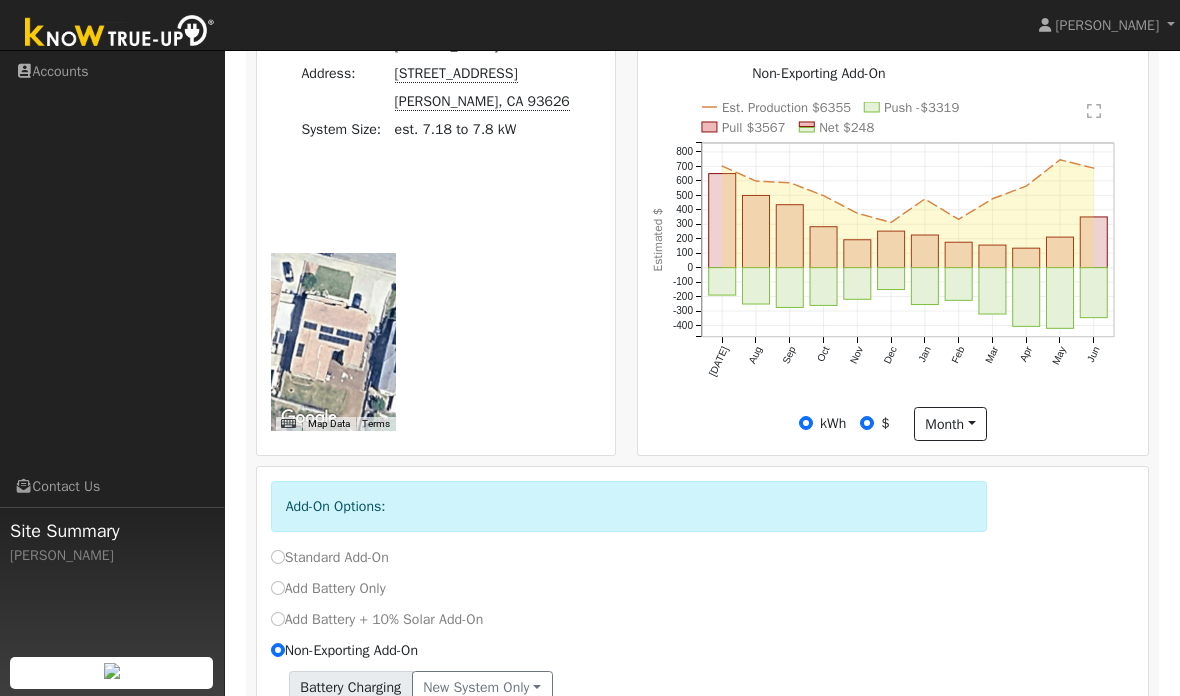 radio on "true" 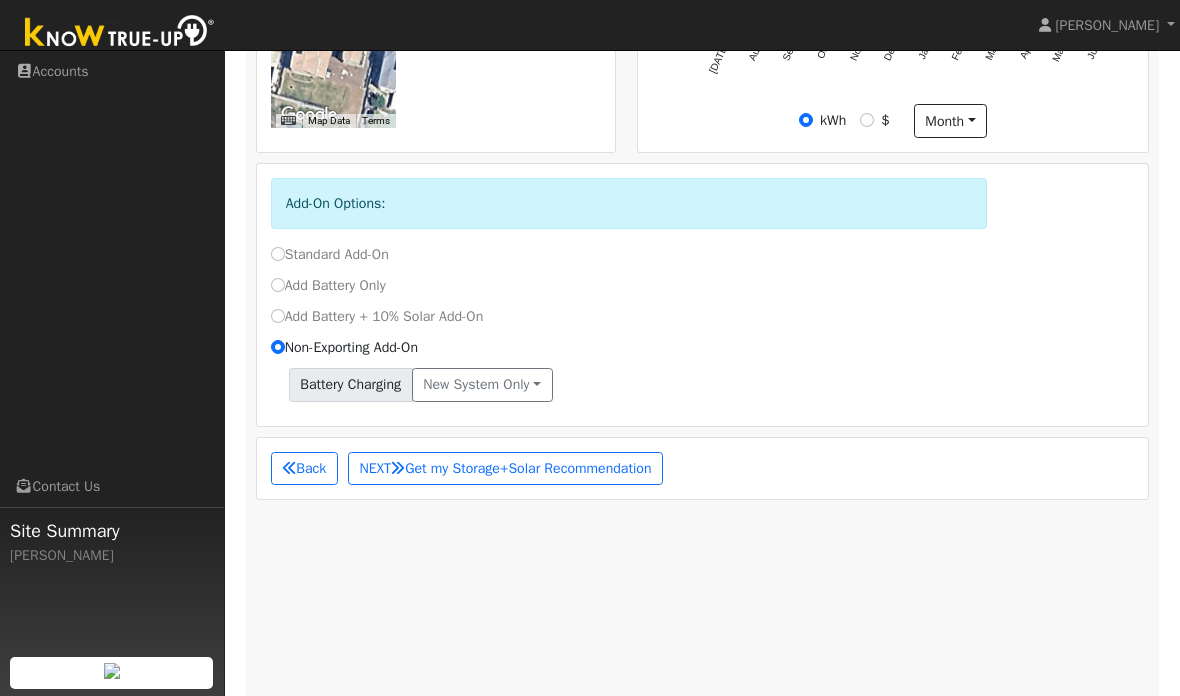 scroll, scrollTop: 1083, scrollLeft: 0, axis: vertical 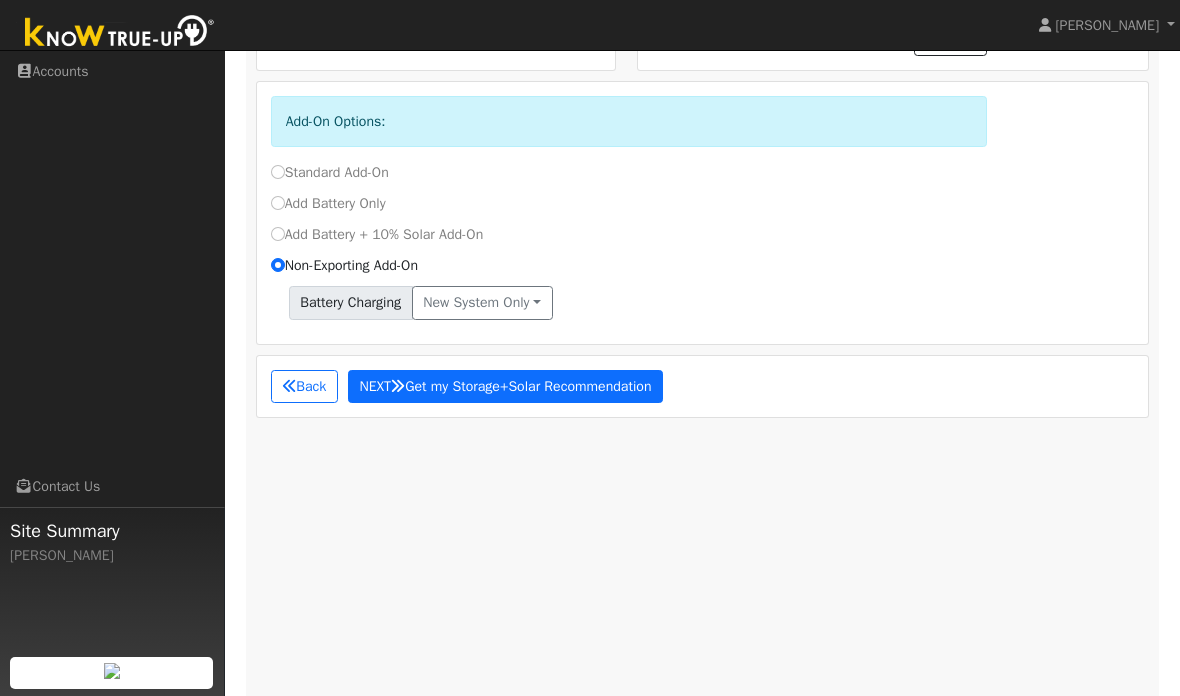 click on "NEXT   Get my Storage+Solar Recommendation" at bounding box center [505, 387] 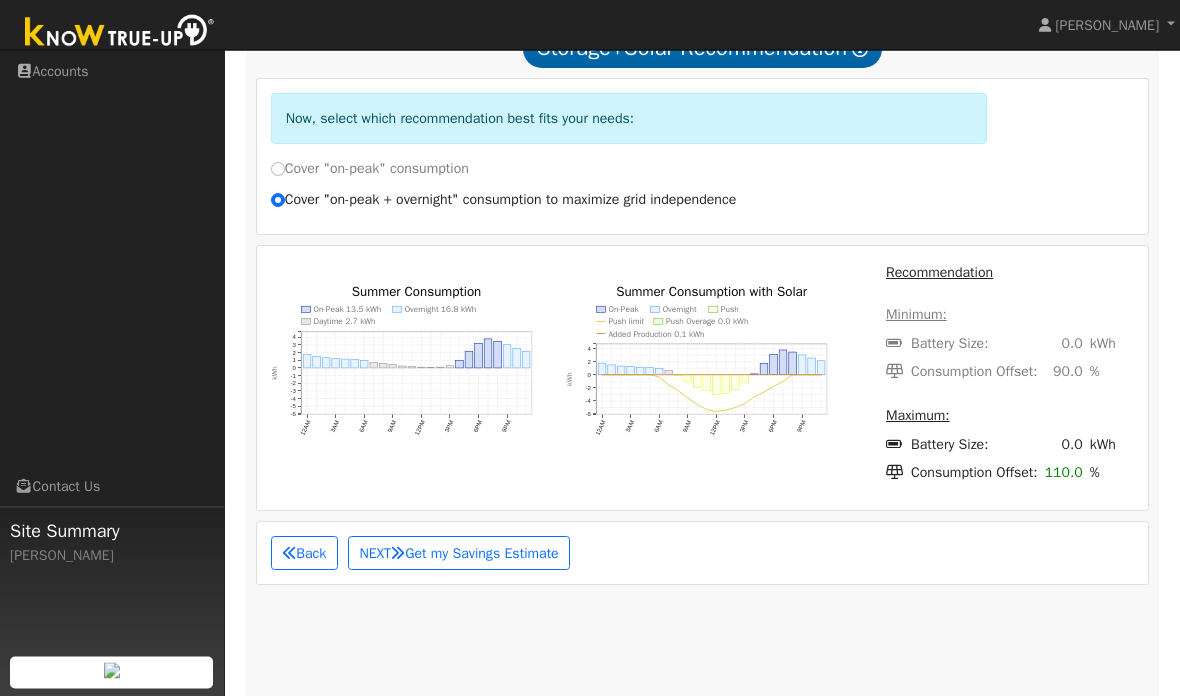 scroll, scrollTop: 1358, scrollLeft: 0, axis: vertical 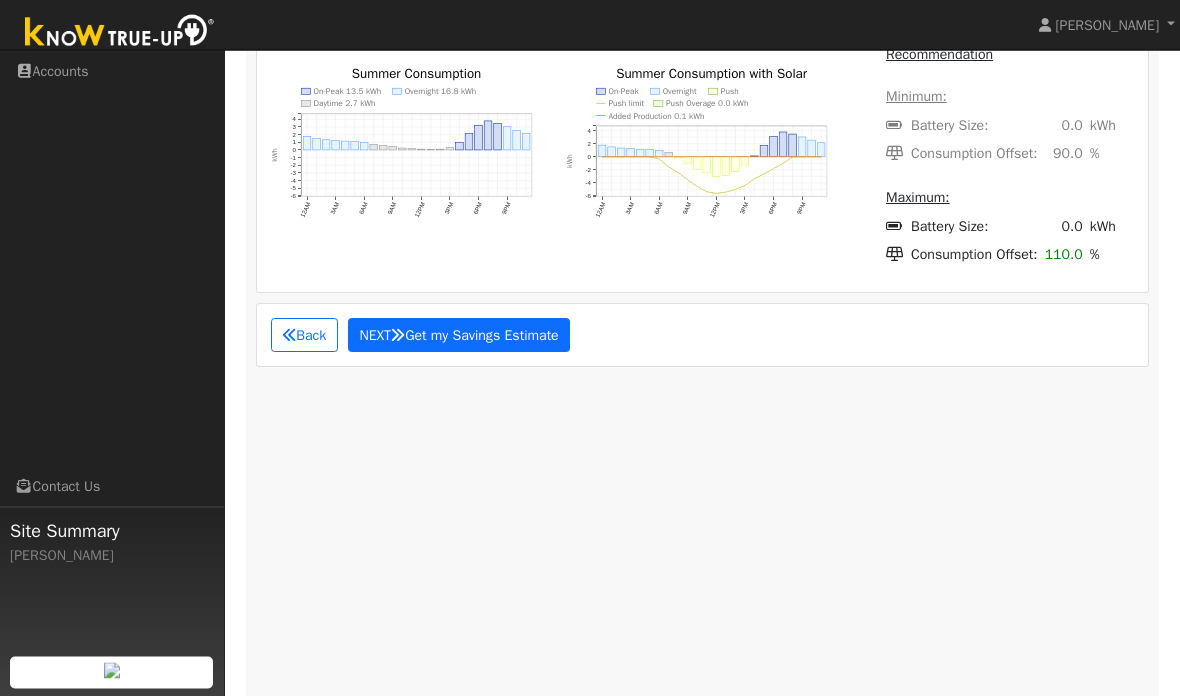 click on "NEXT   Get my Savings Estimate" at bounding box center [459, 336] 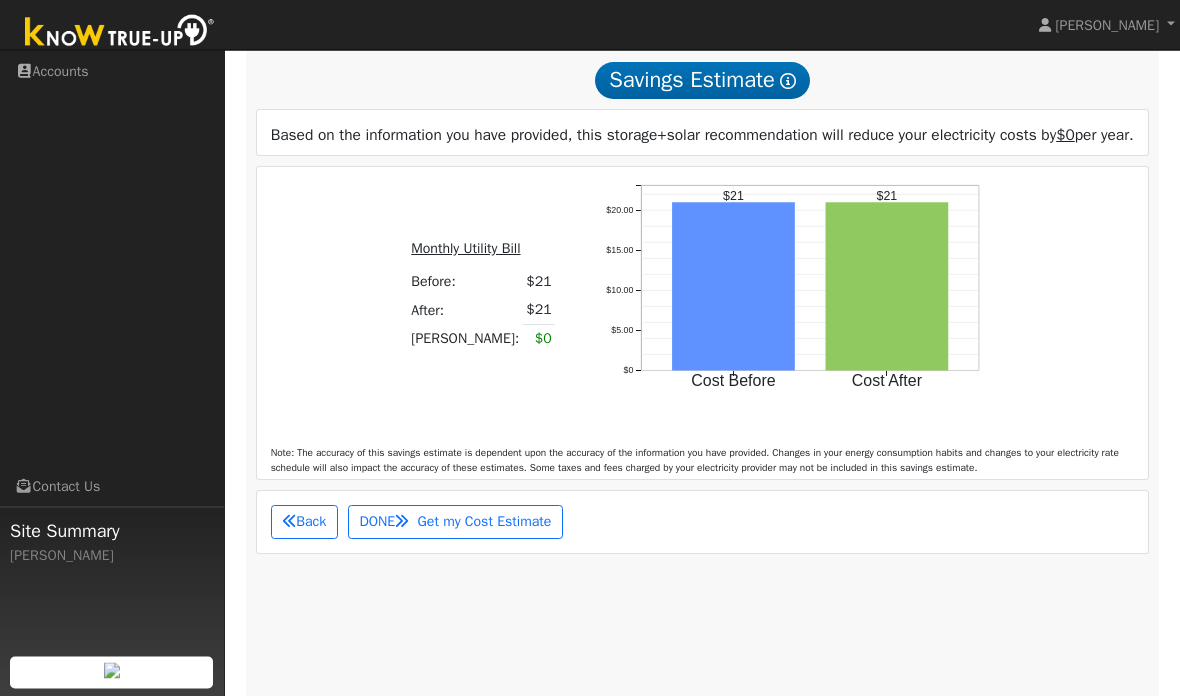 scroll, scrollTop: 1455, scrollLeft: 0, axis: vertical 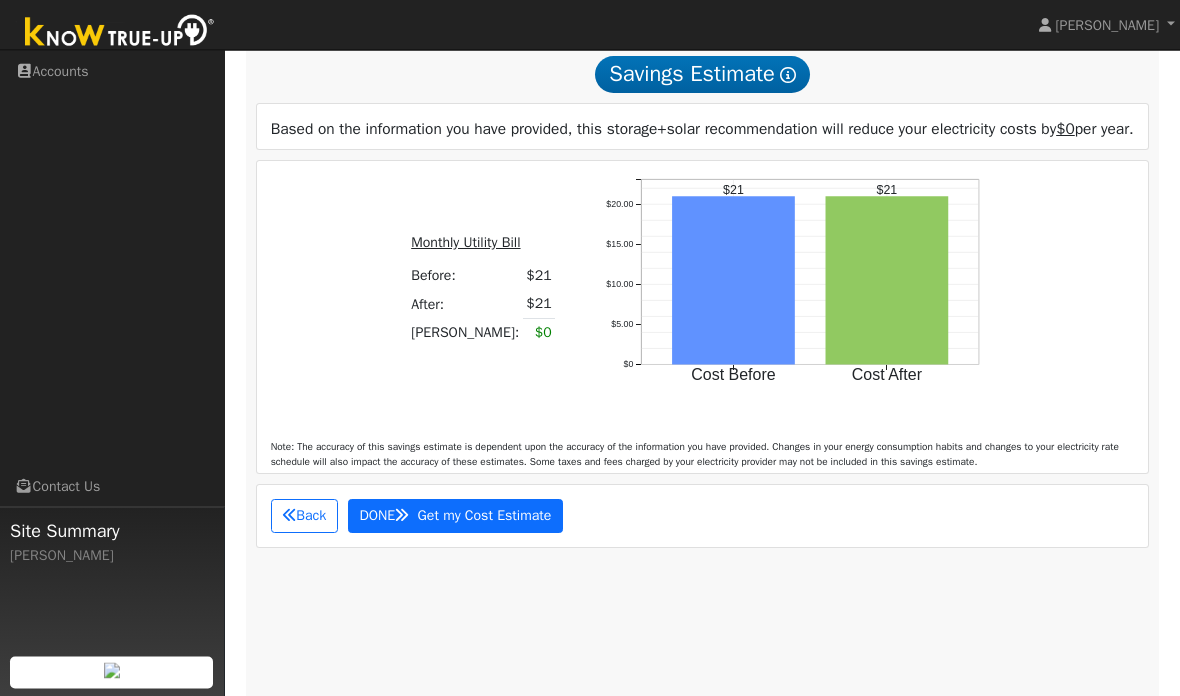 click on "Get my Cost Estimate" at bounding box center [485, 516] 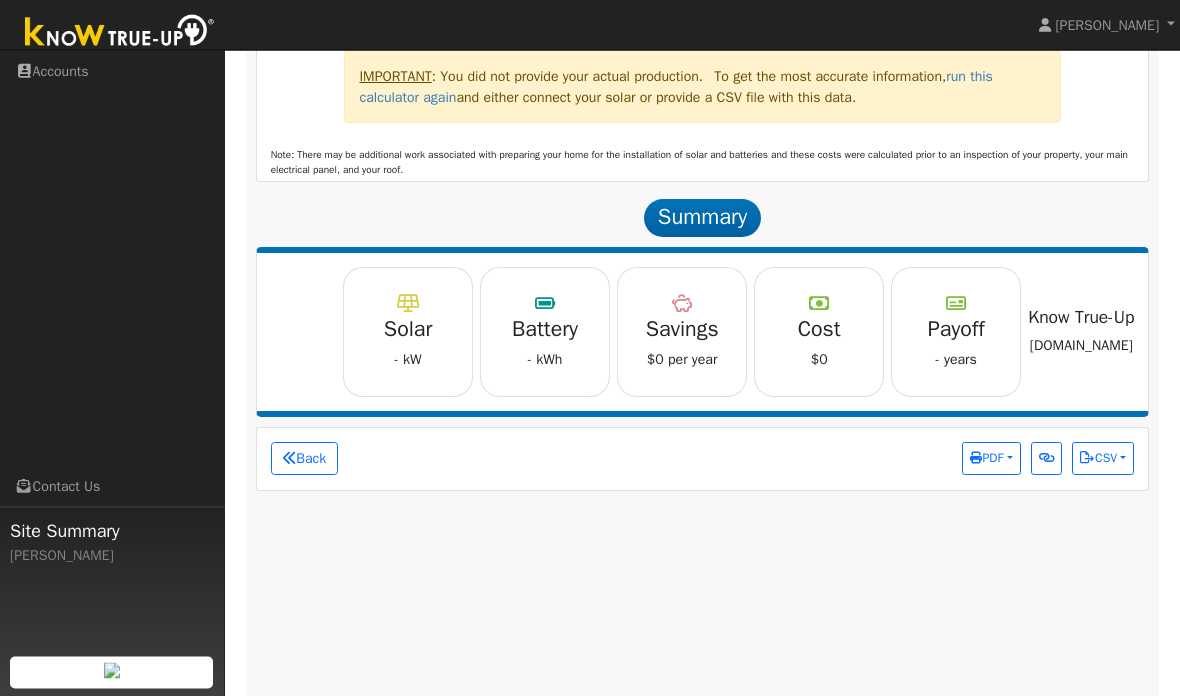 scroll, scrollTop: 2366, scrollLeft: 0, axis: vertical 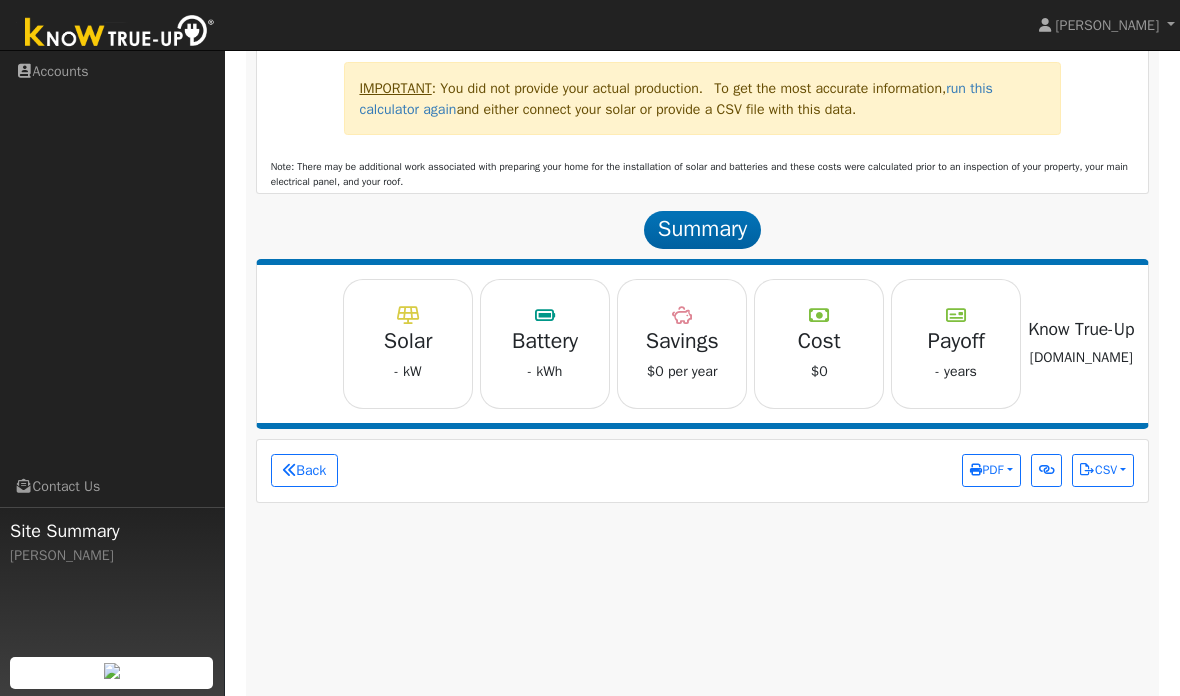 click on "Back" at bounding box center [304, 471] 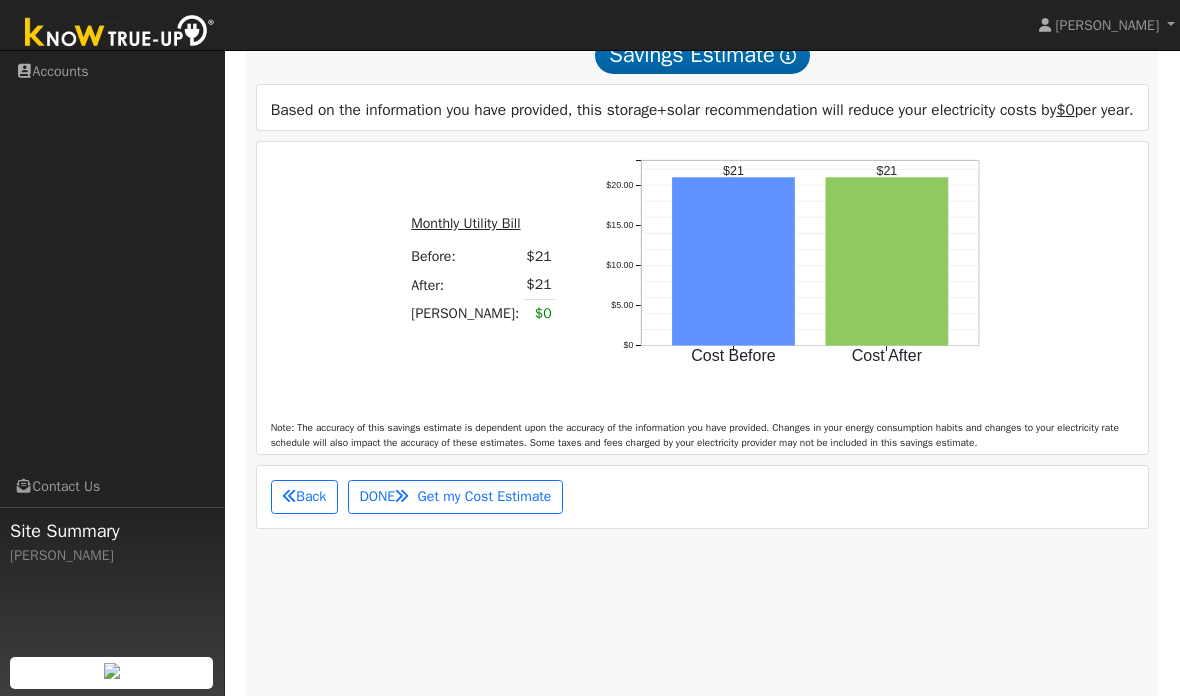 scroll, scrollTop: 1450, scrollLeft: 0, axis: vertical 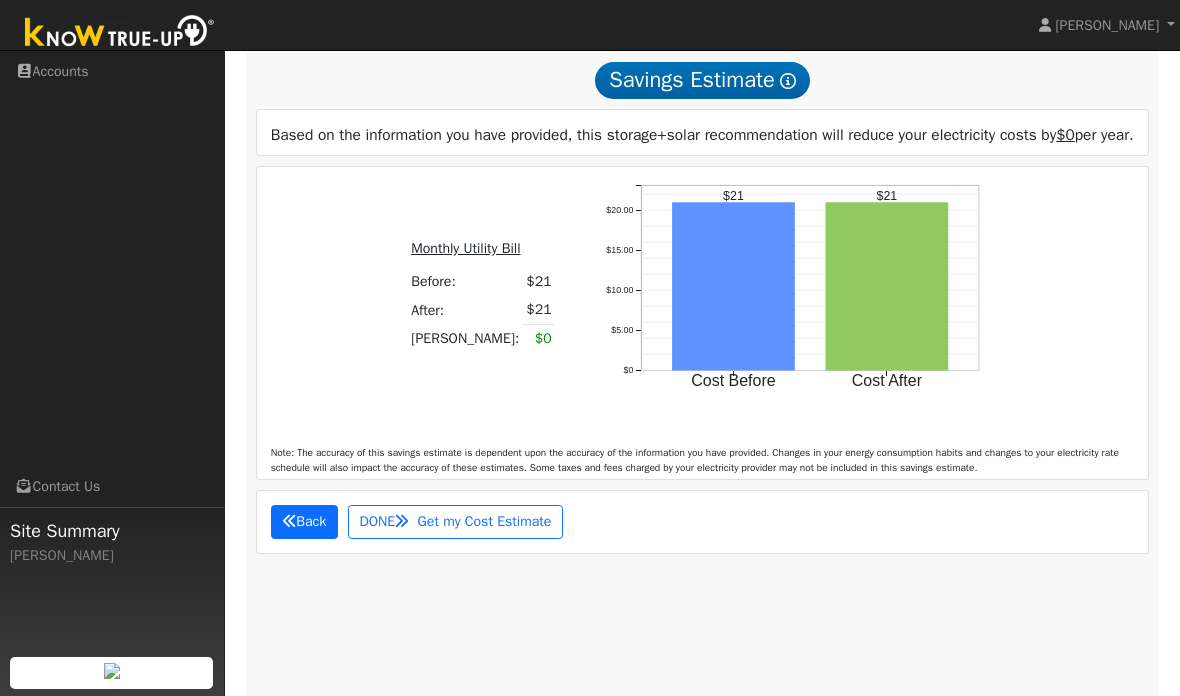 click on "Back" at bounding box center (304, 522) 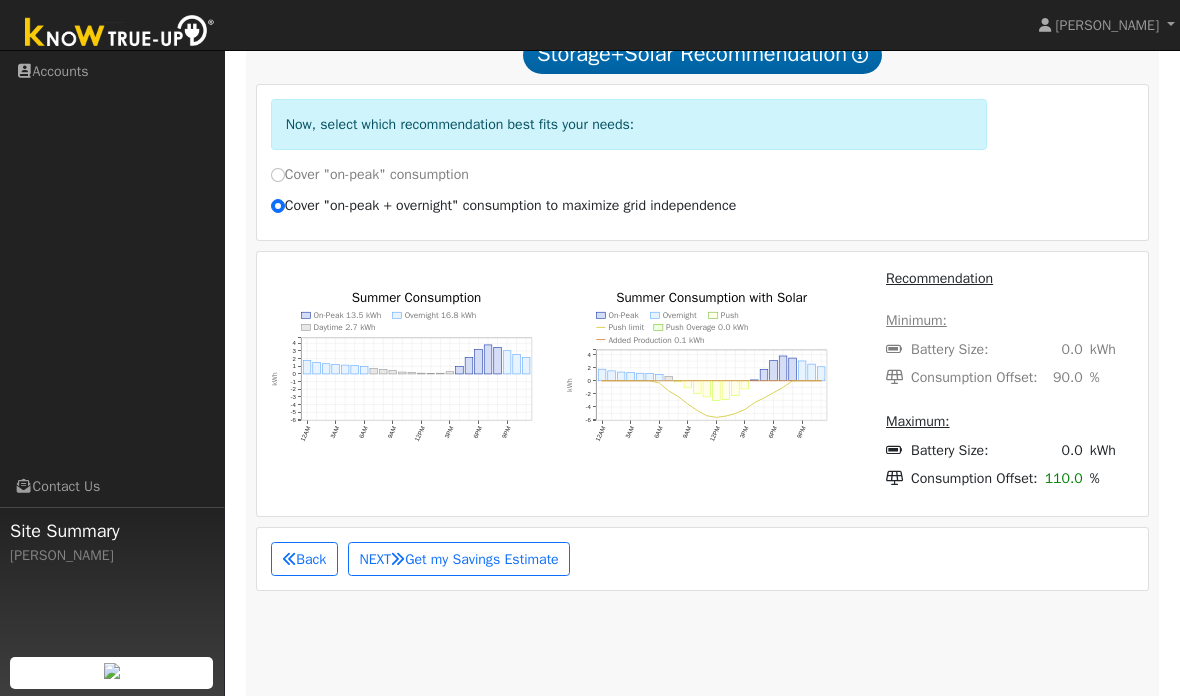 scroll, scrollTop: 1112, scrollLeft: 0, axis: vertical 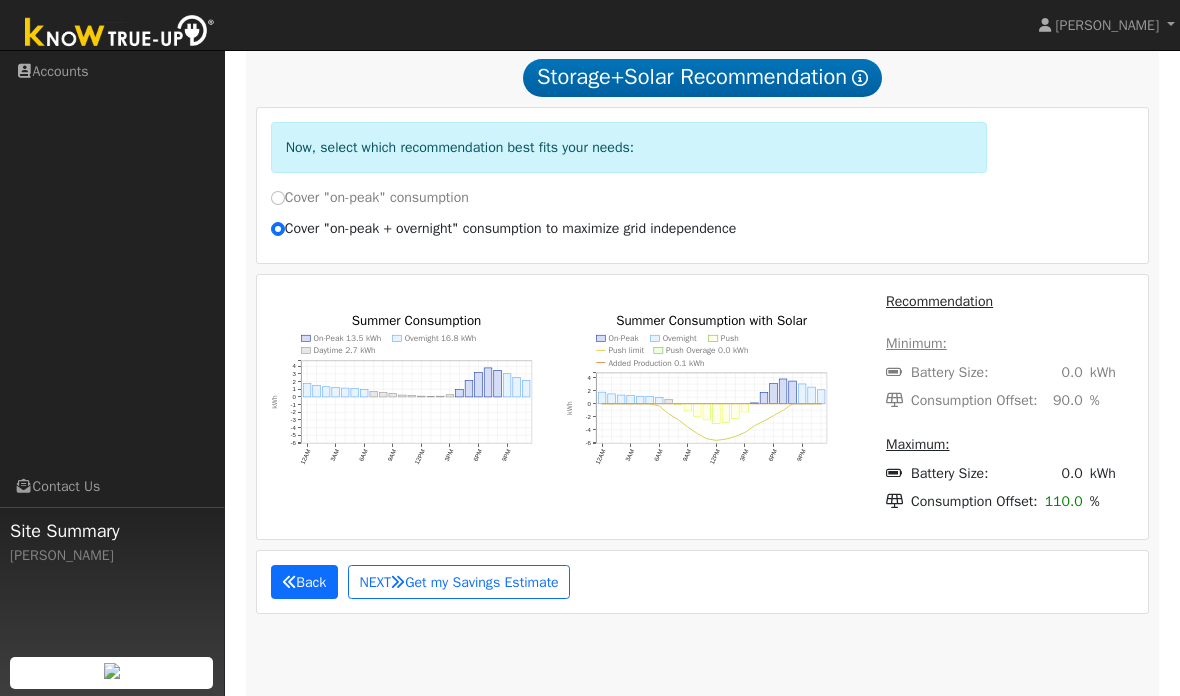 click on "Back" at bounding box center (304, 582) 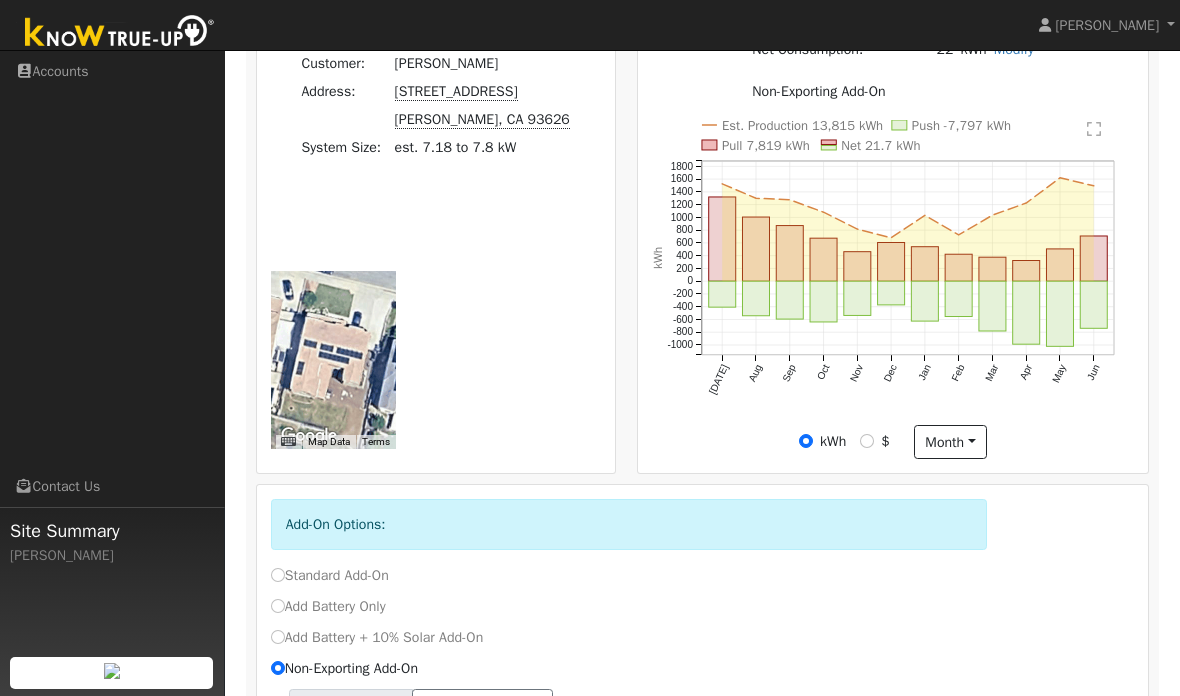 scroll, scrollTop: 807, scrollLeft: 0, axis: vertical 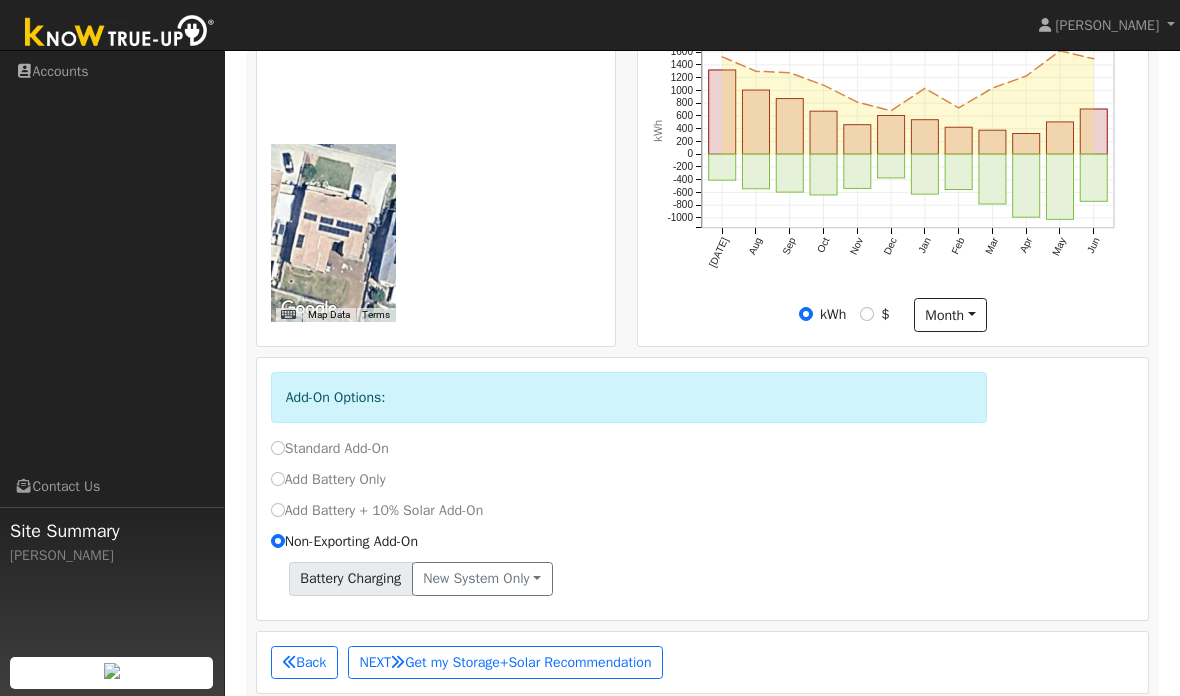 click on "Battery Charging" at bounding box center (351, 579) 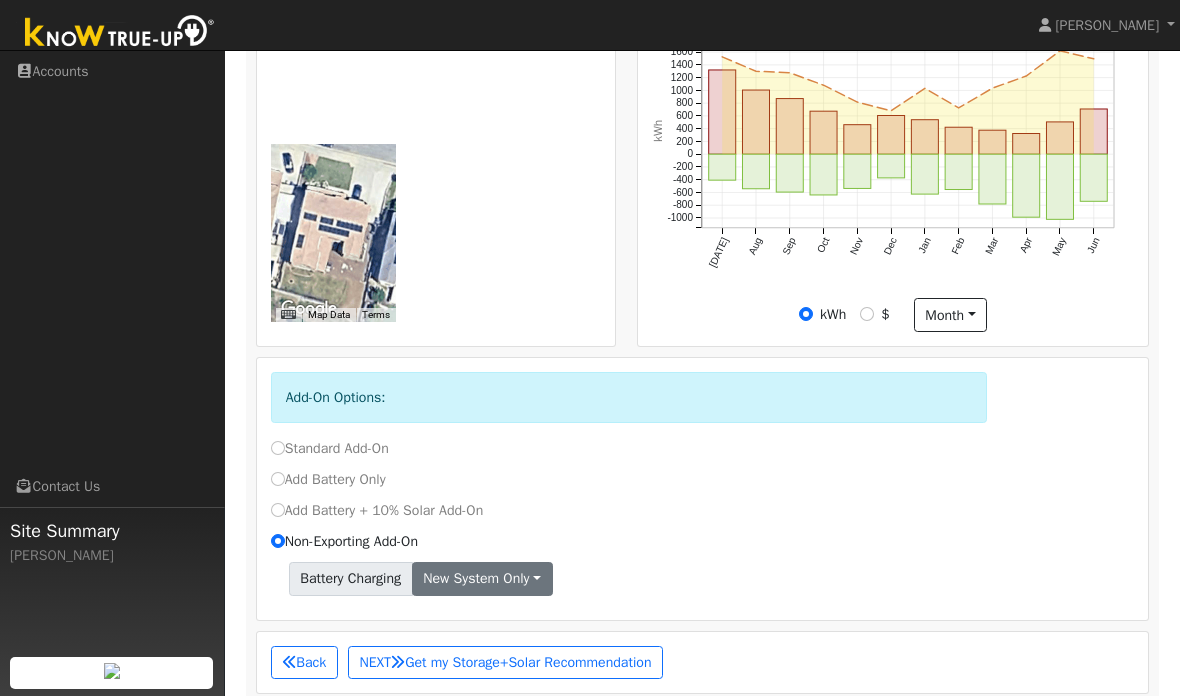 click on "New system only" at bounding box center [482, 579] 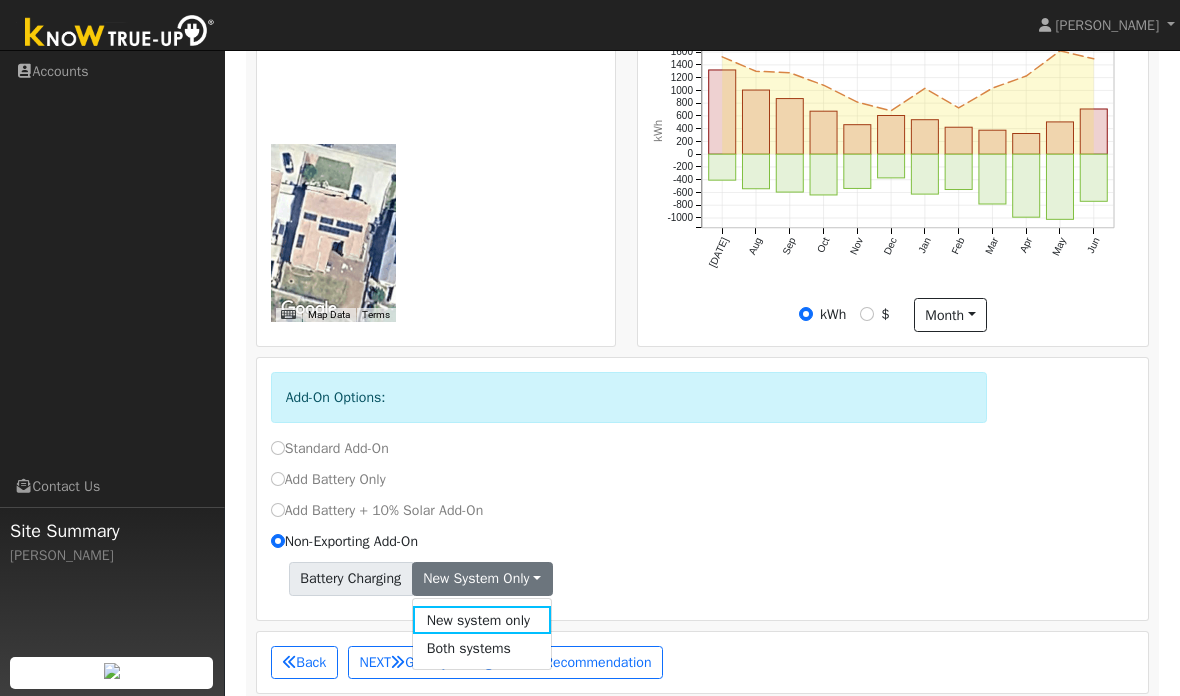 click on "New system only" at bounding box center (482, 579) 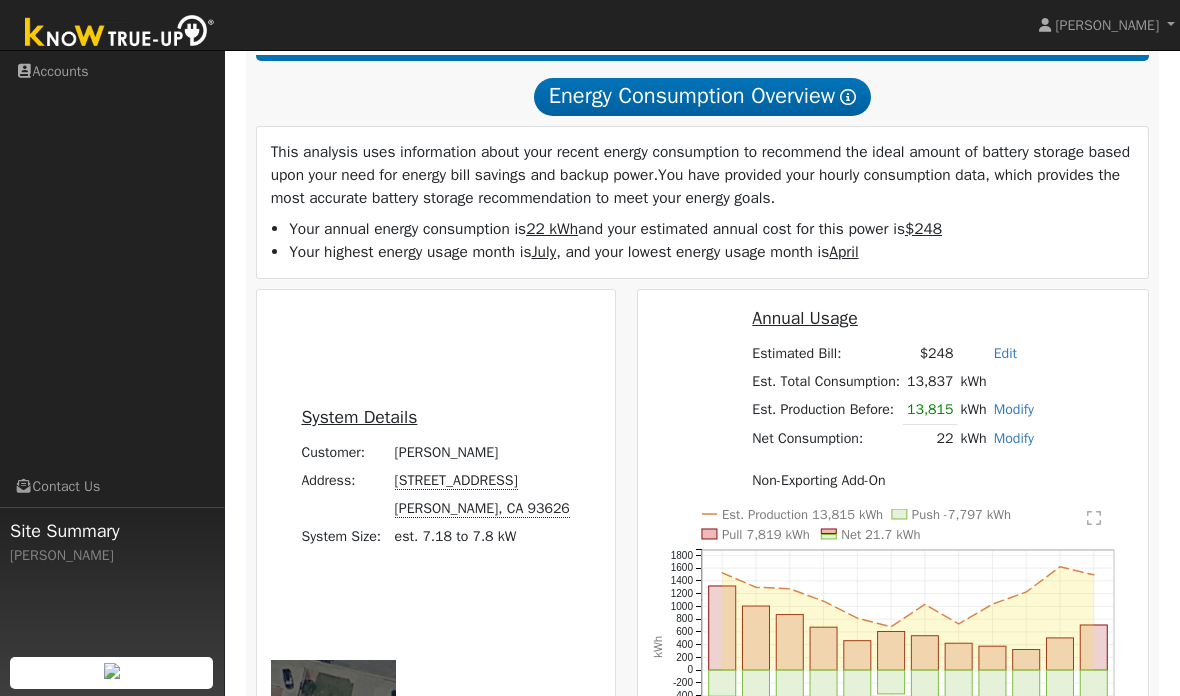 scroll, scrollTop: 292, scrollLeft: 0, axis: vertical 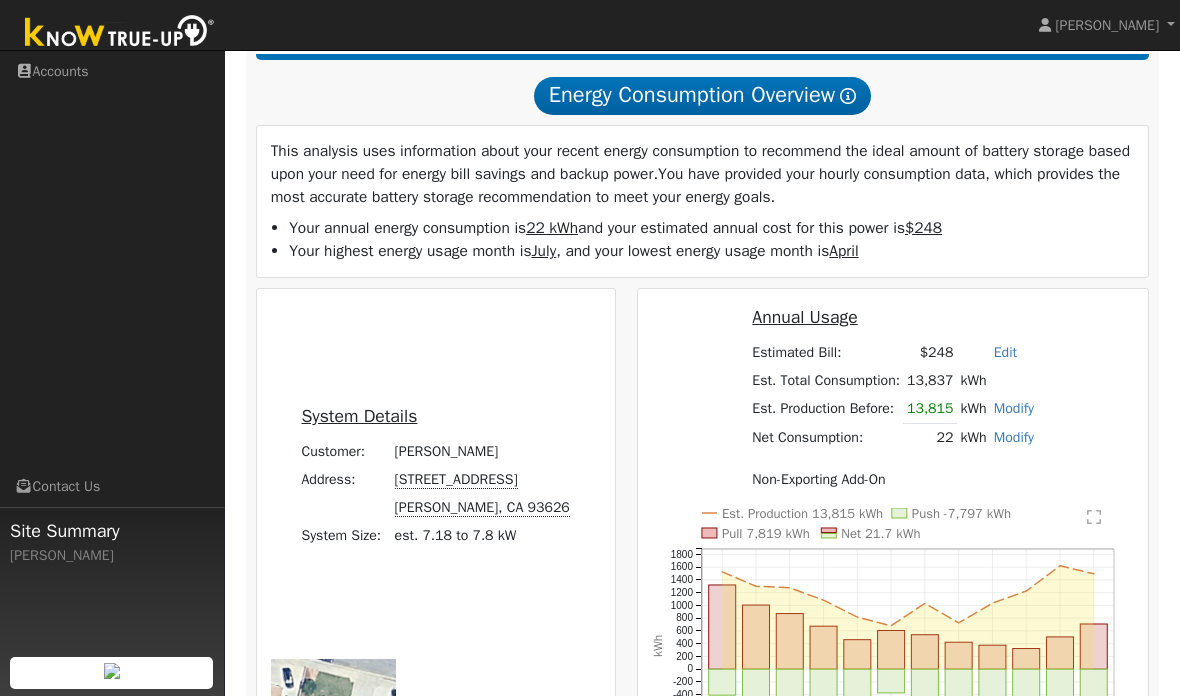 click on "" 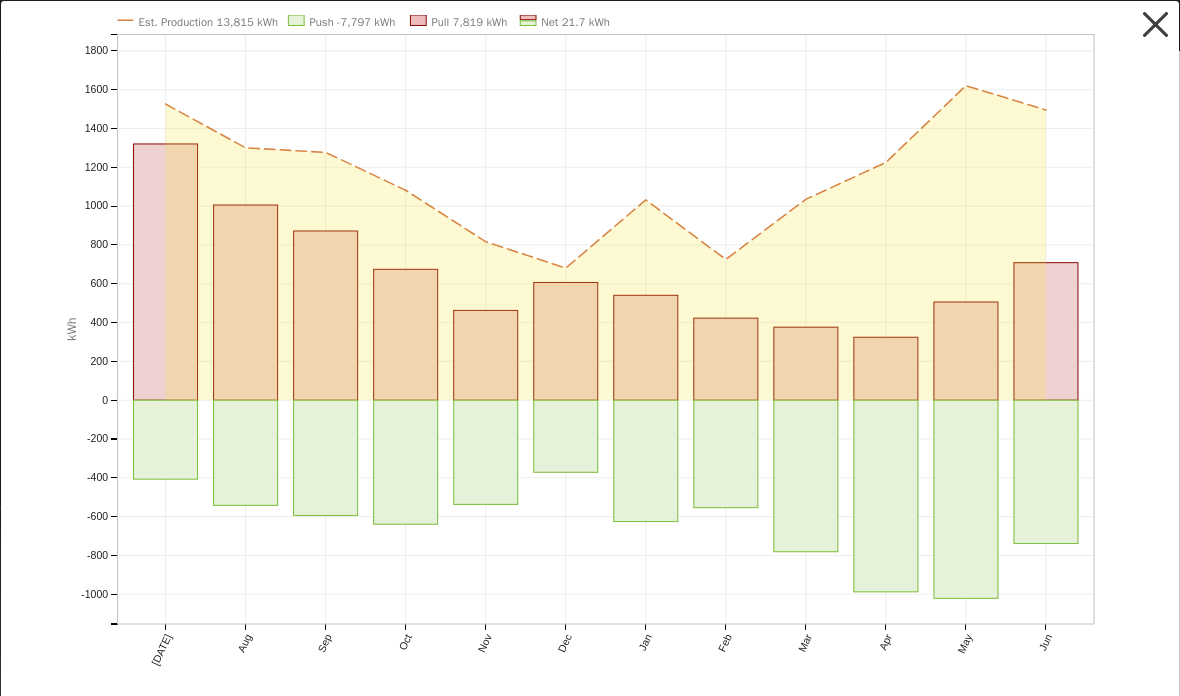 click at bounding box center [1156, 25] 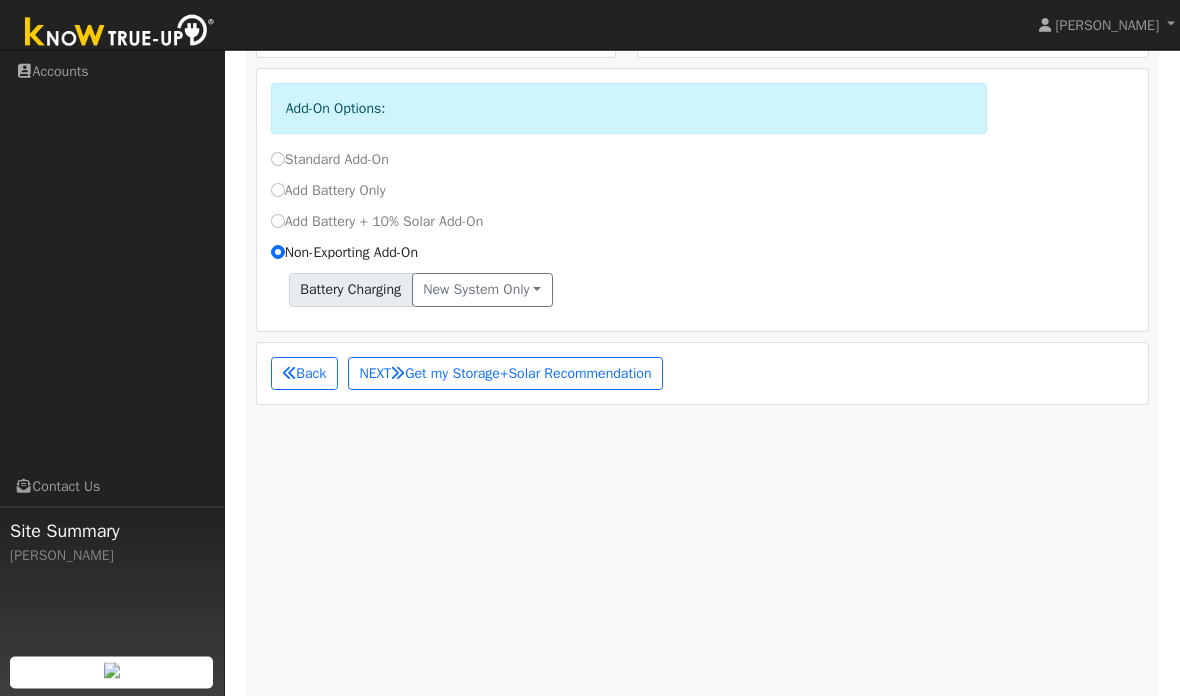 scroll, scrollTop: 1099, scrollLeft: 0, axis: vertical 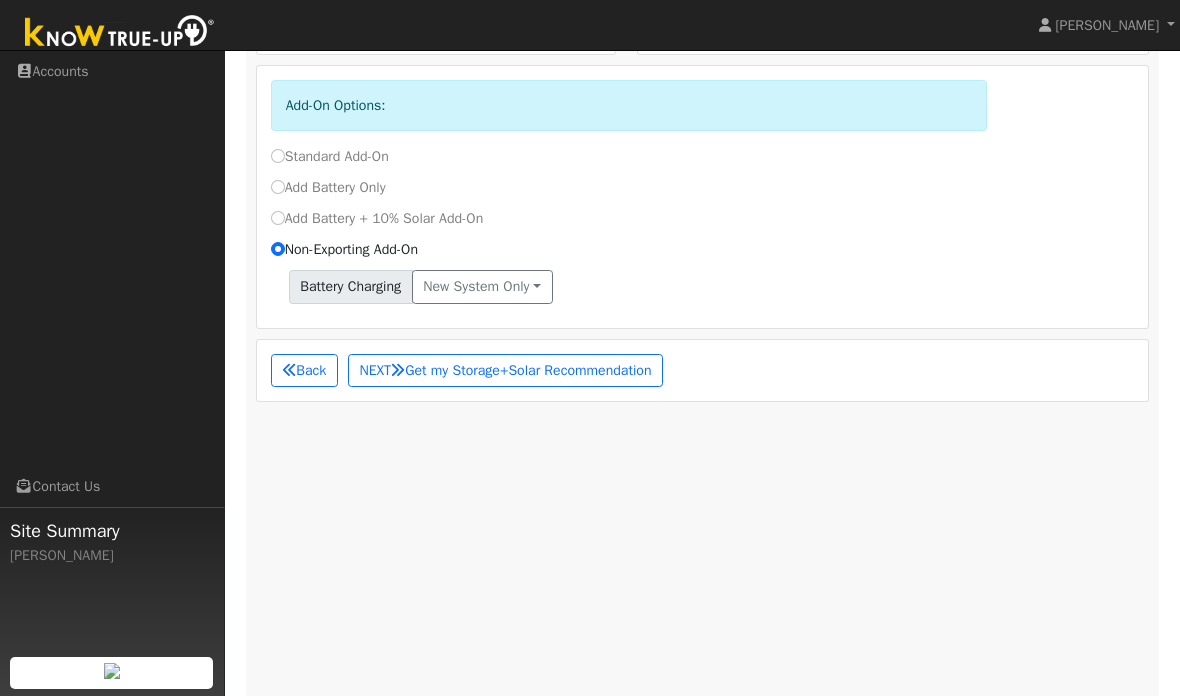 click on "Add Battery + 10% Solar Add-On" at bounding box center [278, 218] 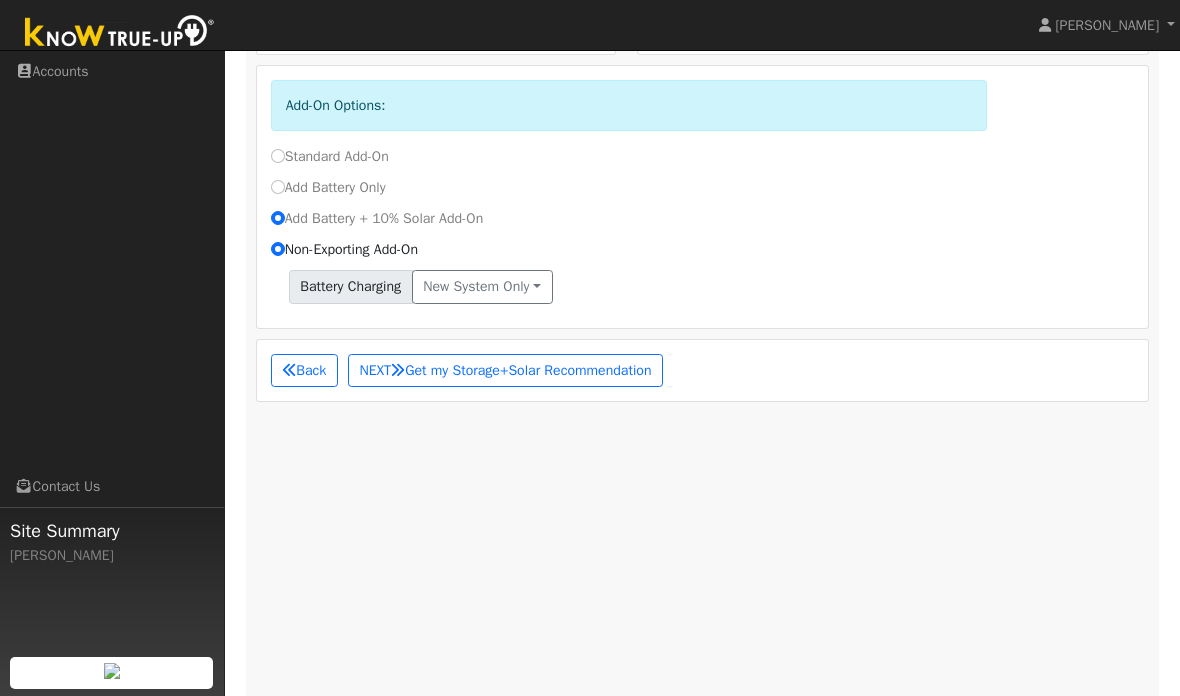 radio on "true" 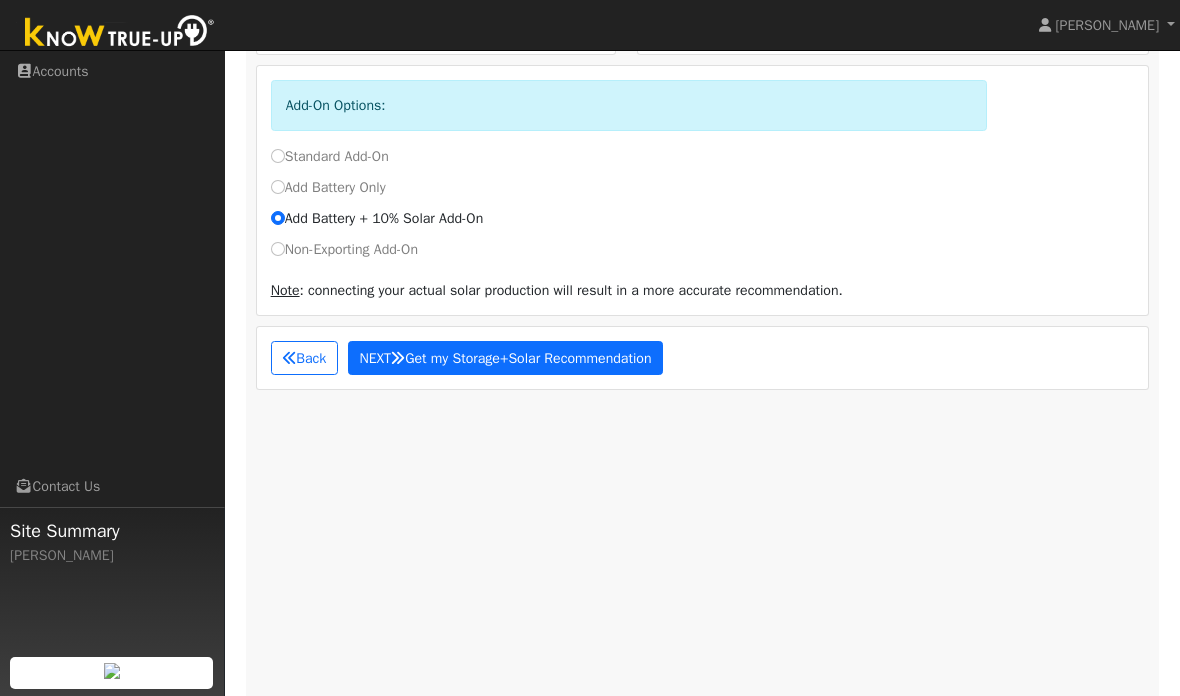 click on "NEXT   Get my Storage+Solar Recommendation" at bounding box center [505, 358] 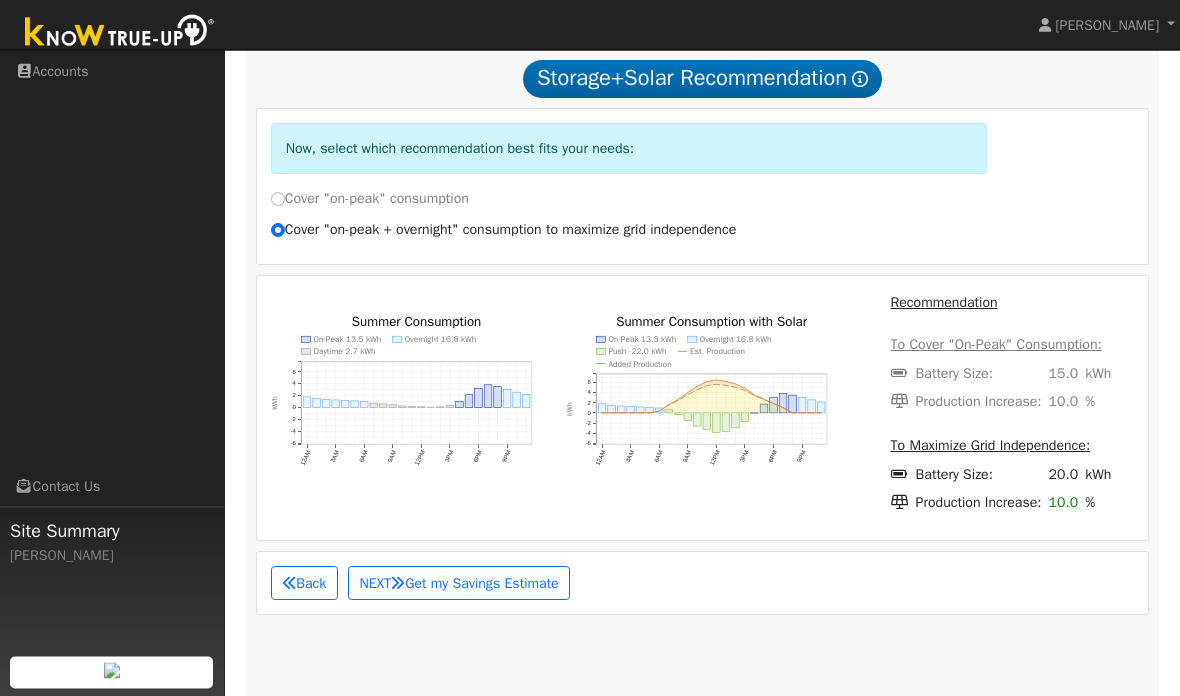 scroll, scrollTop: 1112, scrollLeft: 0, axis: vertical 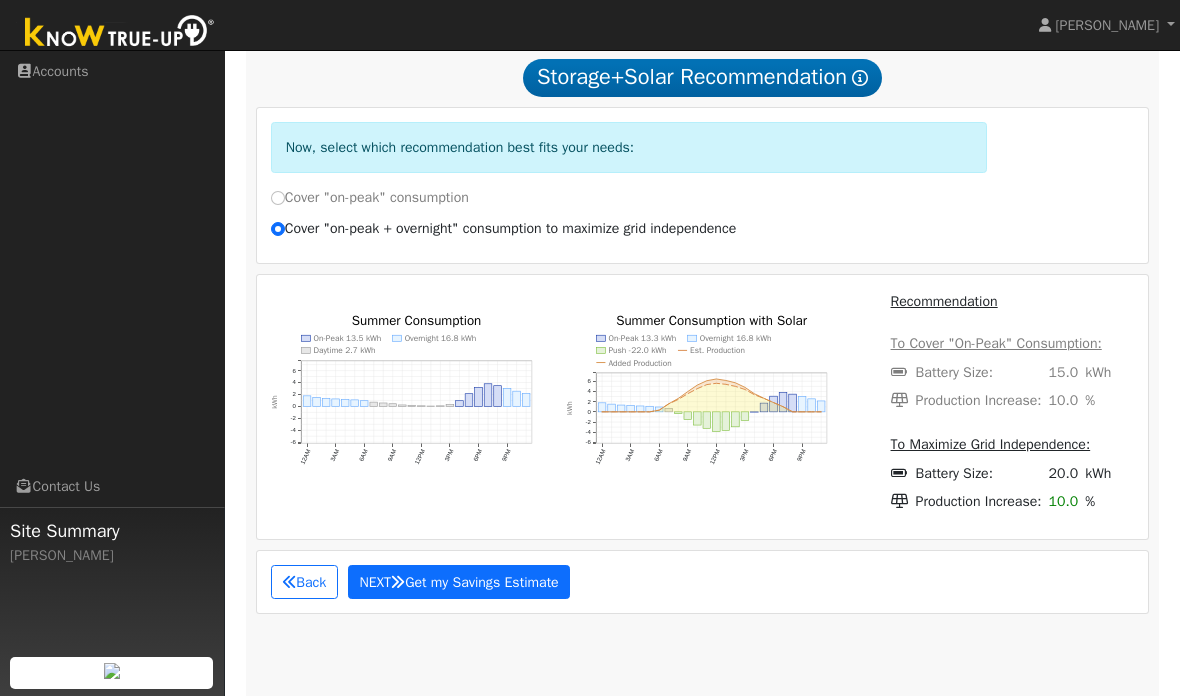 click on "NEXT   Get my Savings Estimate" at bounding box center [459, 582] 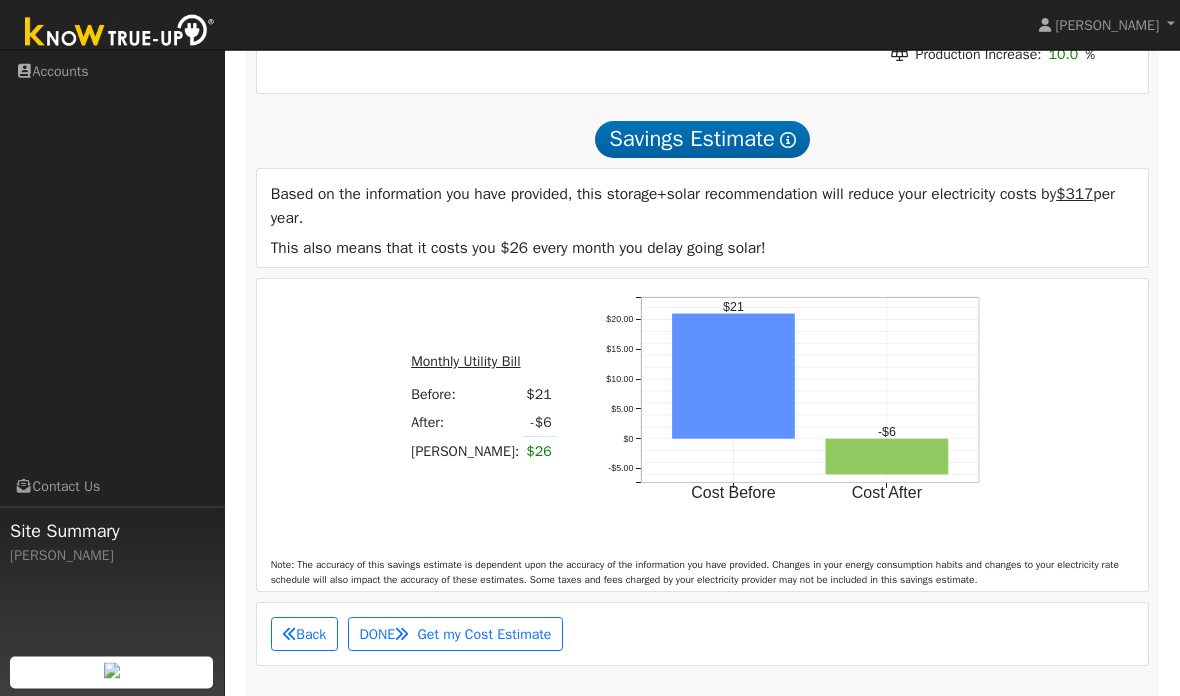 scroll, scrollTop: 1450, scrollLeft: 0, axis: vertical 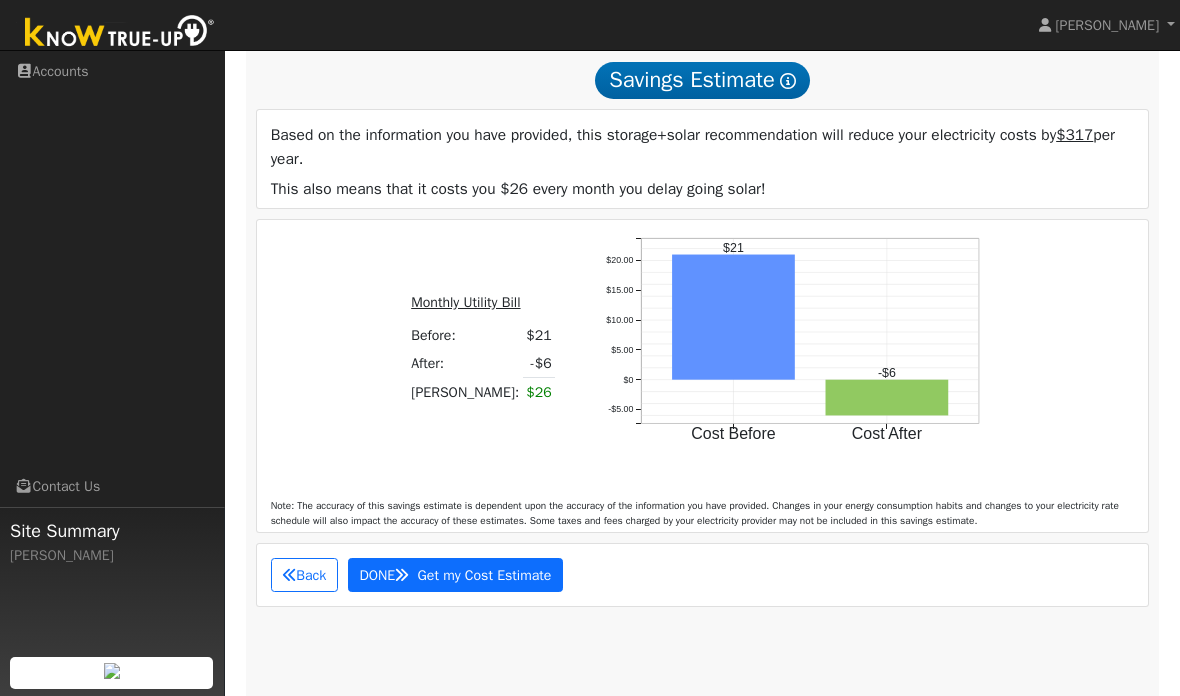 click on "DONE     Get my Cost Estimate" at bounding box center [455, 575] 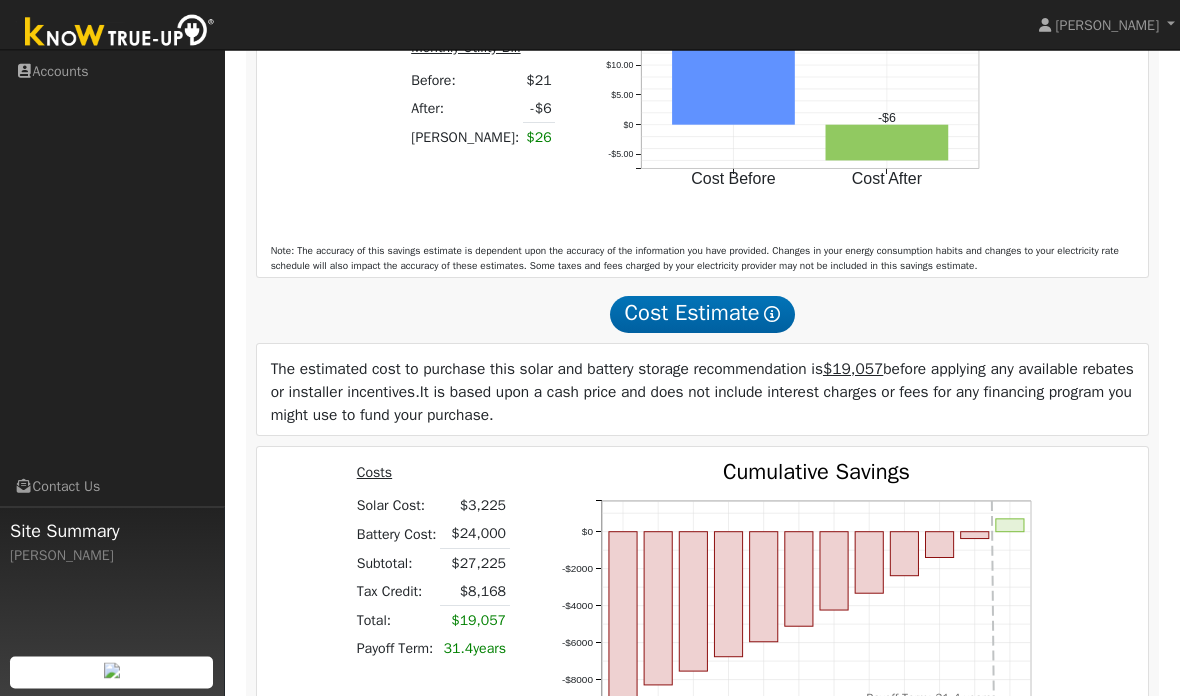 scroll, scrollTop: 2106, scrollLeft: 0, axis: vertical 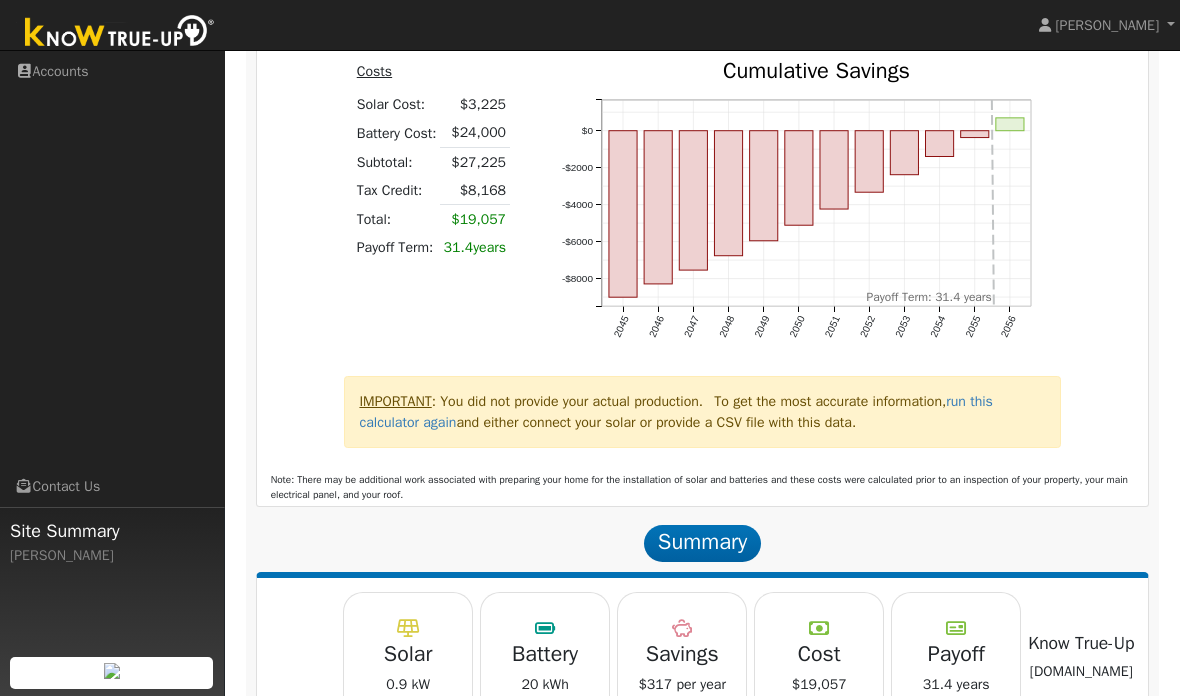 click on "Summary" at bounding box center [703, 543] 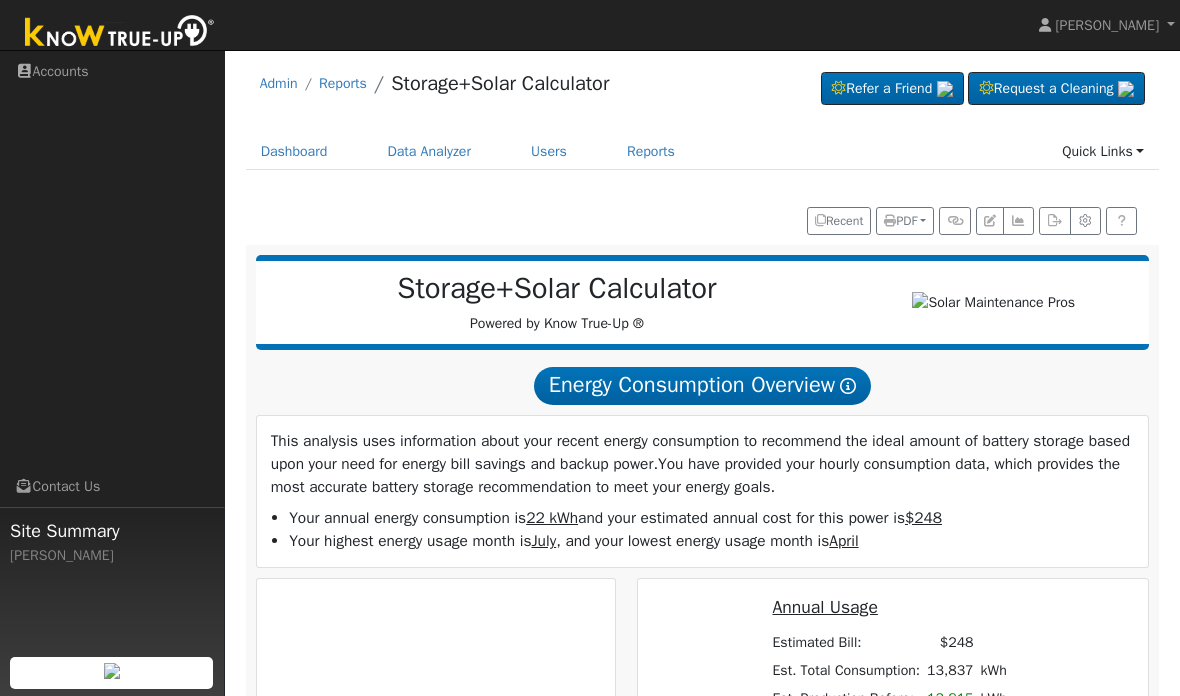 scroll, scrollTop: 0, scrollLeft: 0, axis: both 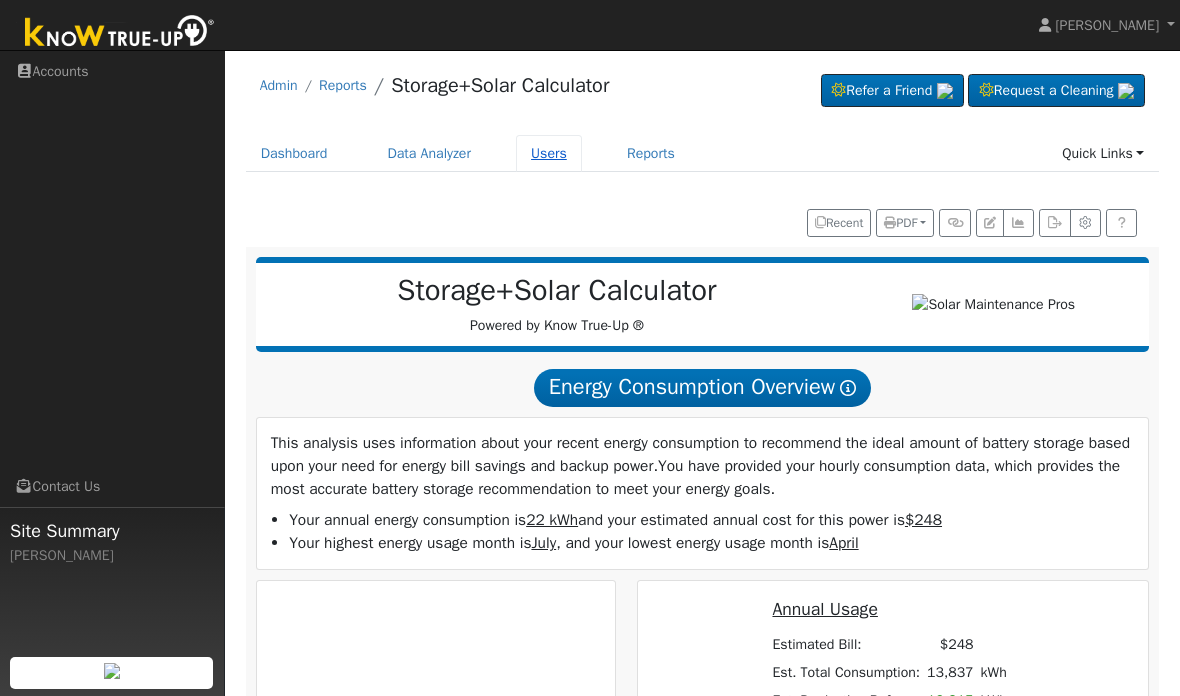 click on "Users" at bounding box center (549, 153) 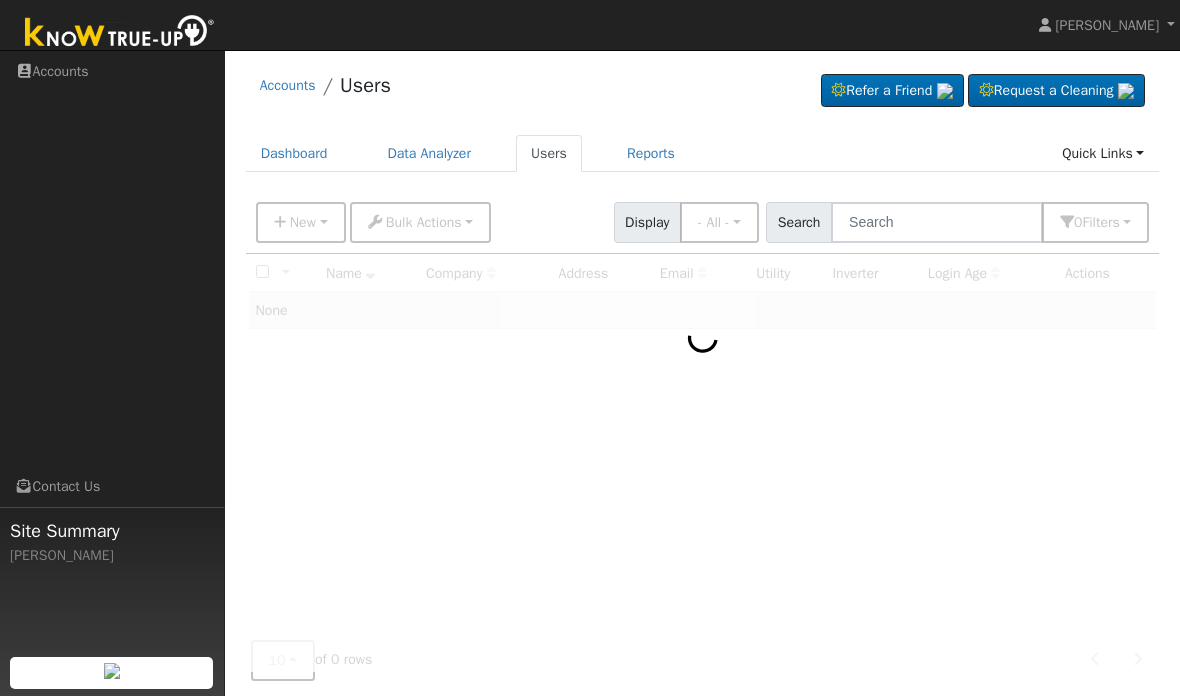 scroll, scrollTop: 0, scrollLeft: 0, axis: both 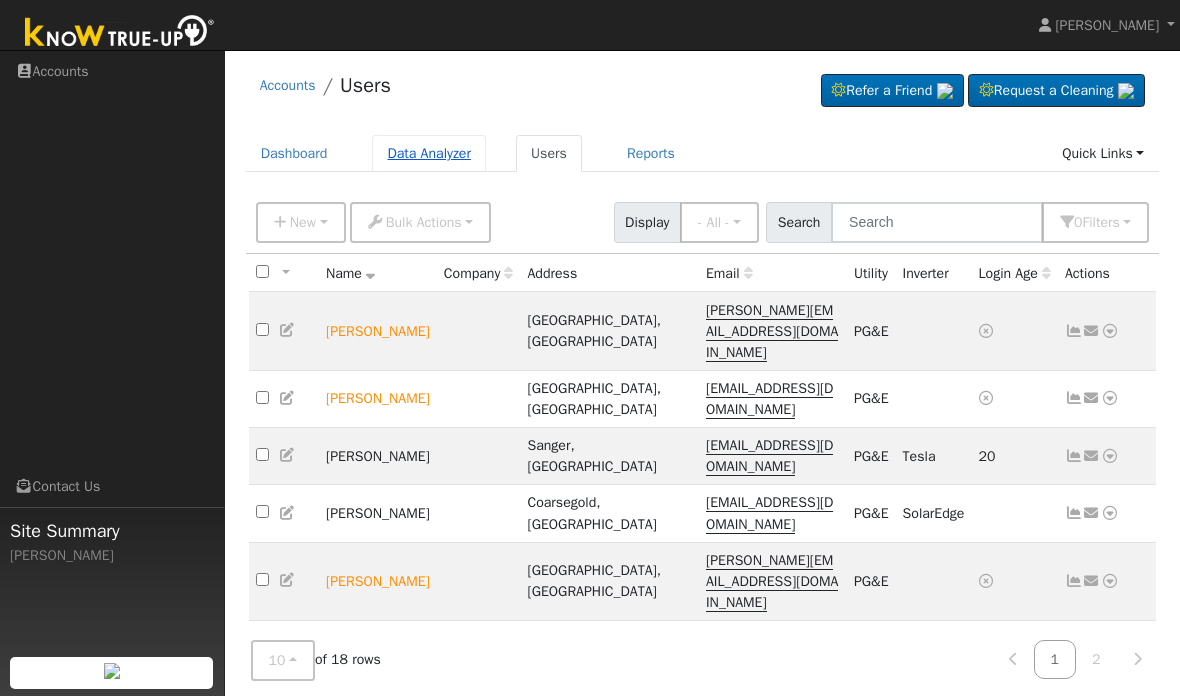 click on "Data Analyzer" at bounding box center [429, 153] 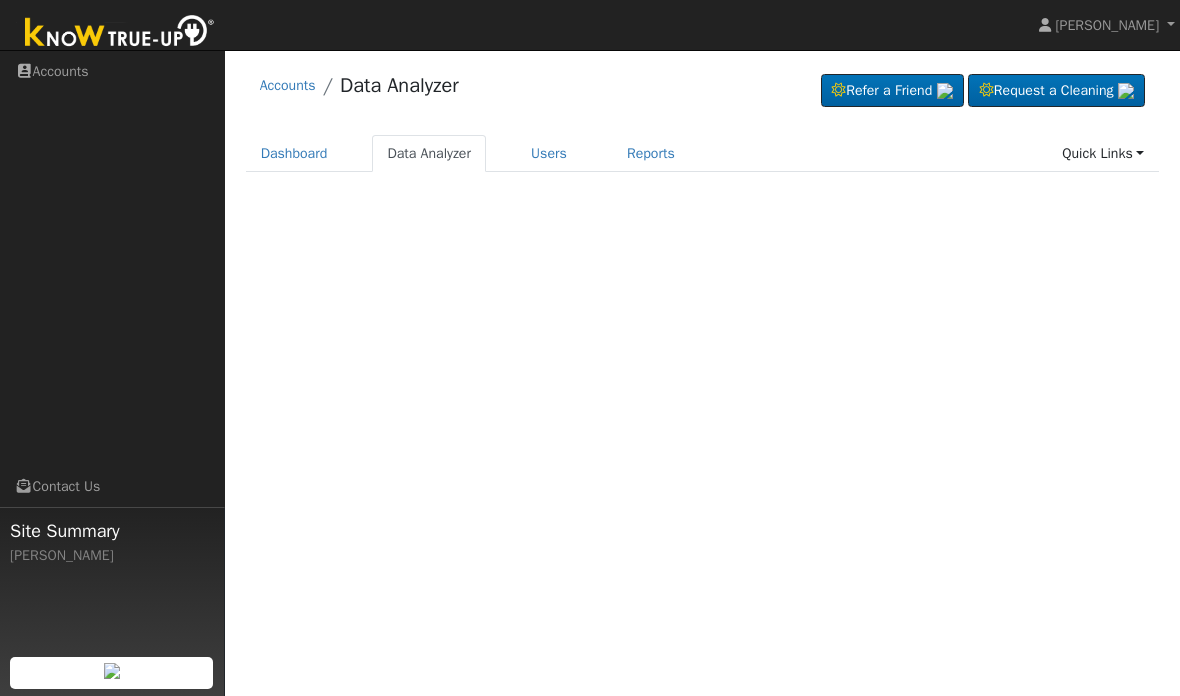 scroll, scrollTop: 0, scrollLeft: 0, axis: both 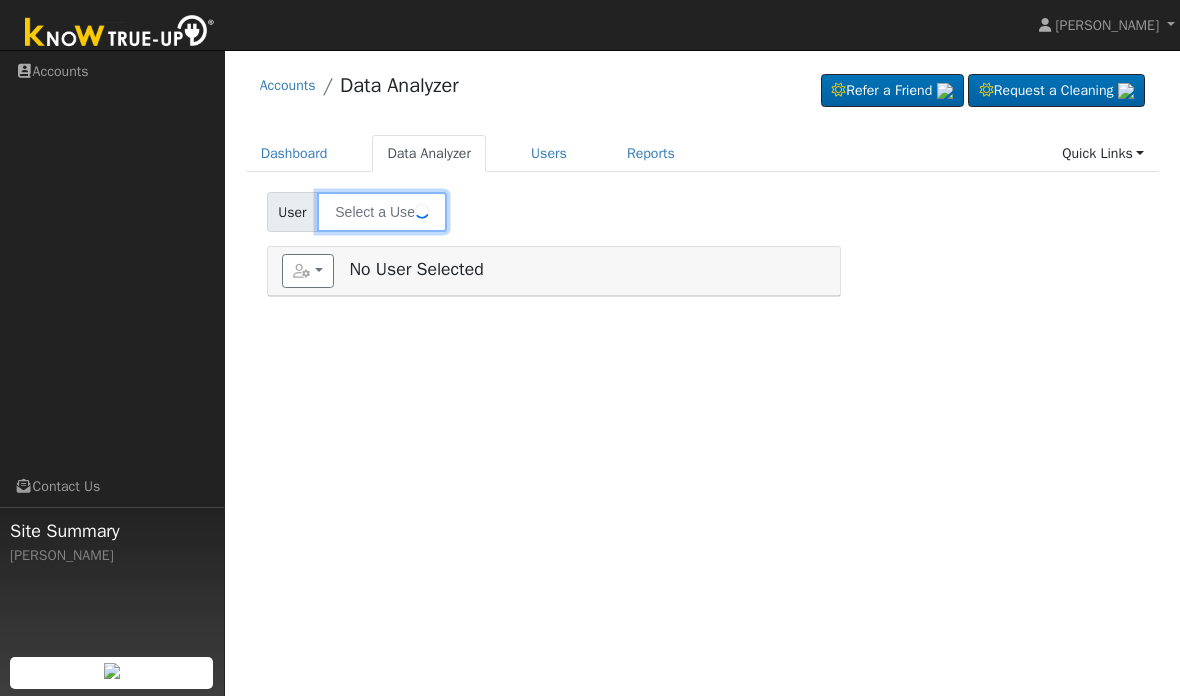 type on "[PERSON_NAME]" 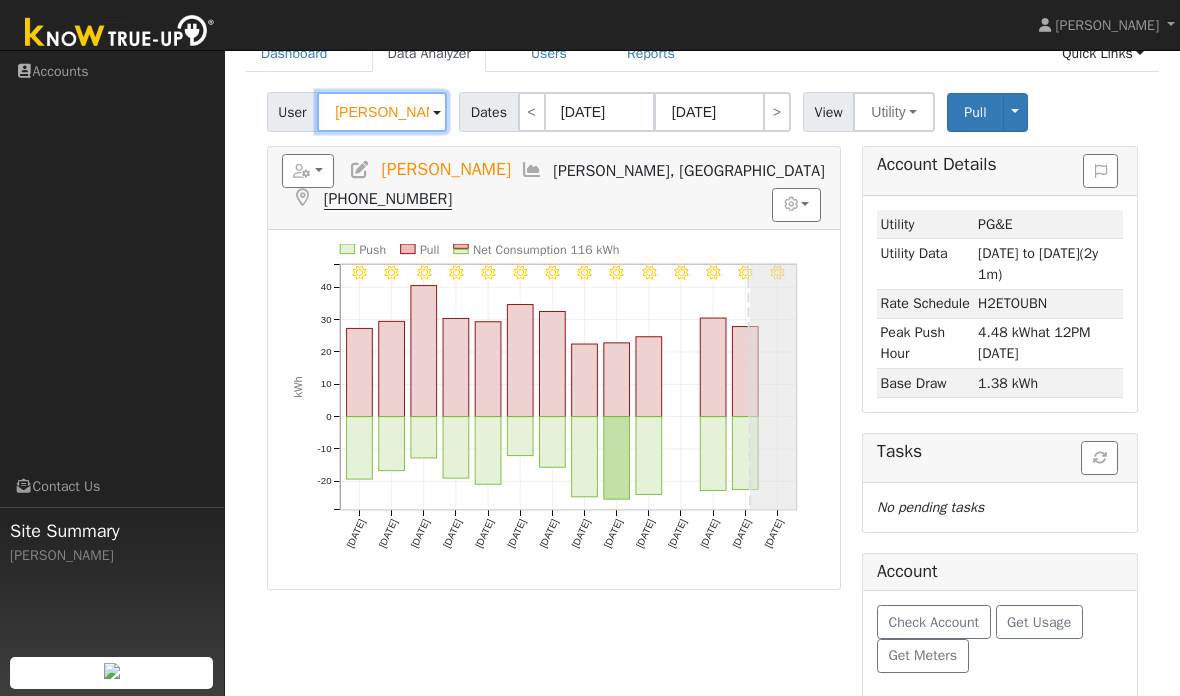 scroll, scrollTop: 0, scrollLeft: 0, axis: both 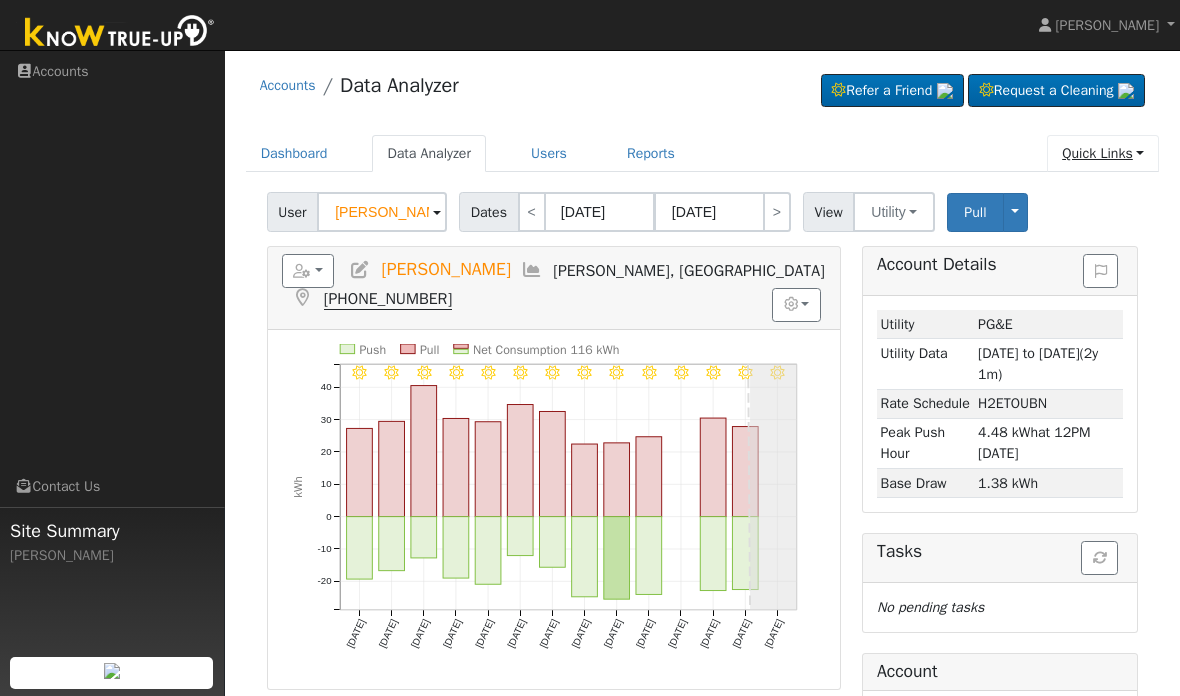 click on "Quick Links" at bounding box center (1103, 153) 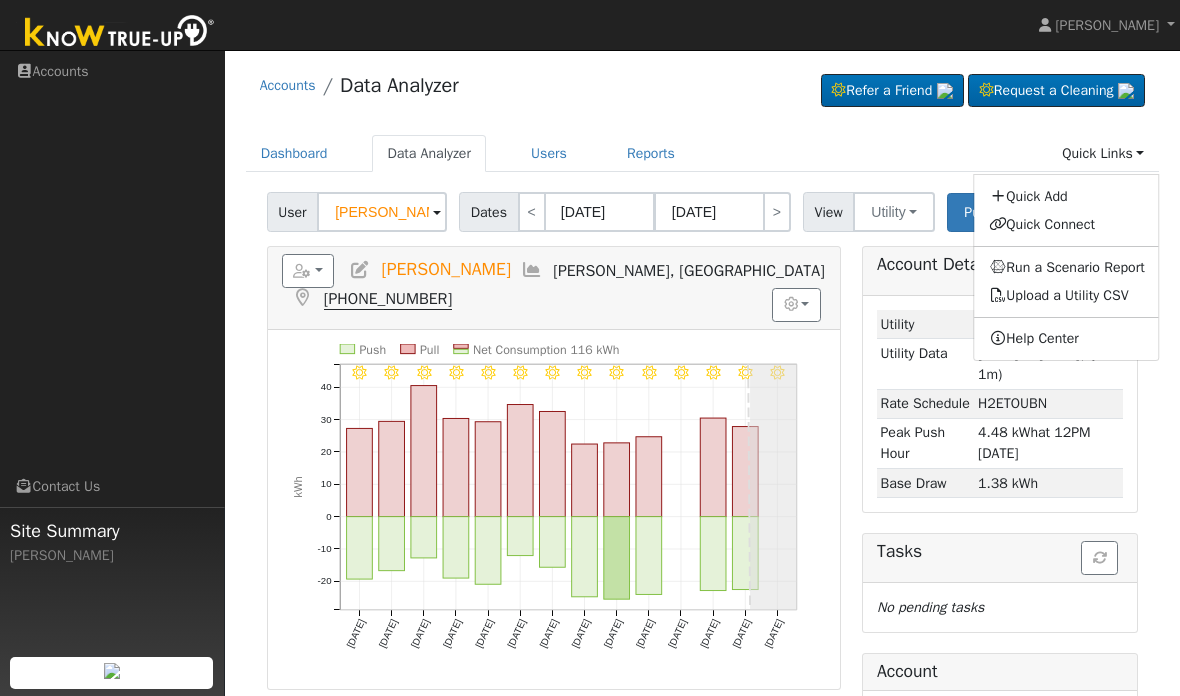 click on "Run a Scenario Report" at bounding box center [1067, 268] 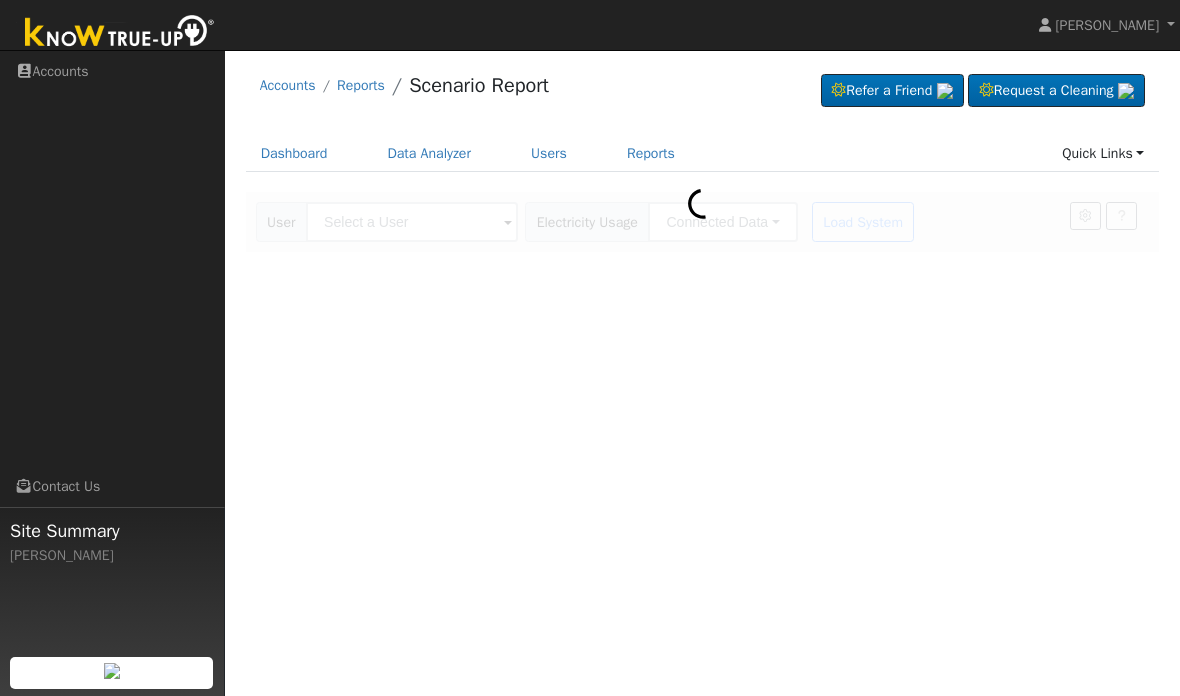 scroll, scrollTop: 0, scrollLeft: 0, axis: both 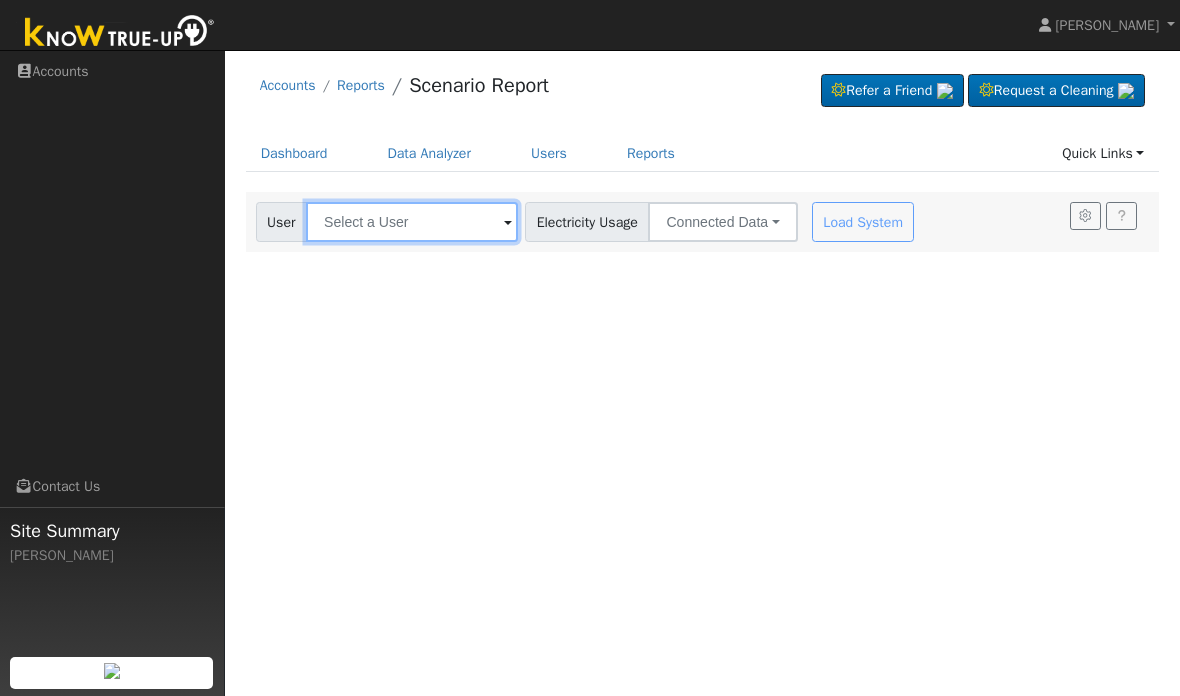 click at bounding box center (412, 222) 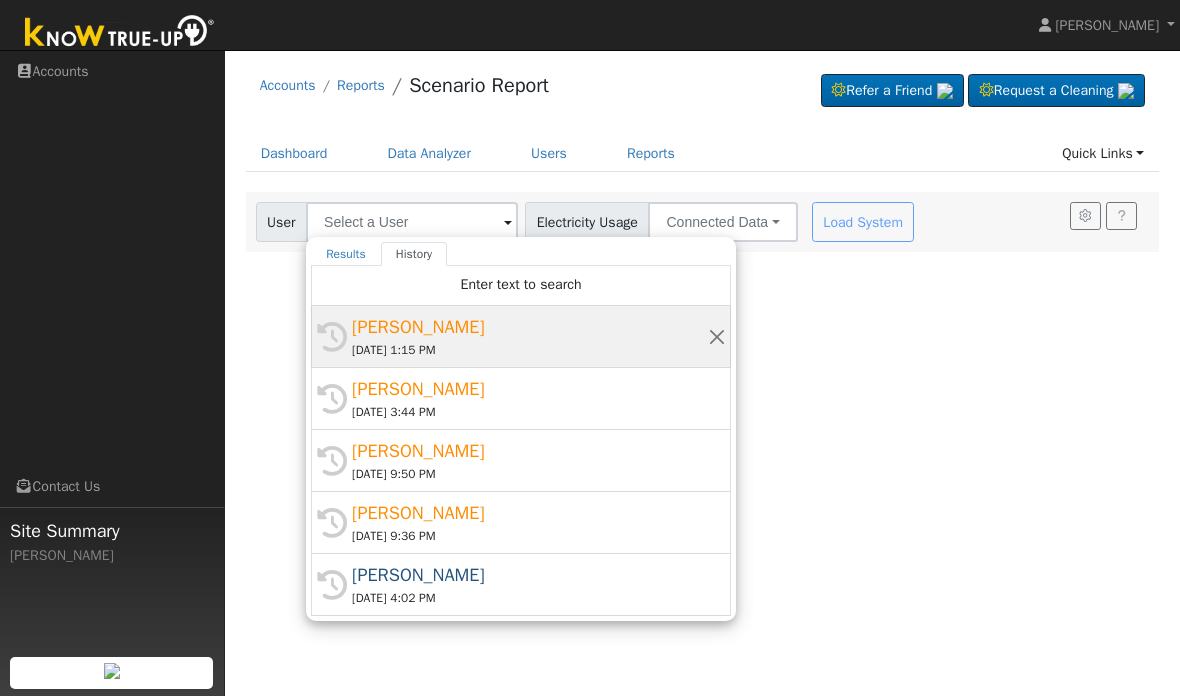 click on "[PERSON_NAME]" at bounding box center (530, 327) 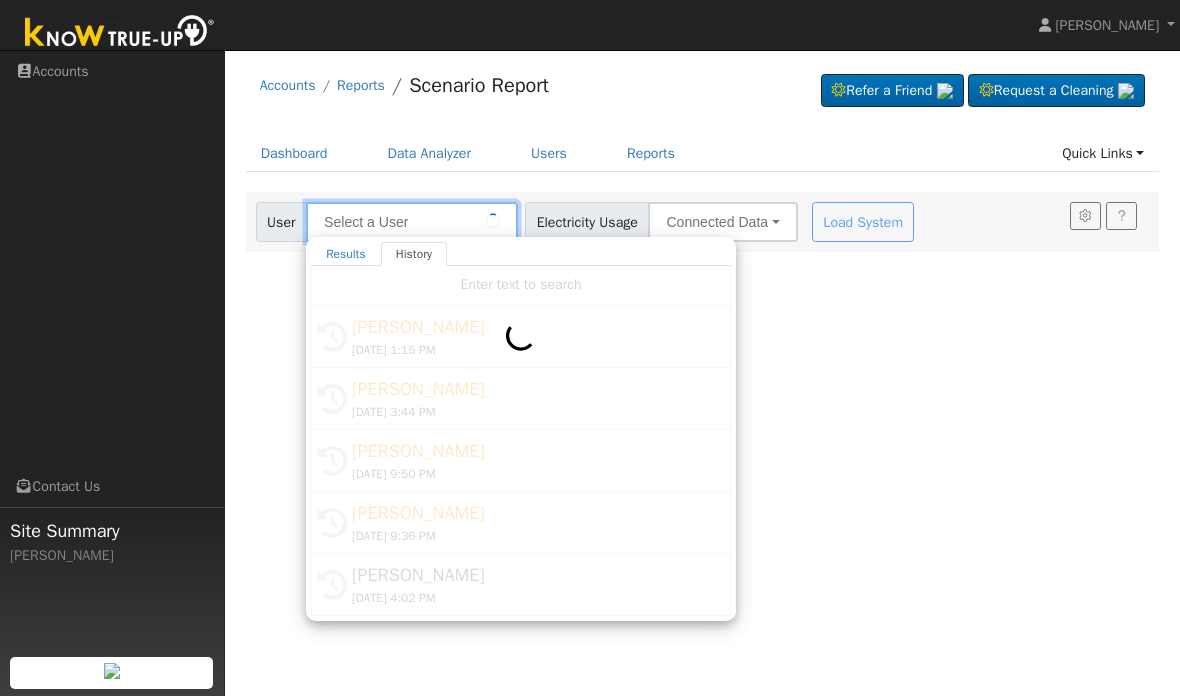 type on "[PERSON_NAME]" 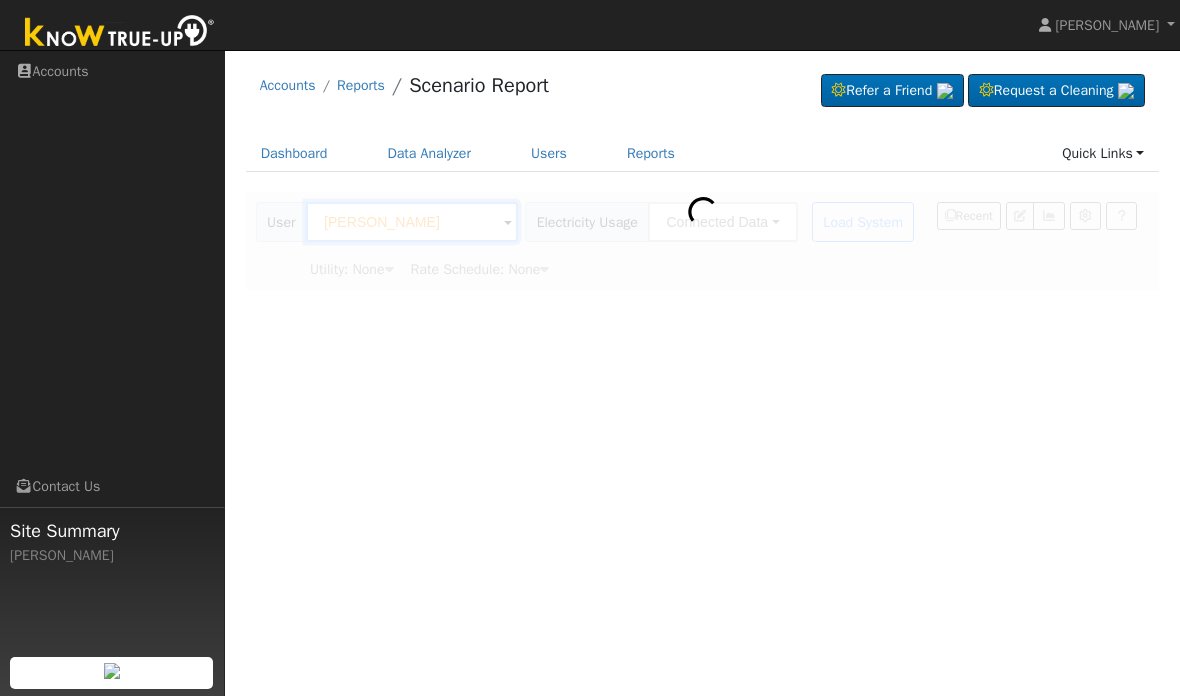 type on "Pacific Gas & Electric" 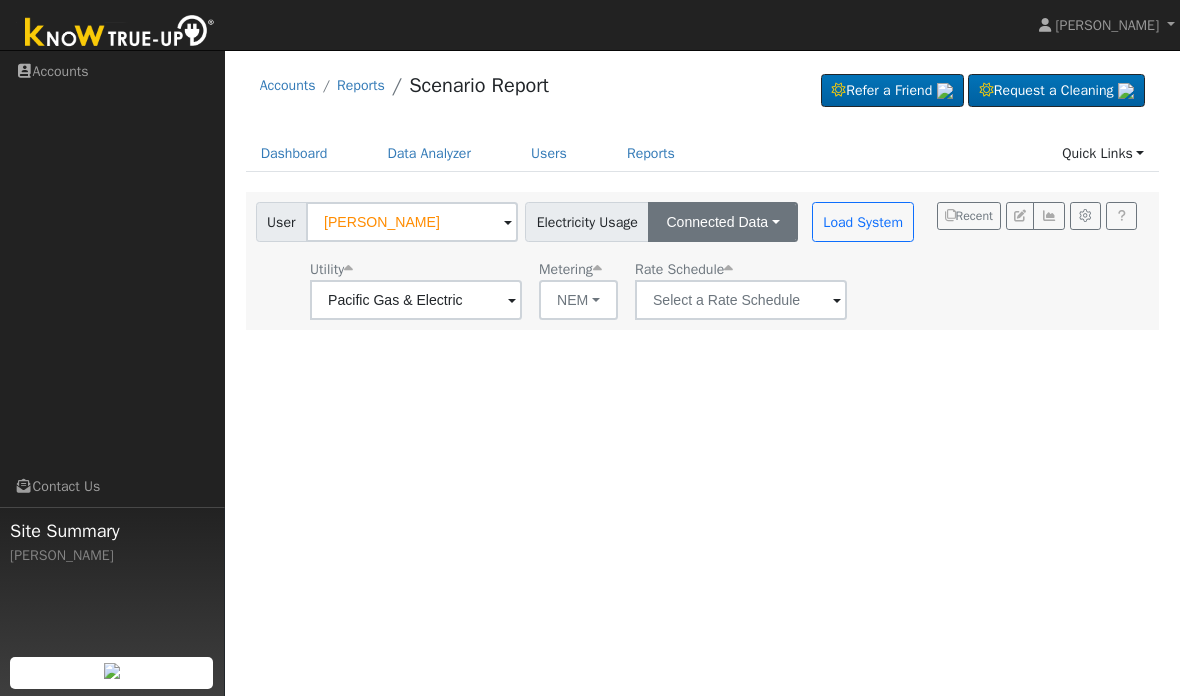 click on "Connected Data" at bounding box center (722, 222) 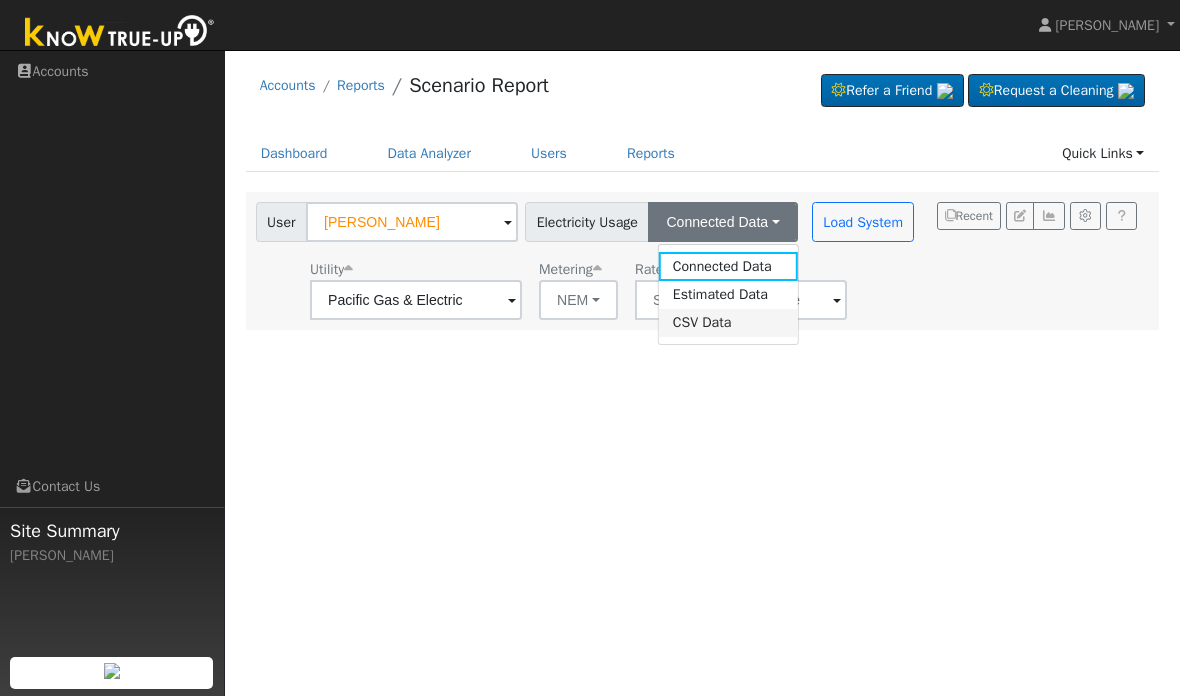 click on "CSV Data" at bounding box center (728, 323) 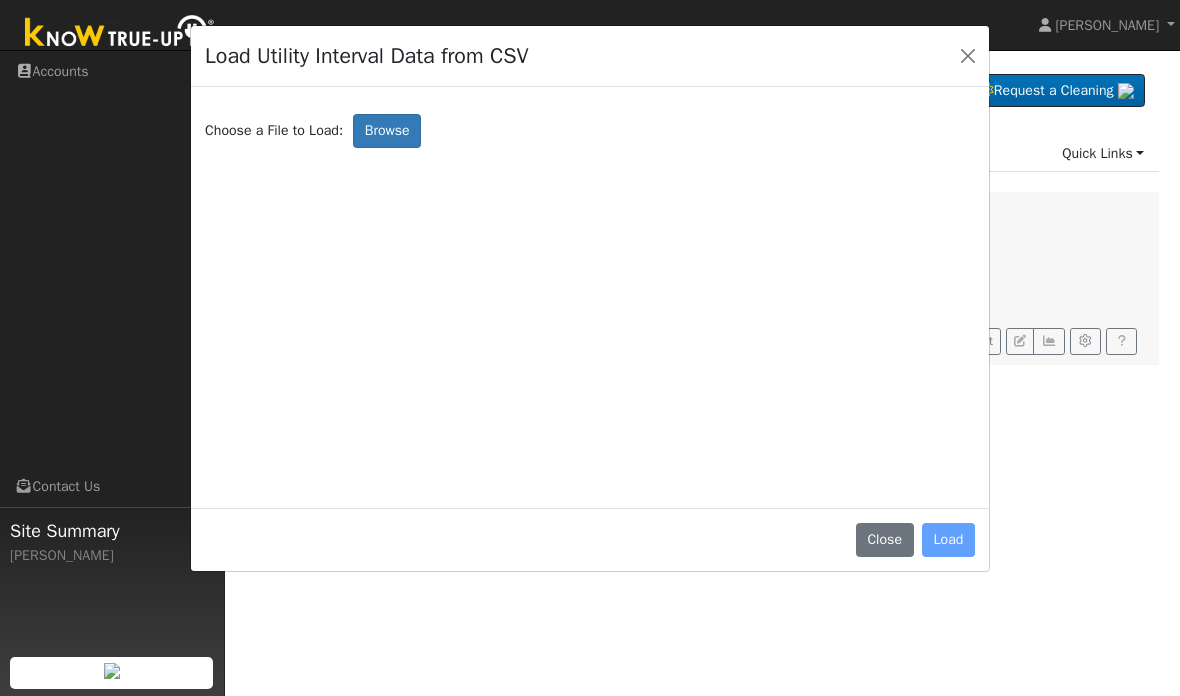 click on "Load Utility Interval Data from CSV" at bounding box center [590, 56] 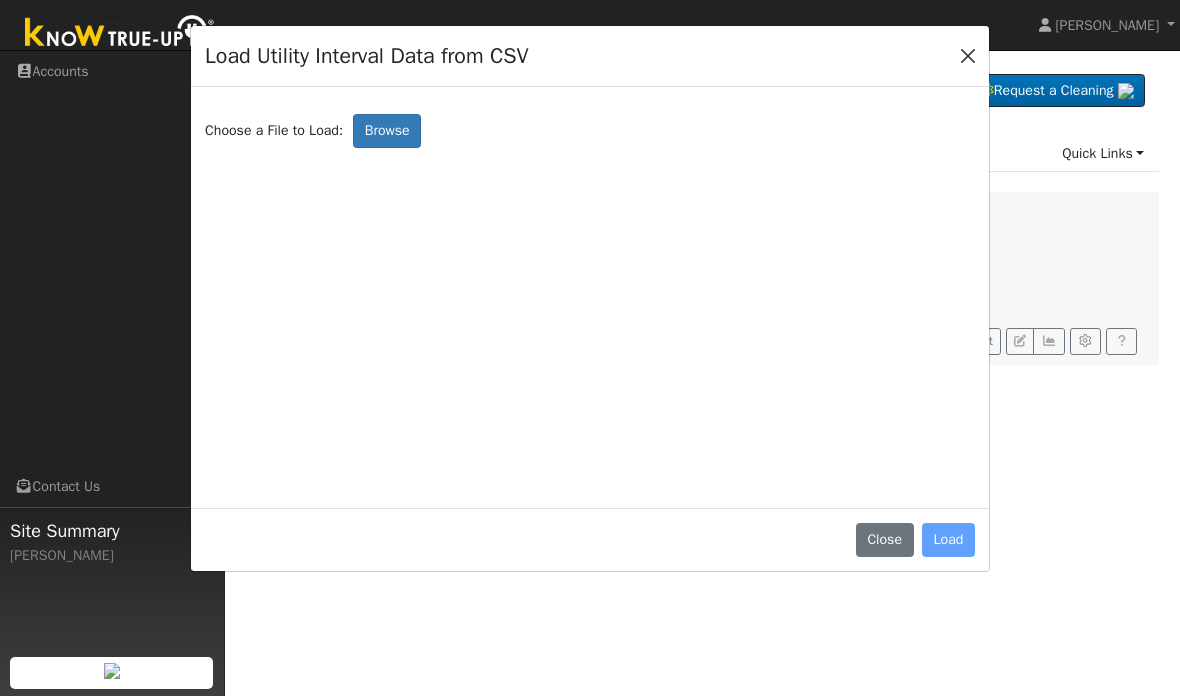 click at bounding box center [968, 56] 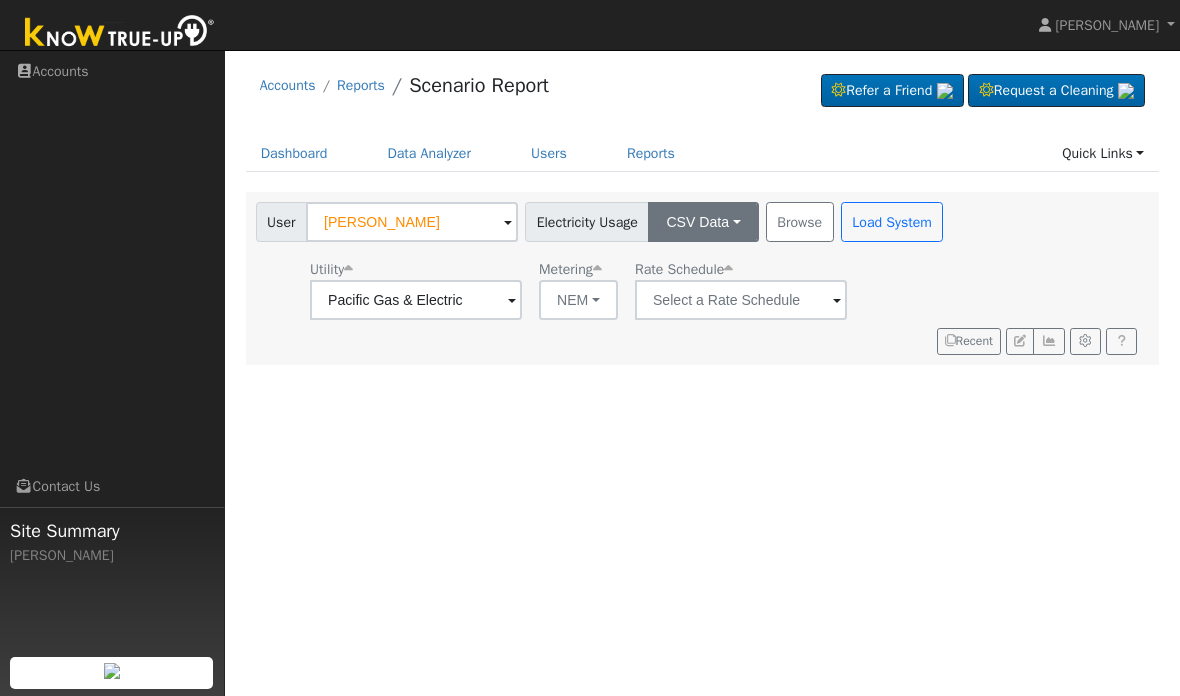 click on "CSV Data" at bounding box center (703, 222) 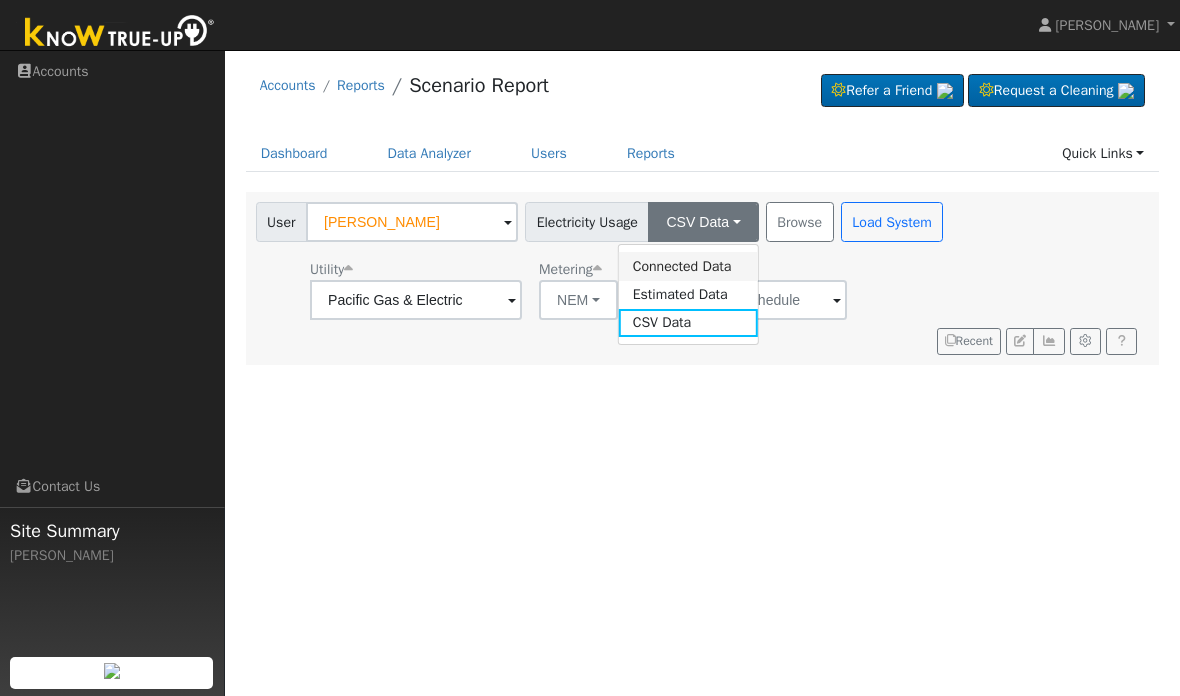 click on "Connected Data" at bounding box center [688, 266] 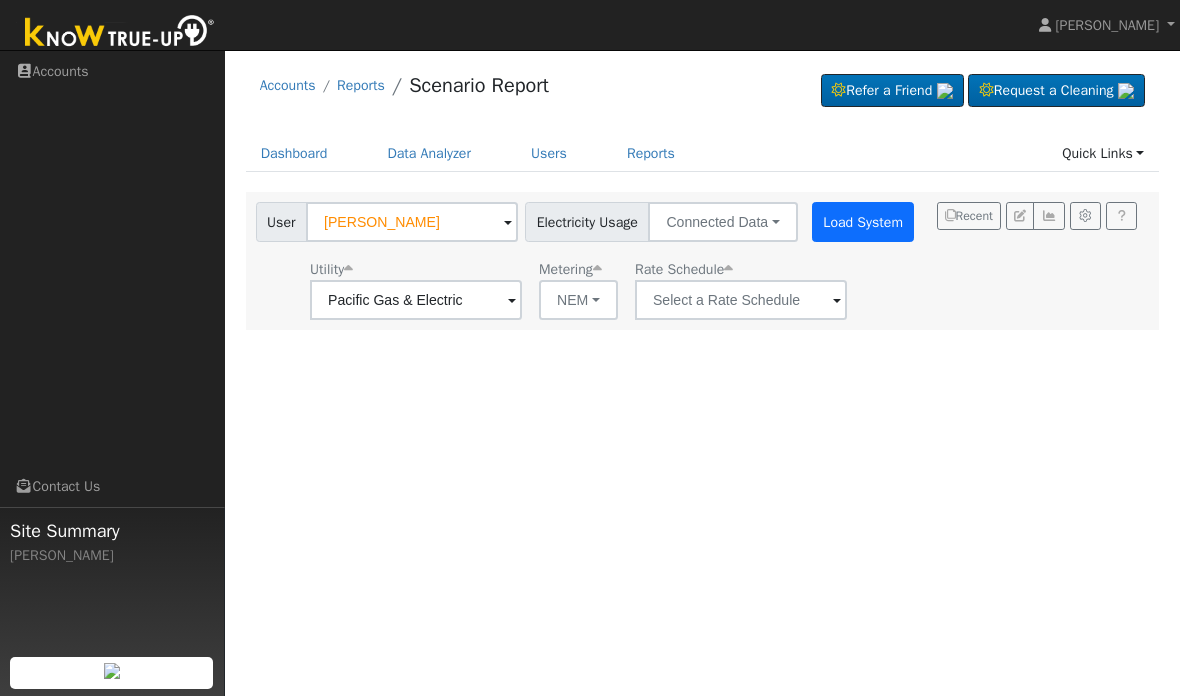 click on "Load System" at bounding box center [863, 222] 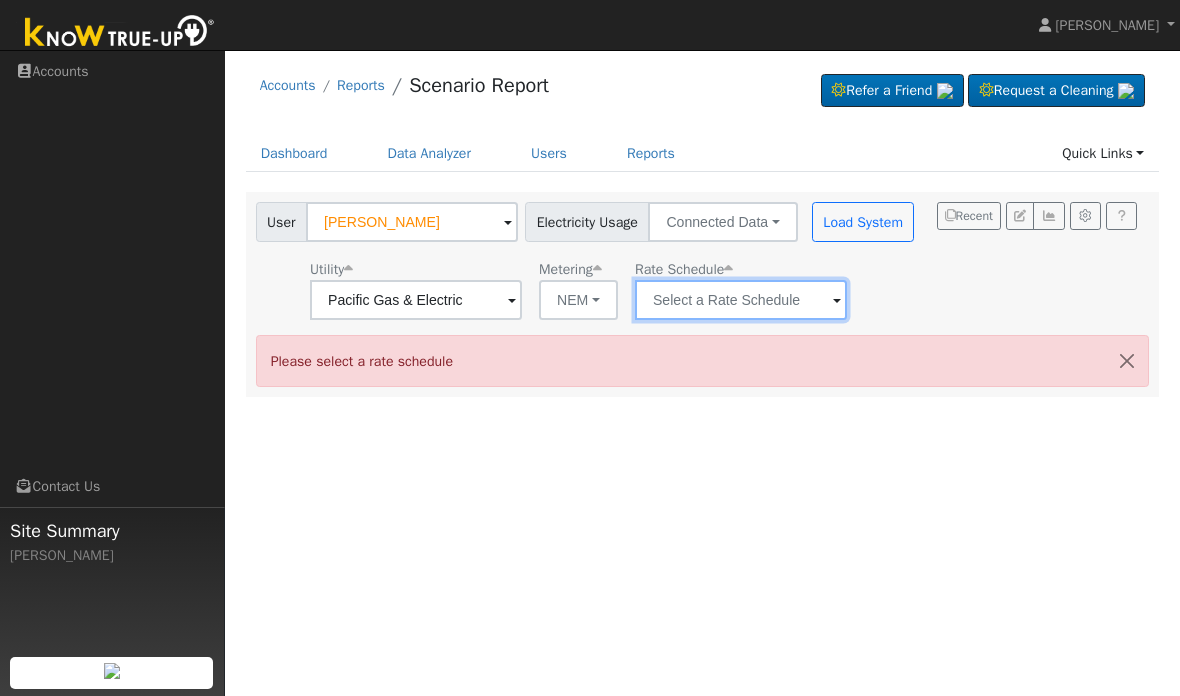 click at bounding box center [416, 300] 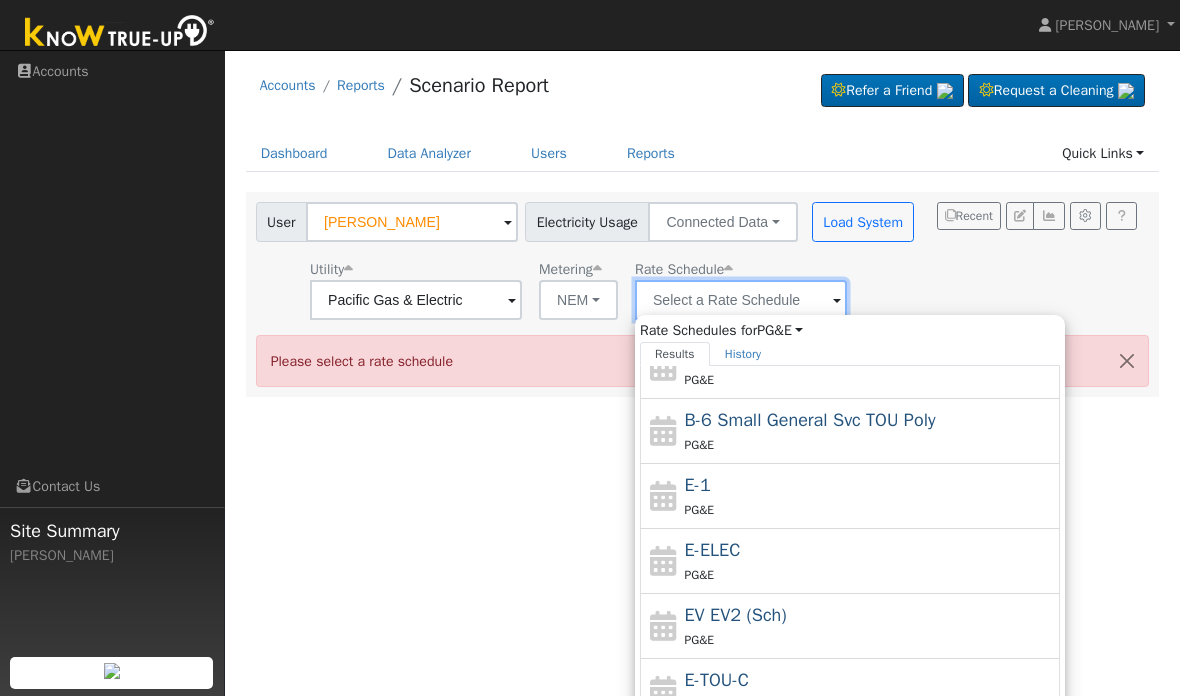 scroll, scrollTop: 218, scrollLeft: 0, axis: vertical 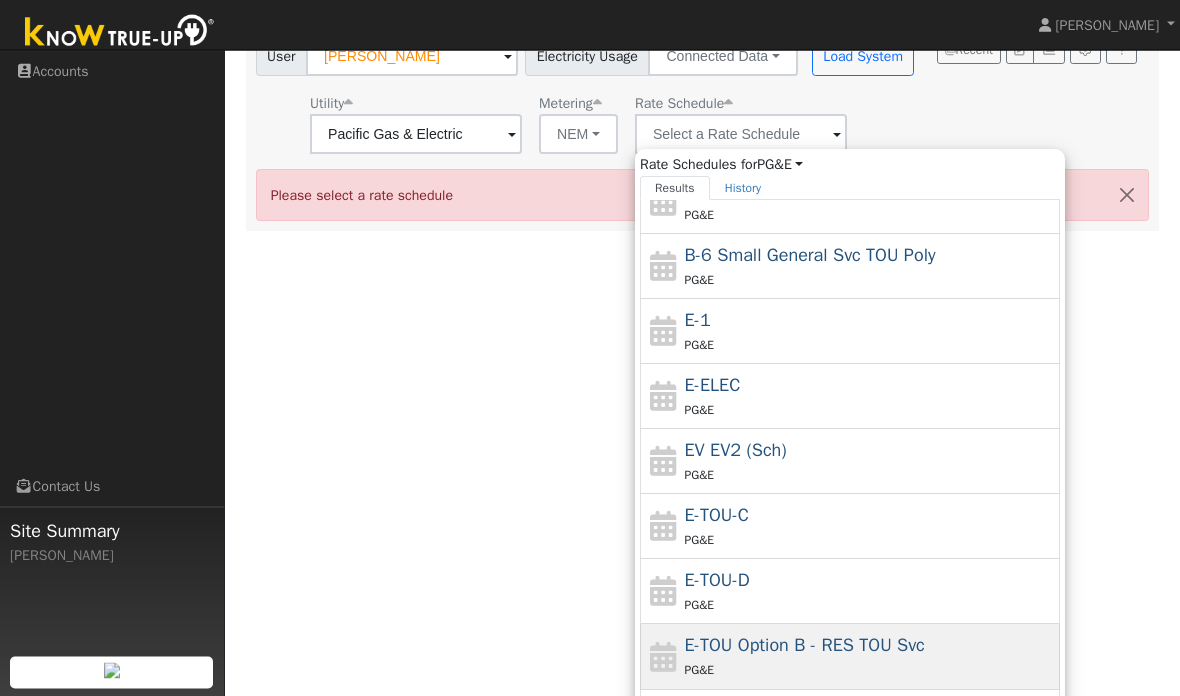 click on "E-TOU Option B - RES TOU Svc" at bounding box center [805, 646] 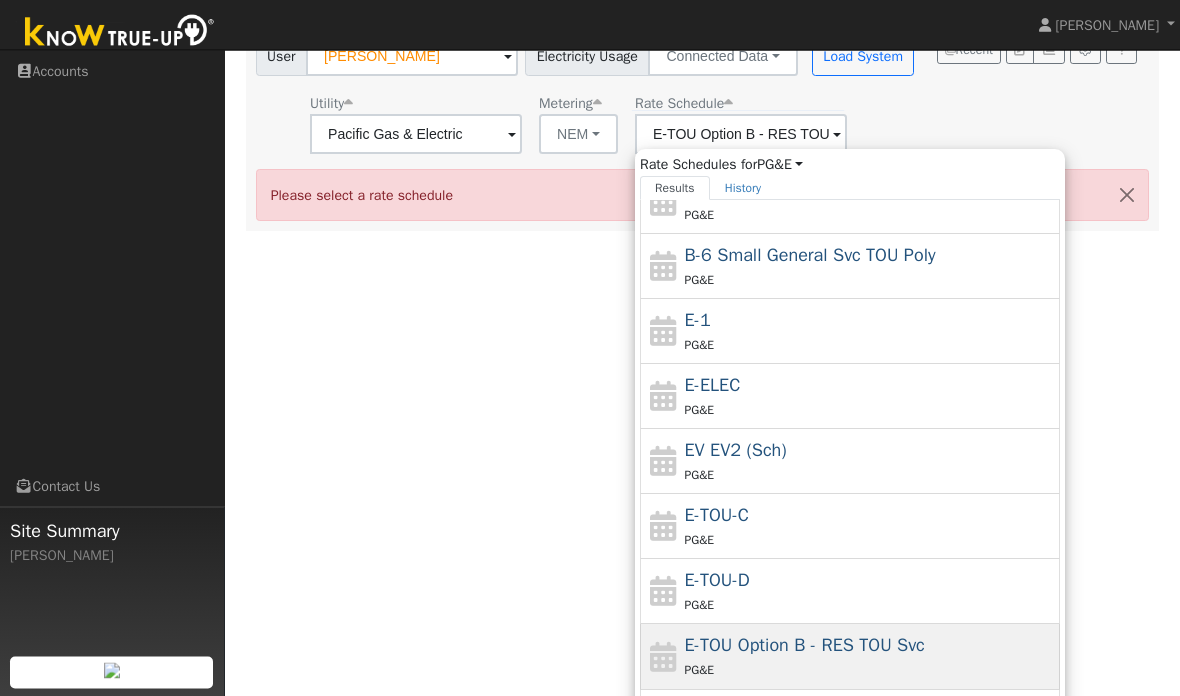 scroll, scrollTop: 0, scrollLeft: 0, axis: both 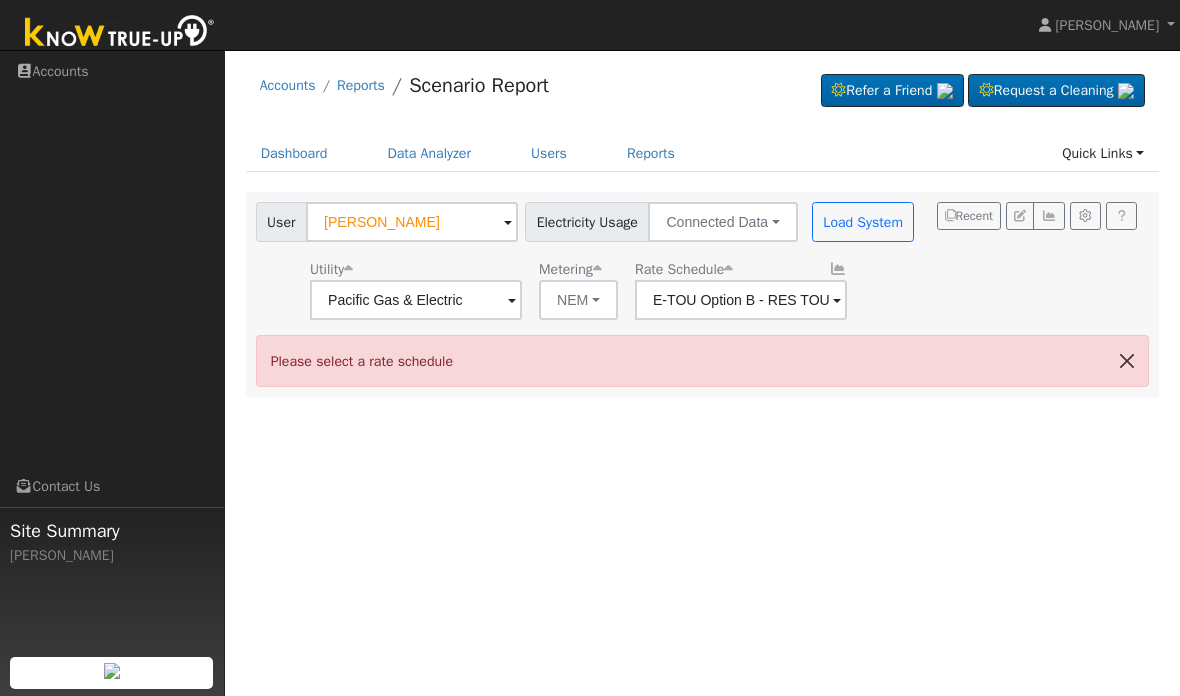 click at bounding box center (1127, 360) 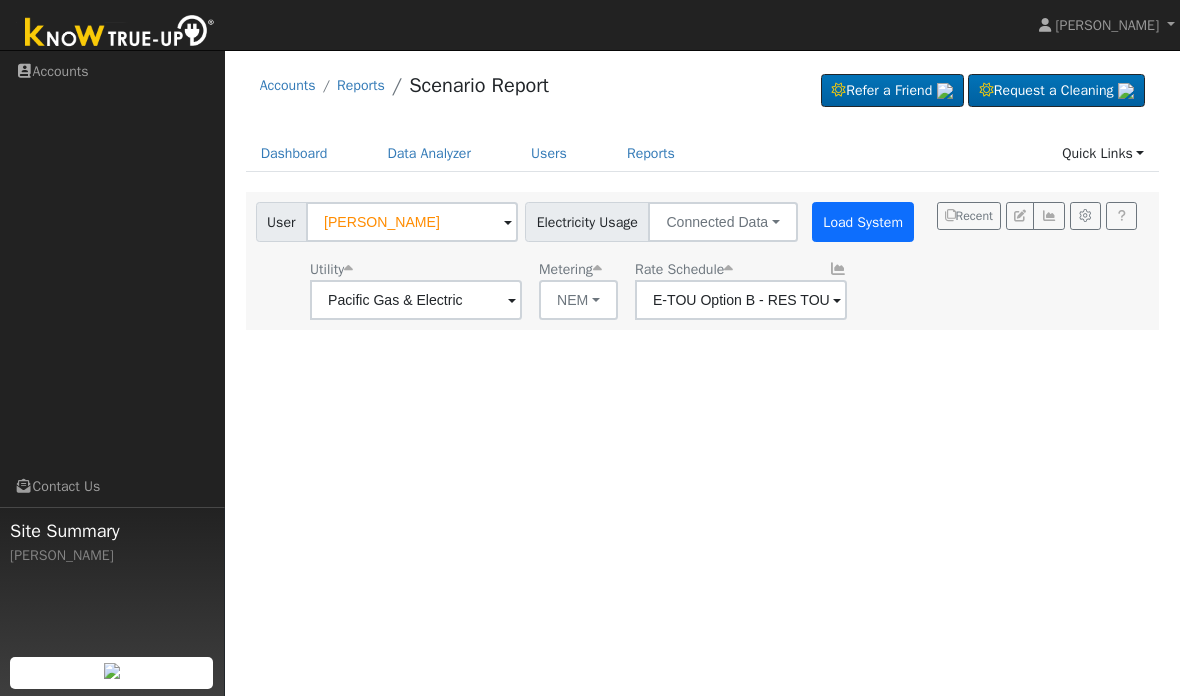 click on "Load System" at bounding box center [863, 222] 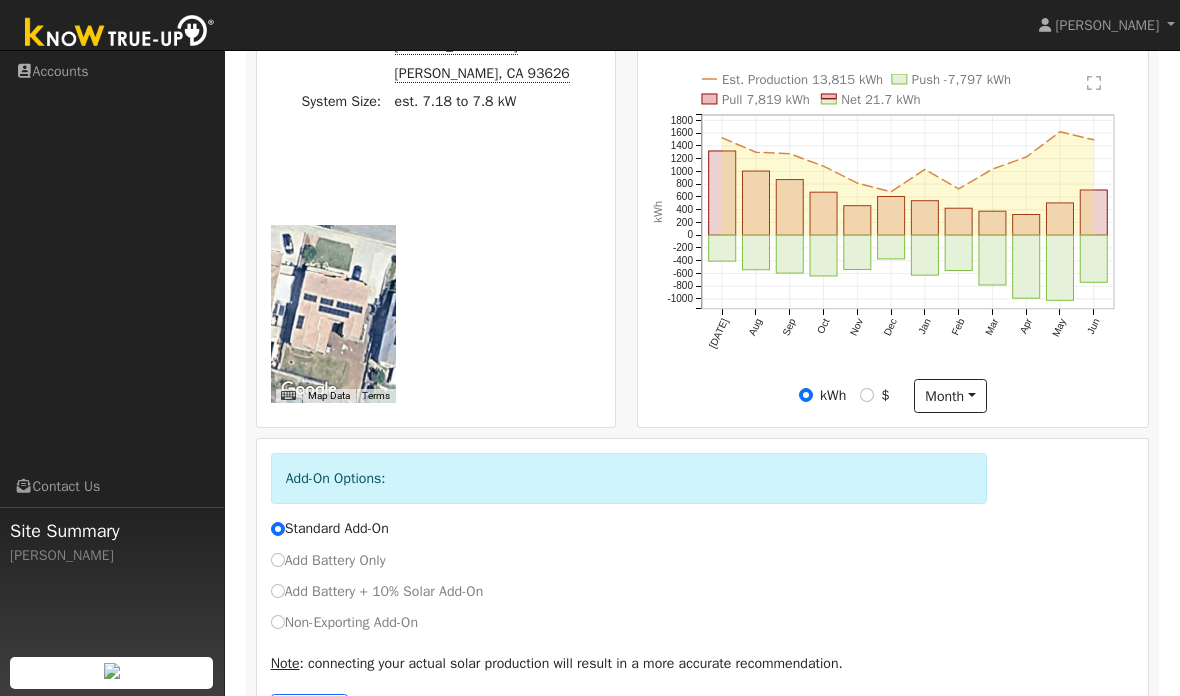 scroll, scrollTop: 336, scrollLeft: 0, axis: vertical 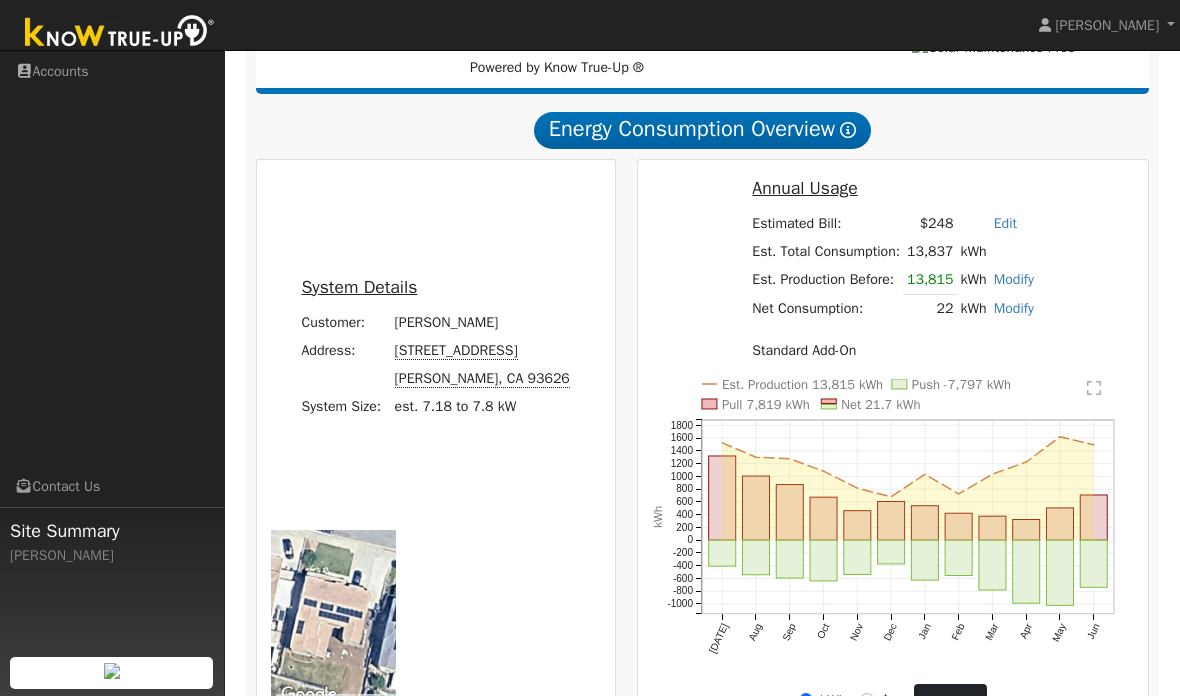 click on "month" at bounding box center (950, 701) 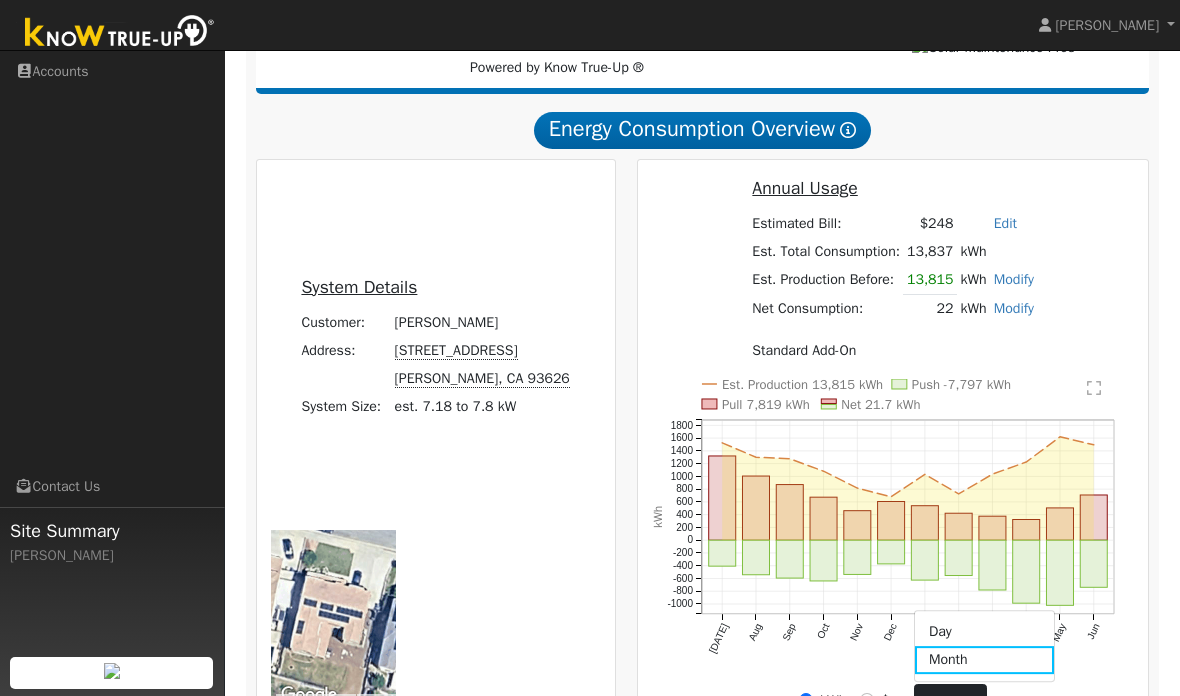 click on "System Details Customer: [PERSON_NAME] Address: [STREET_ADDRESS][PERSON_NAME] System Size: est. 7.18 to 7.8 kW To navigate the map with touch gestures double-tap and hold your finger on the map, then drag the map. ← Move left → Move right ↑ Move up ↓ Move down + Zoom in - Zoom out Home Jump left by 75% End Jump right by 75% Page Up Jump up by 75% Page Down Jump down by 75% Map Data Imagery ©2025 Airbus, Maxar Technologies Imagery ©2025 Airbus, Maxar Technologies 10 m  Click to toggle between metric and imperial units Terms Report a map error" at bounding box center (436, 446) 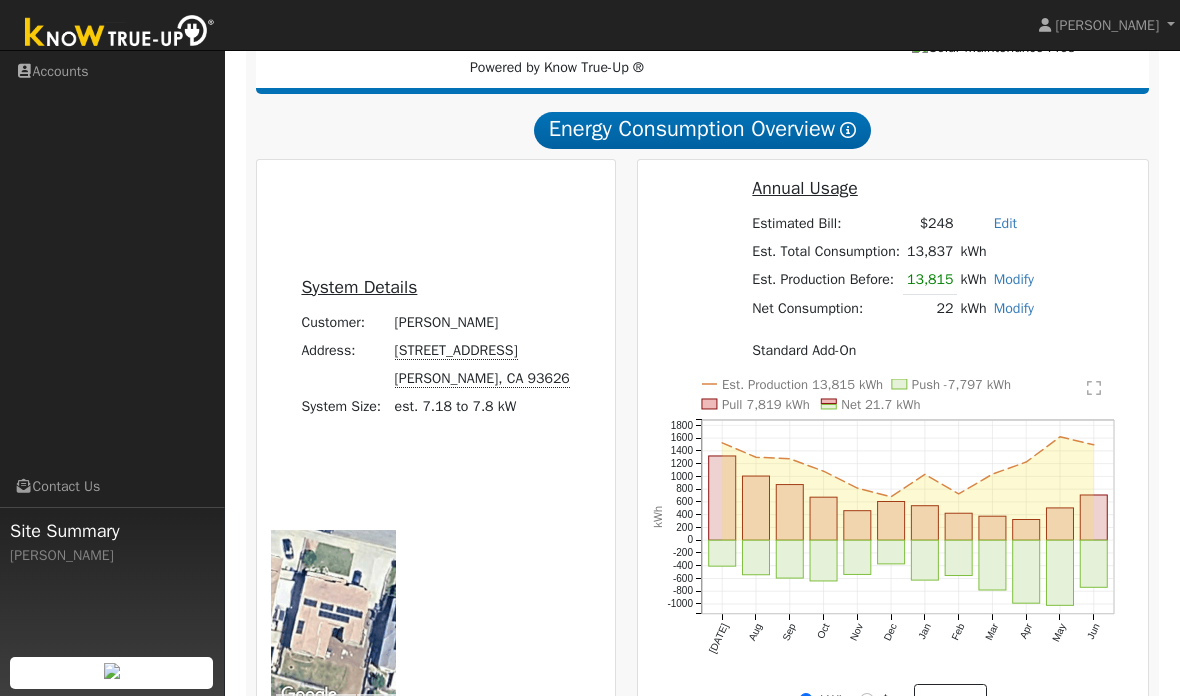 scroll, scrollTop: 416, scrollLeft: 0, axis: vertical 